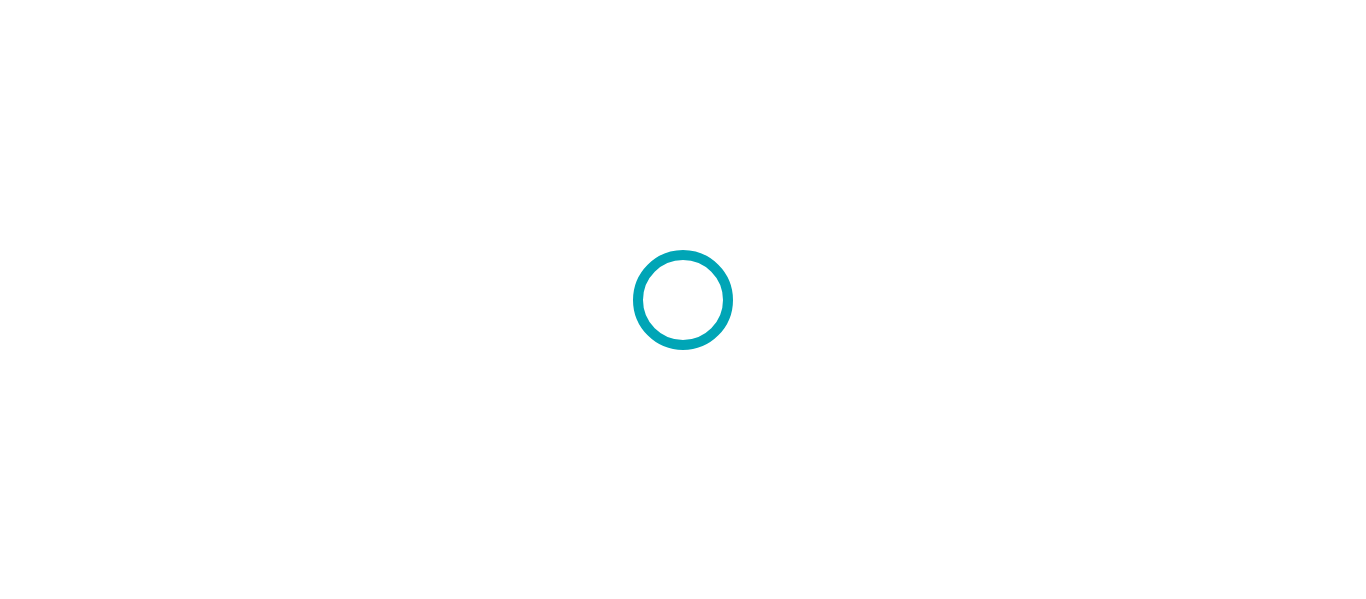 scroll, scrollTop: 0, scrollLeft: 0, axis: both 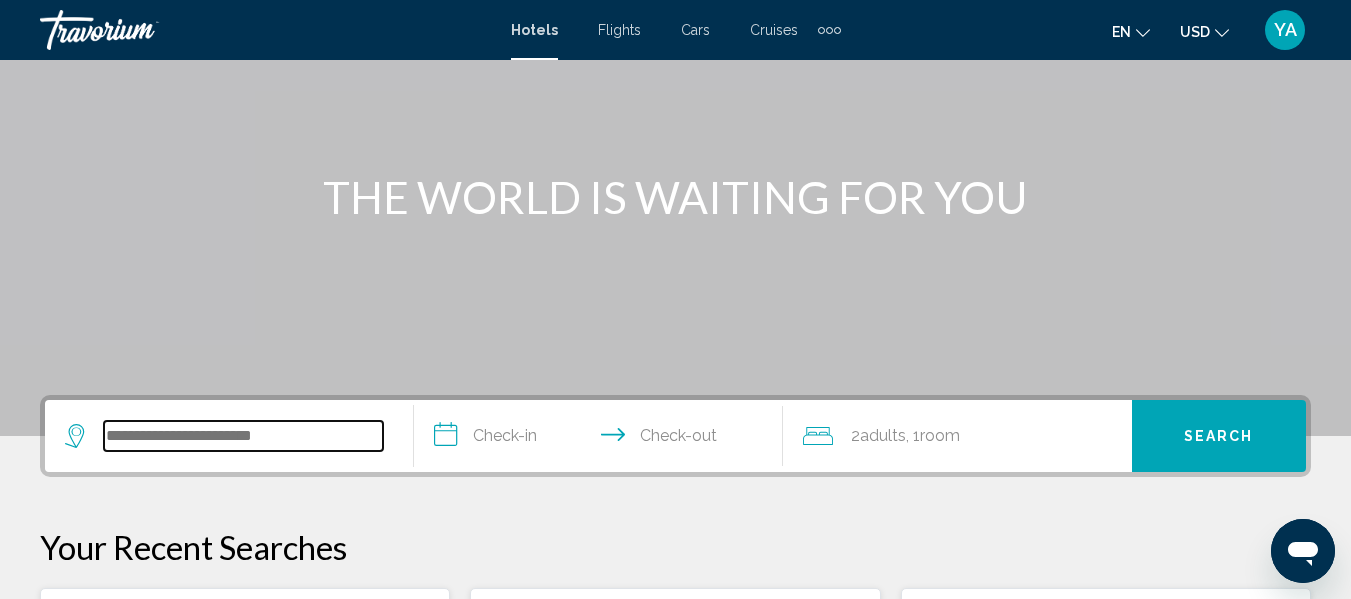 click at bounding box center [243, 436] 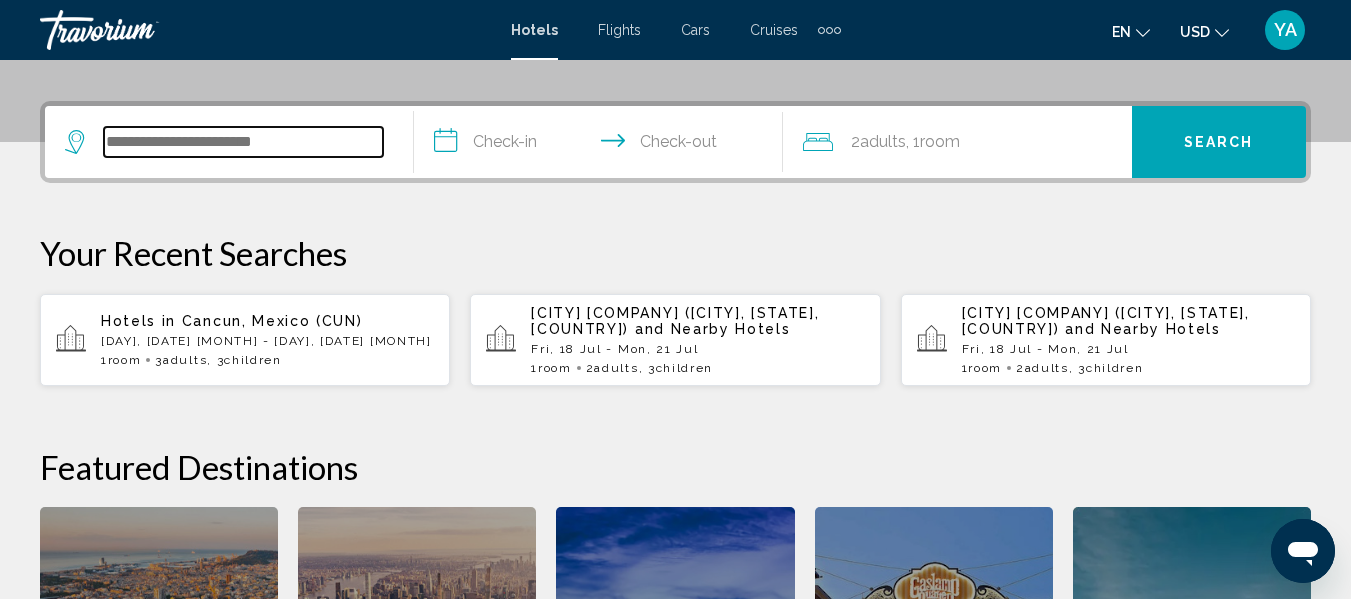 scroll, scrollTop: 494, scrollLeft: 0, axis: vertical 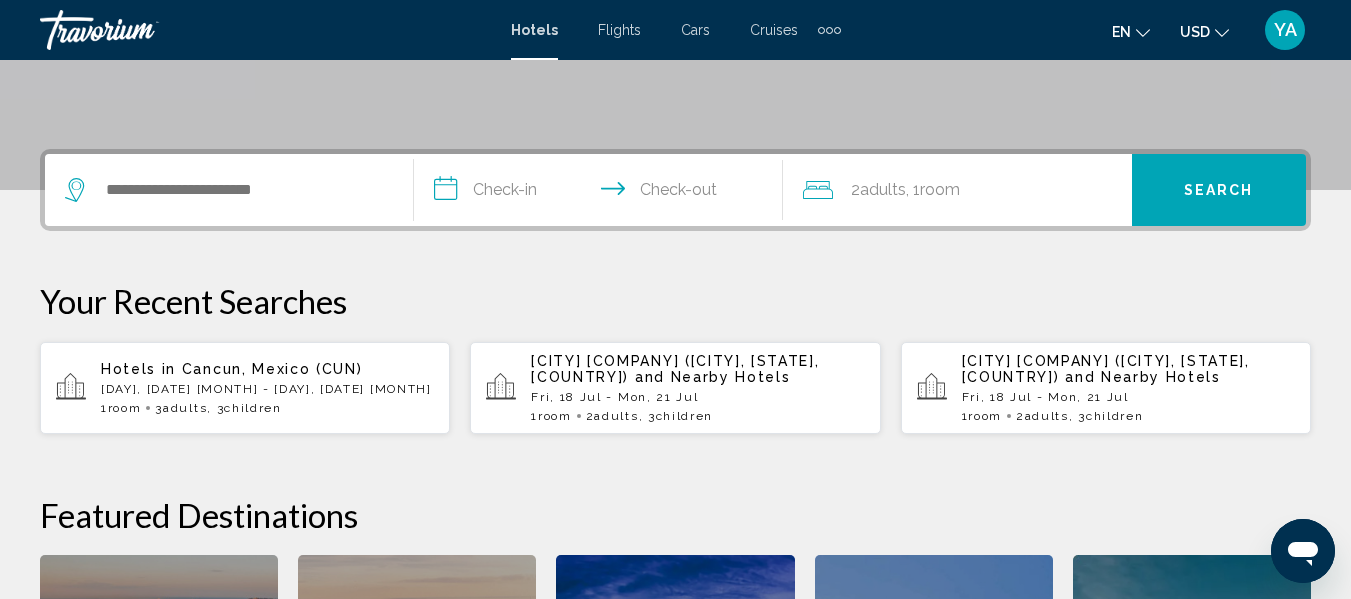 click on "**********" at bounding box center [602, 193] 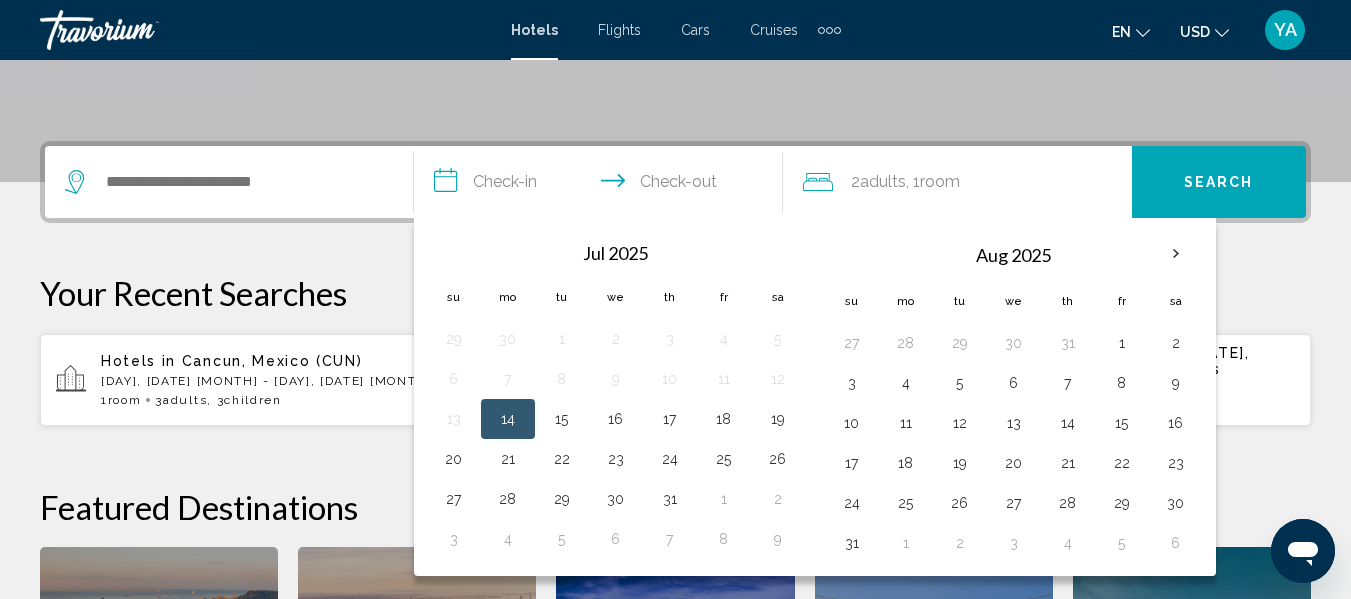scroll, scrollTop: 494, scrollLeft: 0, axis: vertical 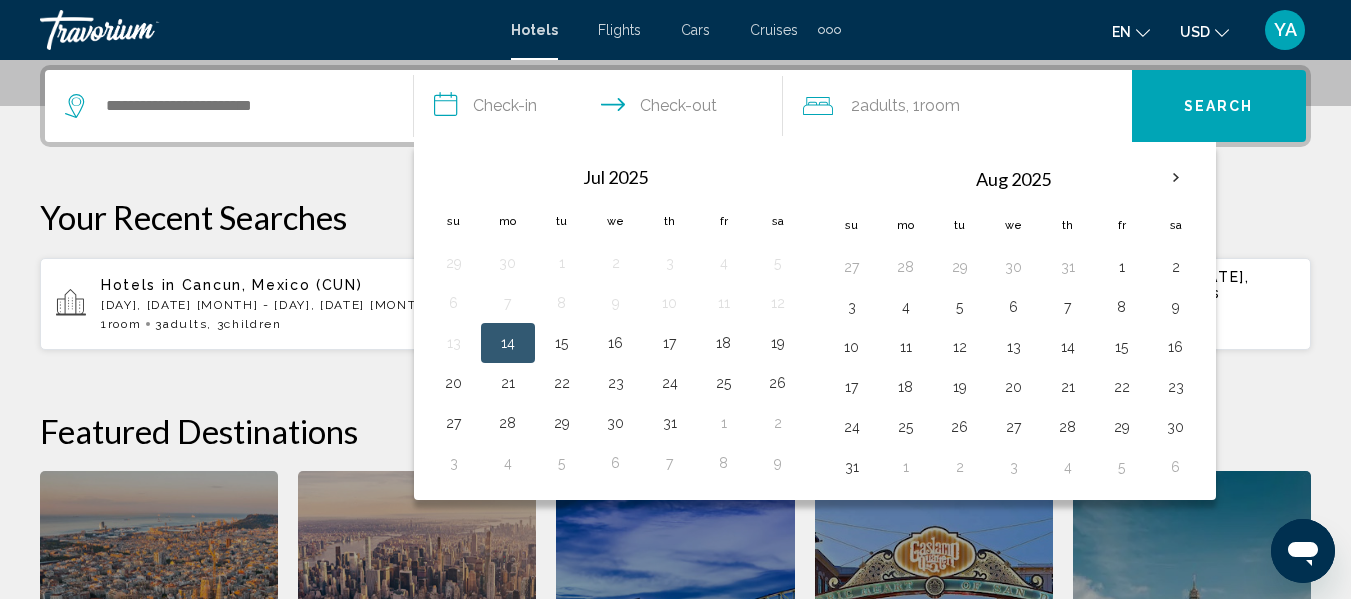 click at bounding box center (229, 106) 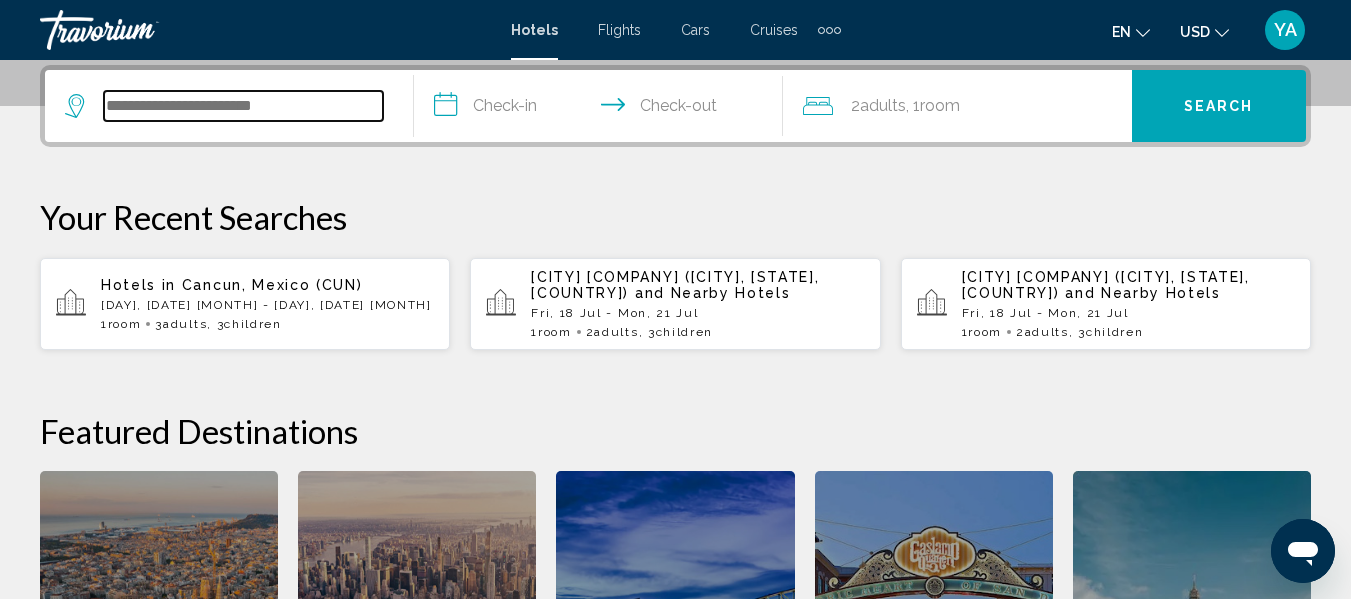click at bounding box center [243, 106] 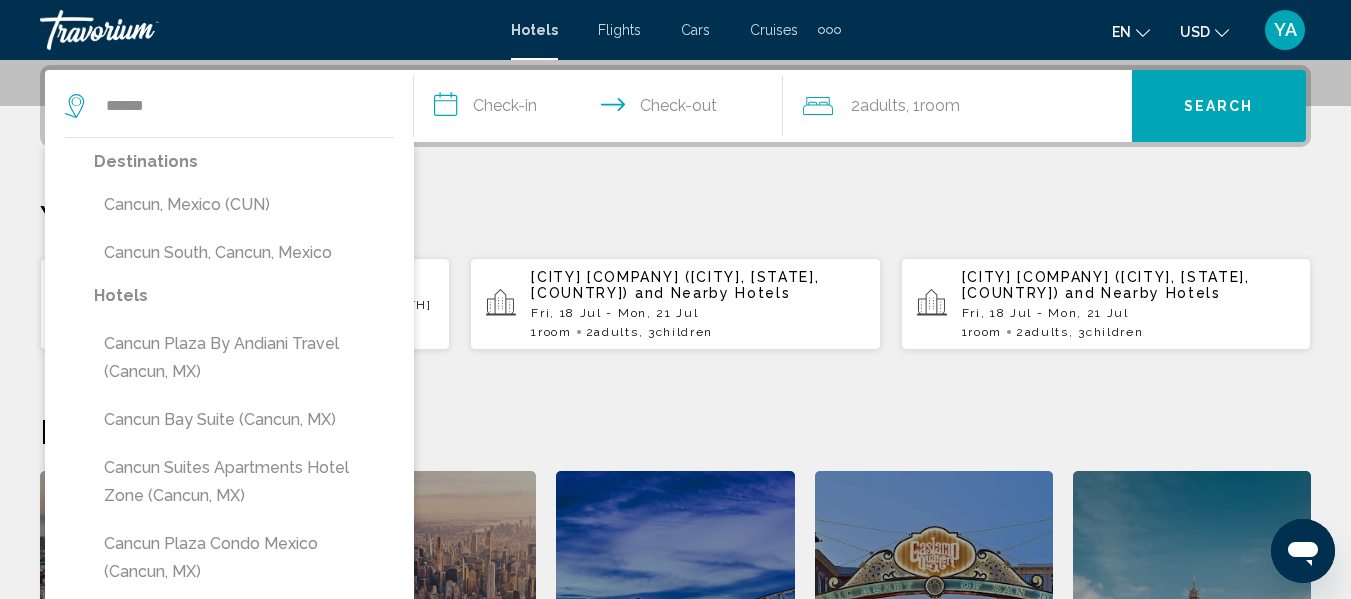 click on "**********" at bounding box center [602, 109] 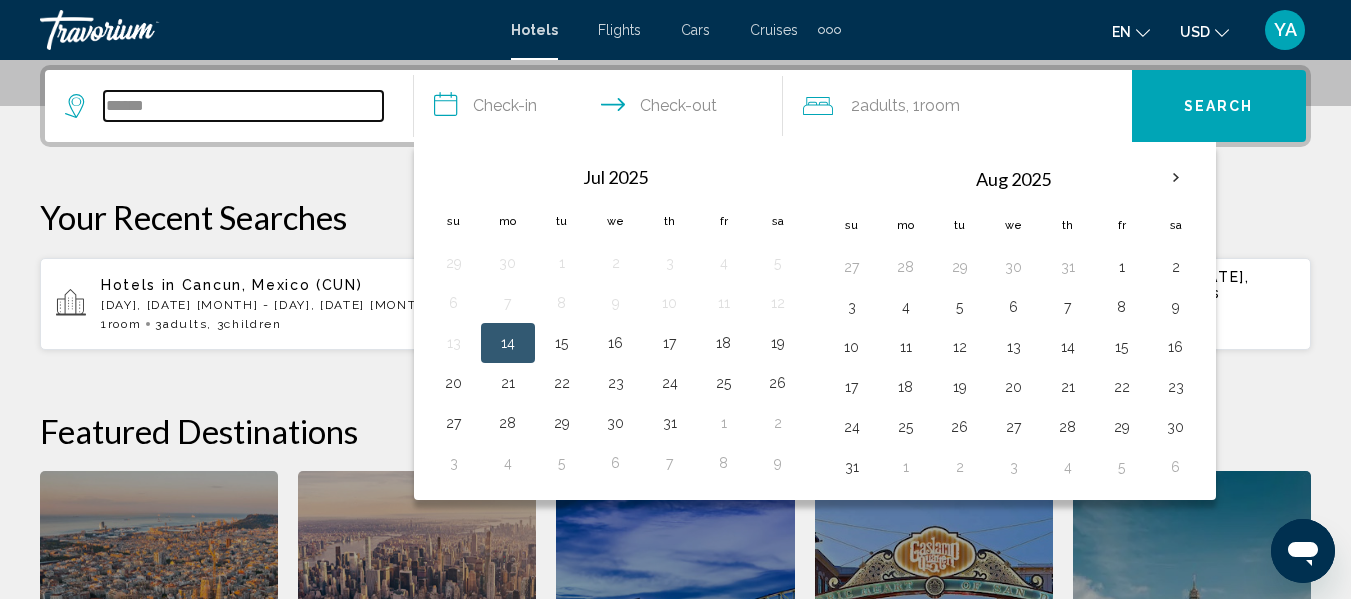 click on "******" at bounding box center (243, 106) 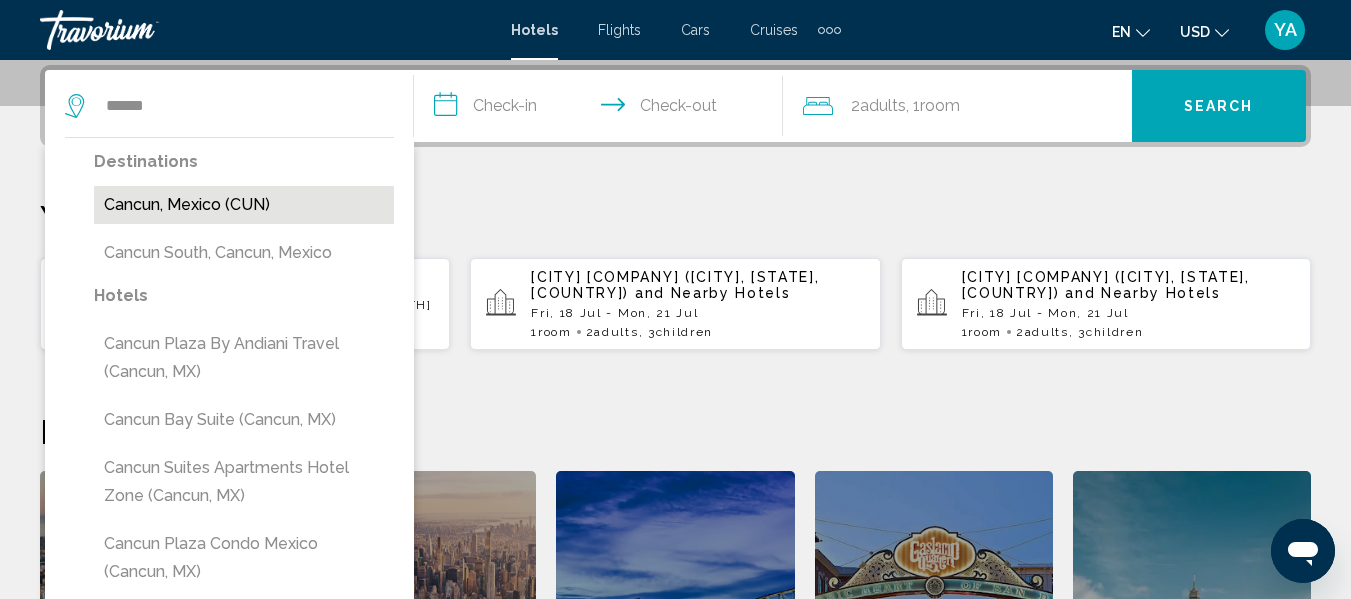 click on "Cancun, Mexico (CUN)" at bounding box center [244, 205] 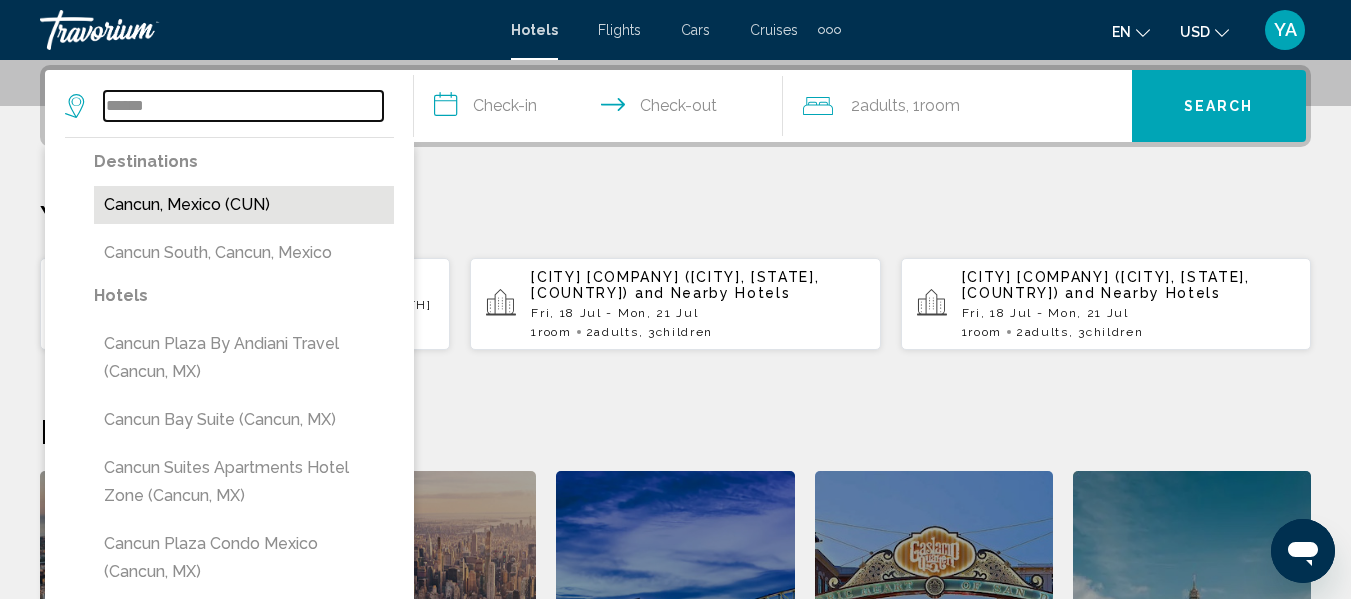type on "**********" 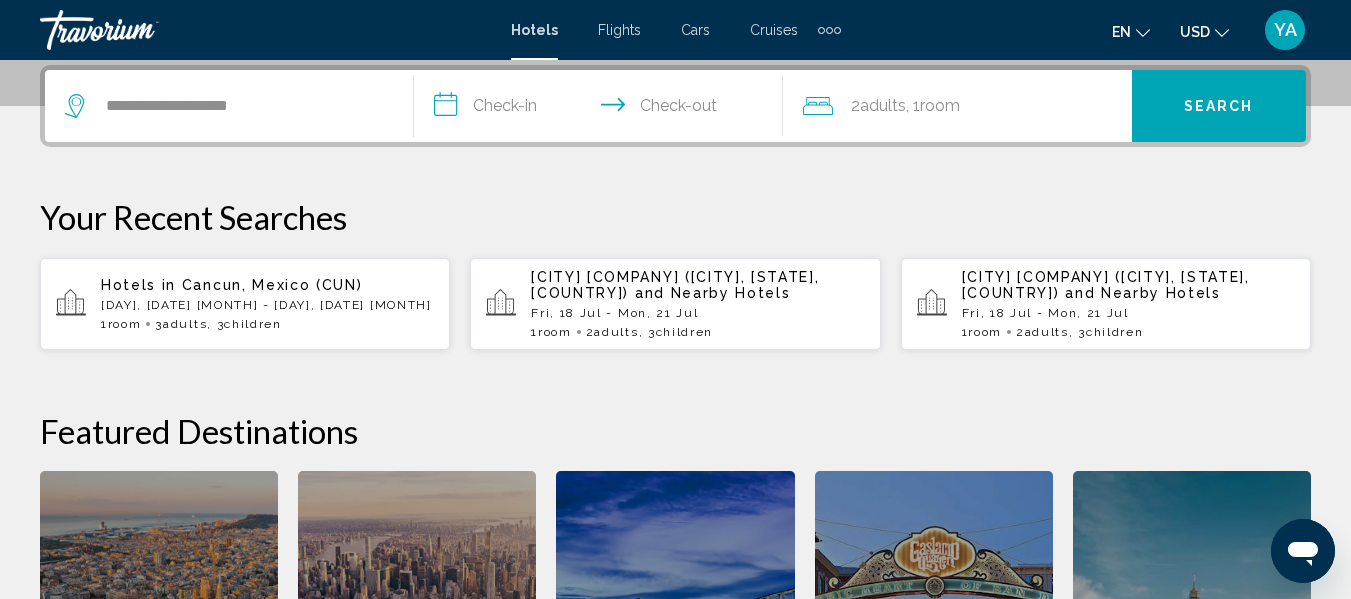 click on "**********" at bounding box center (602, 109) 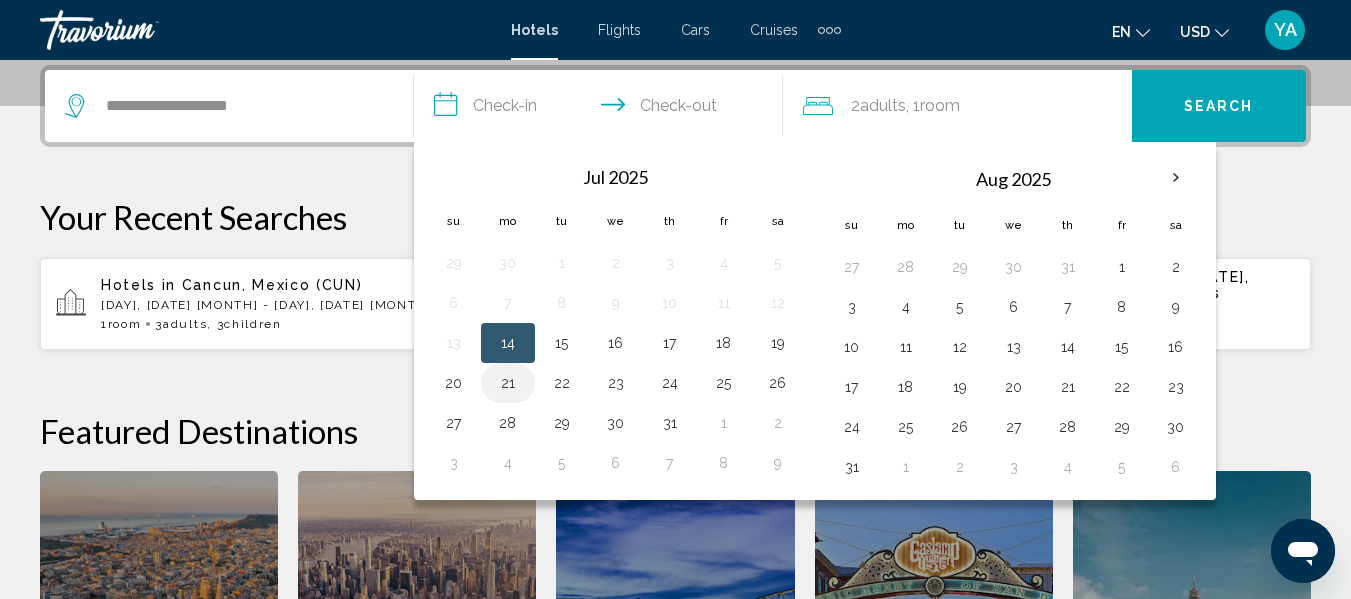 click on "21" at bounding box center [508, 383] 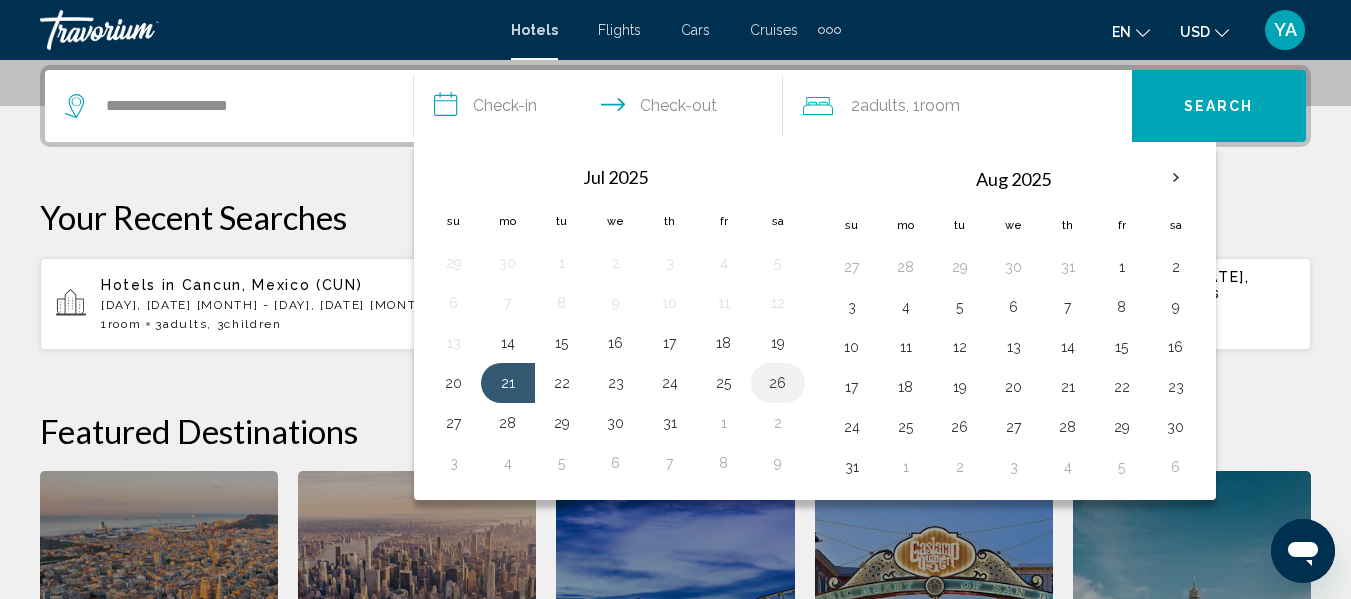 click on "26" at bounding box center (778, 383) 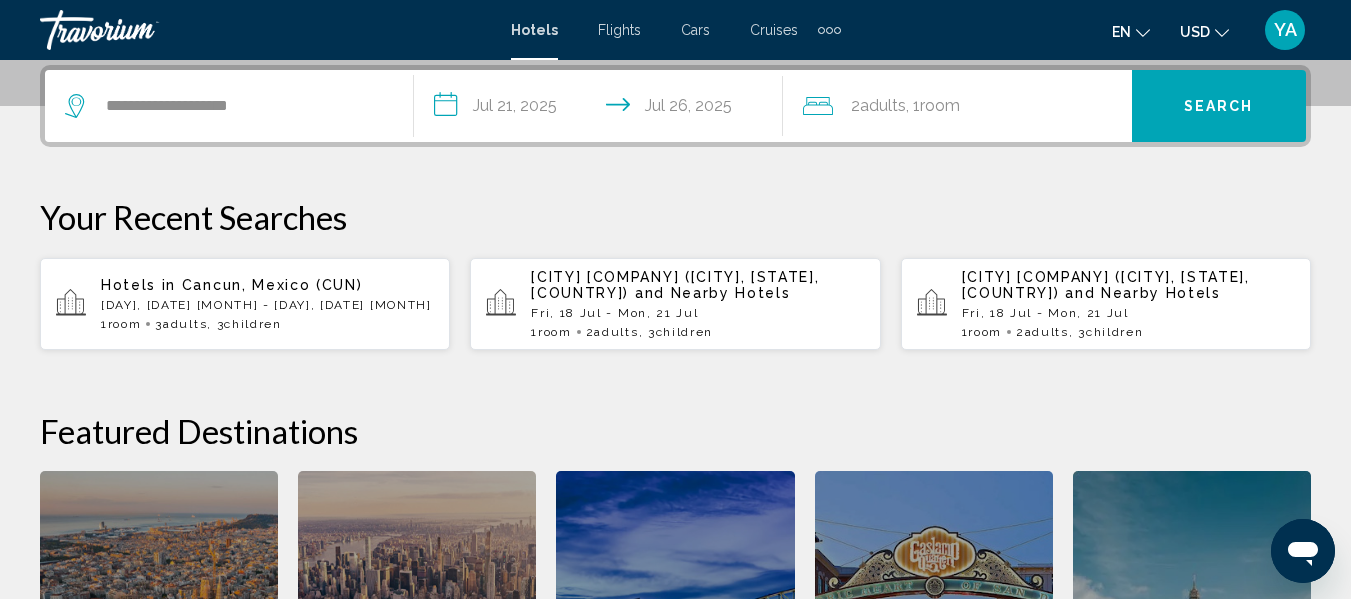 click on "2  Adult Adults , 1  Room rooms" 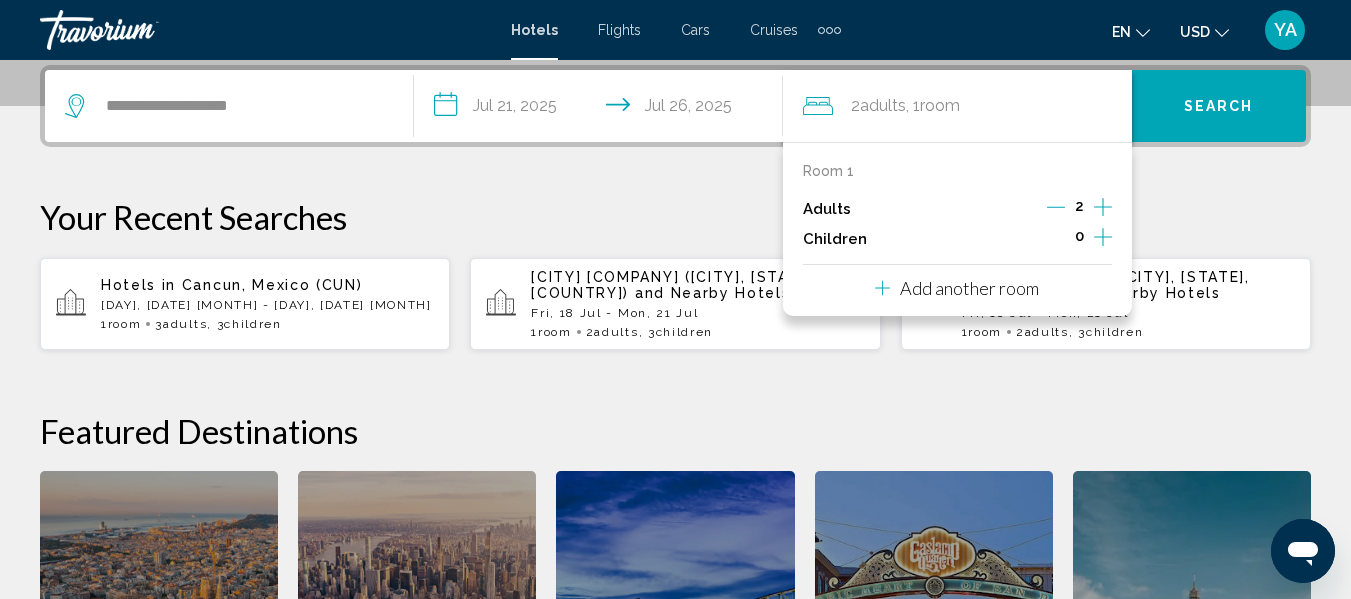 click 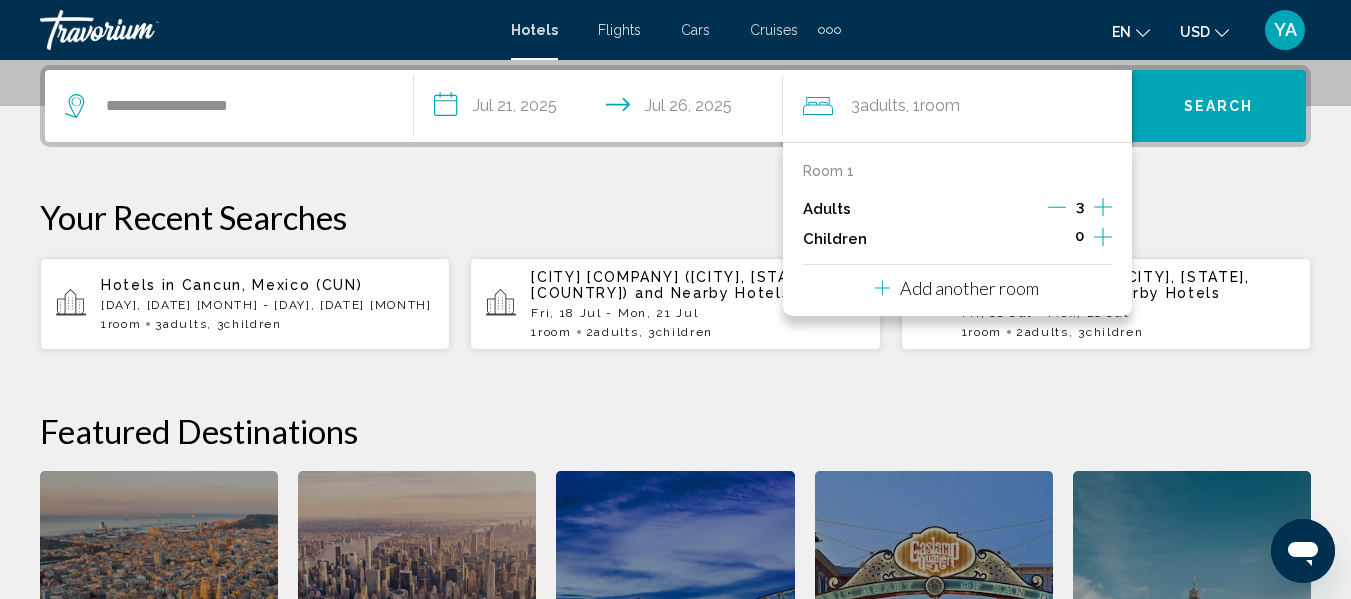 click 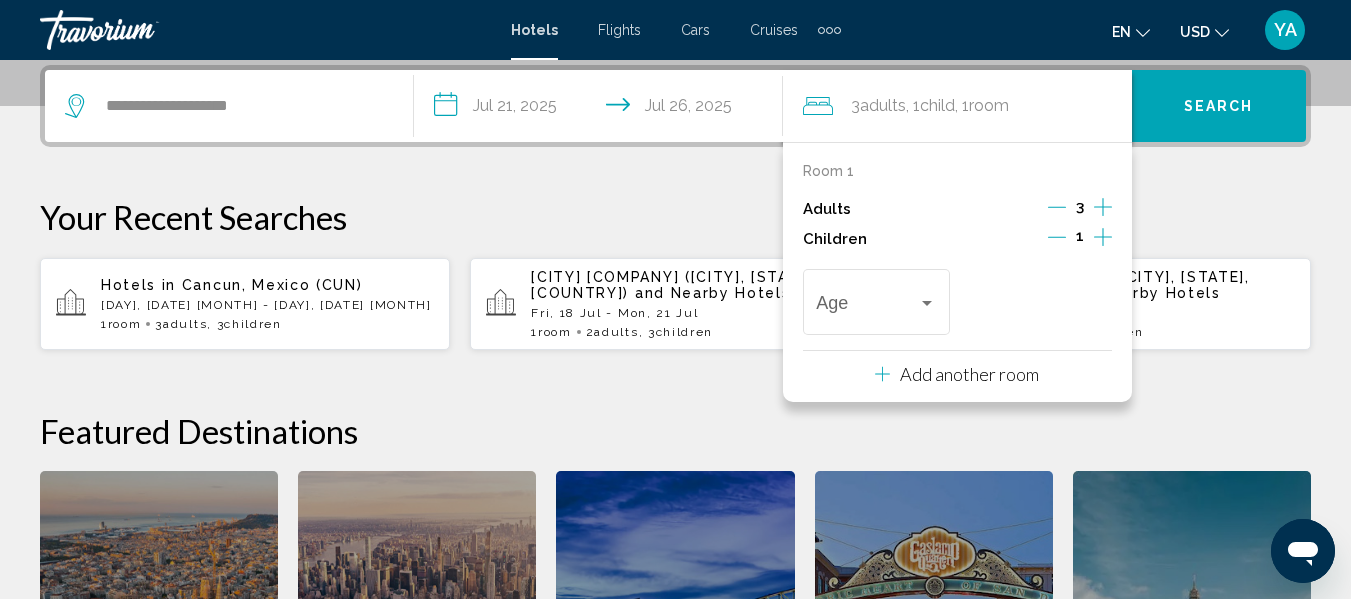 click 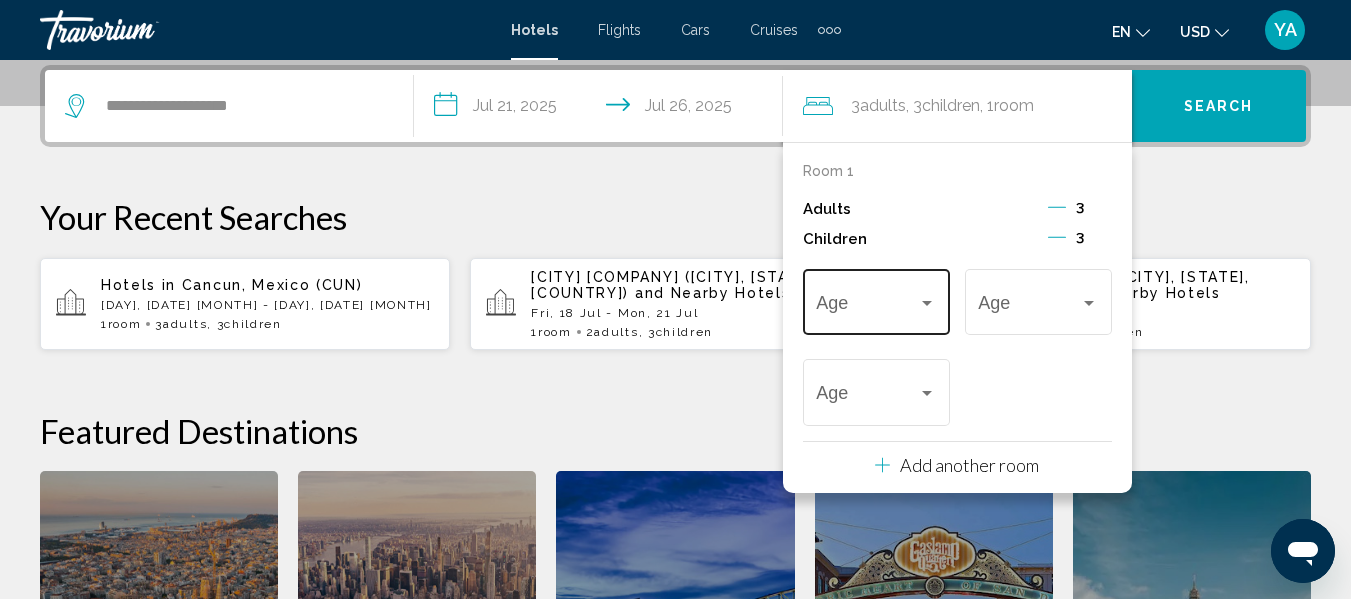 click at bounding box center [867, 307] 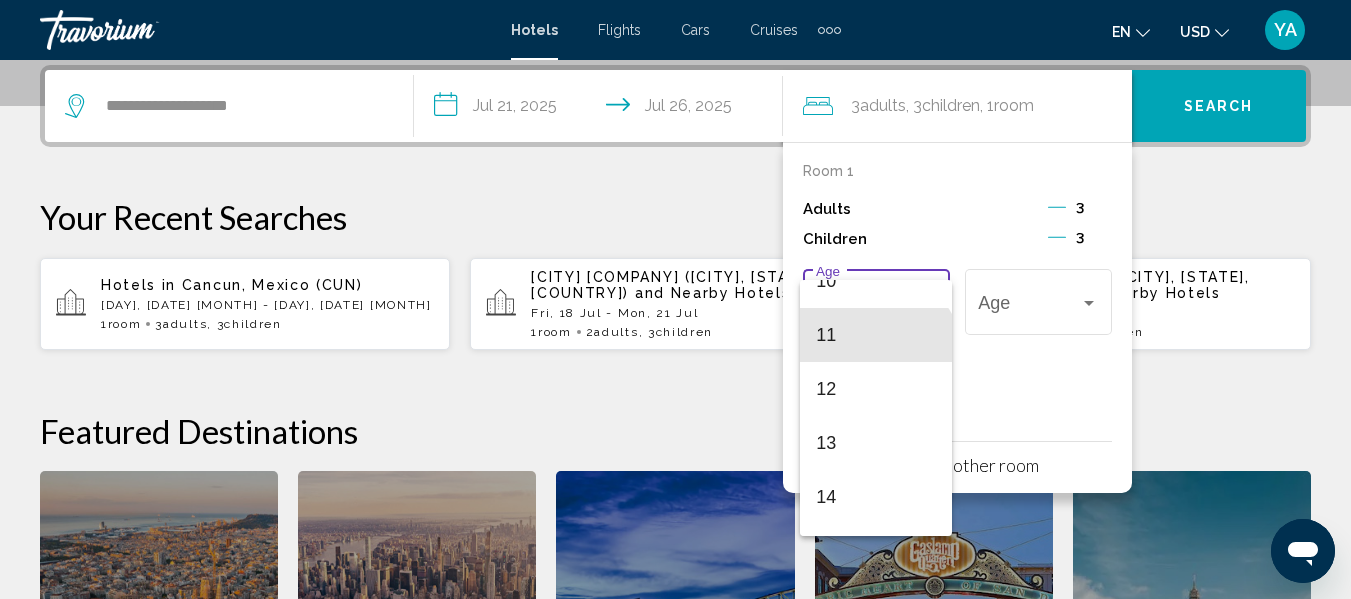 scroll, scrollTop: 607, scrollLeft: 0, axis: vertical 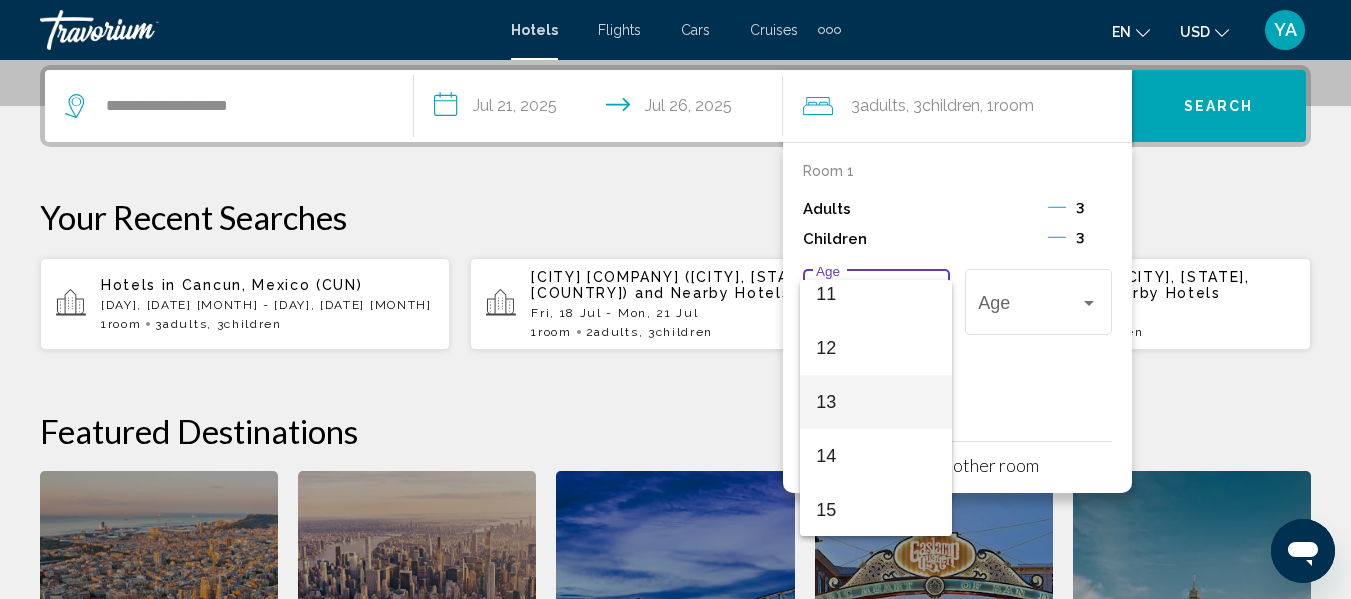 click on "13" at bounding box center [876, 402] 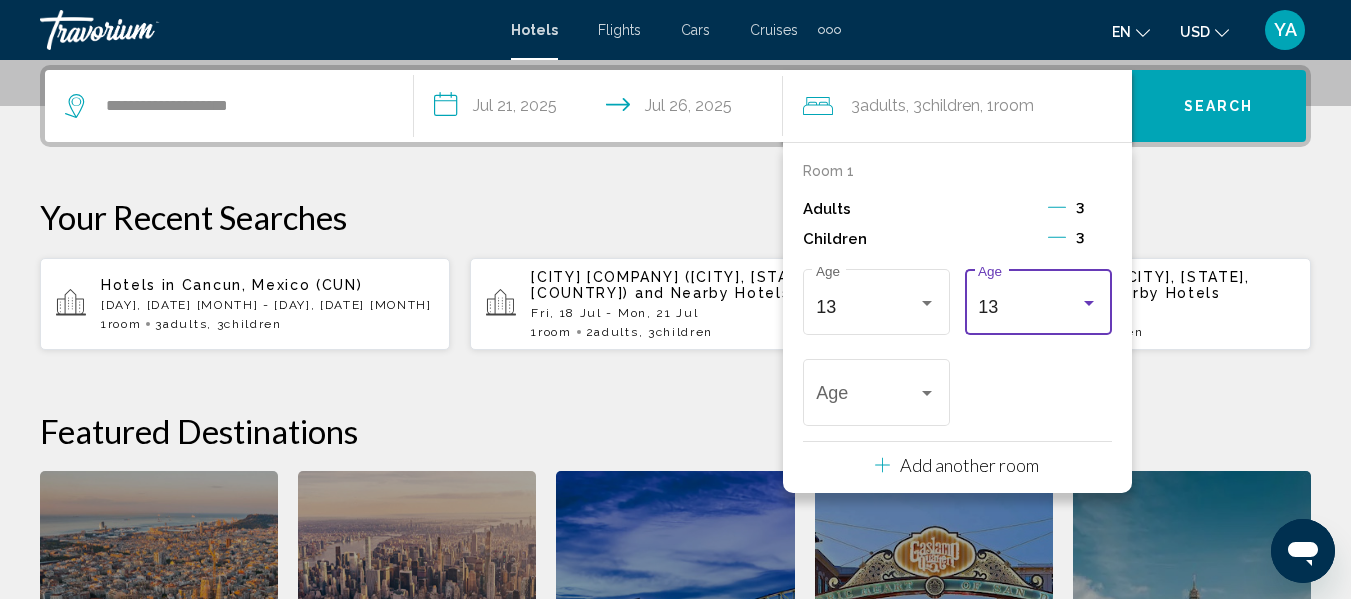 click on "13" at bounding box center [1029, 307] 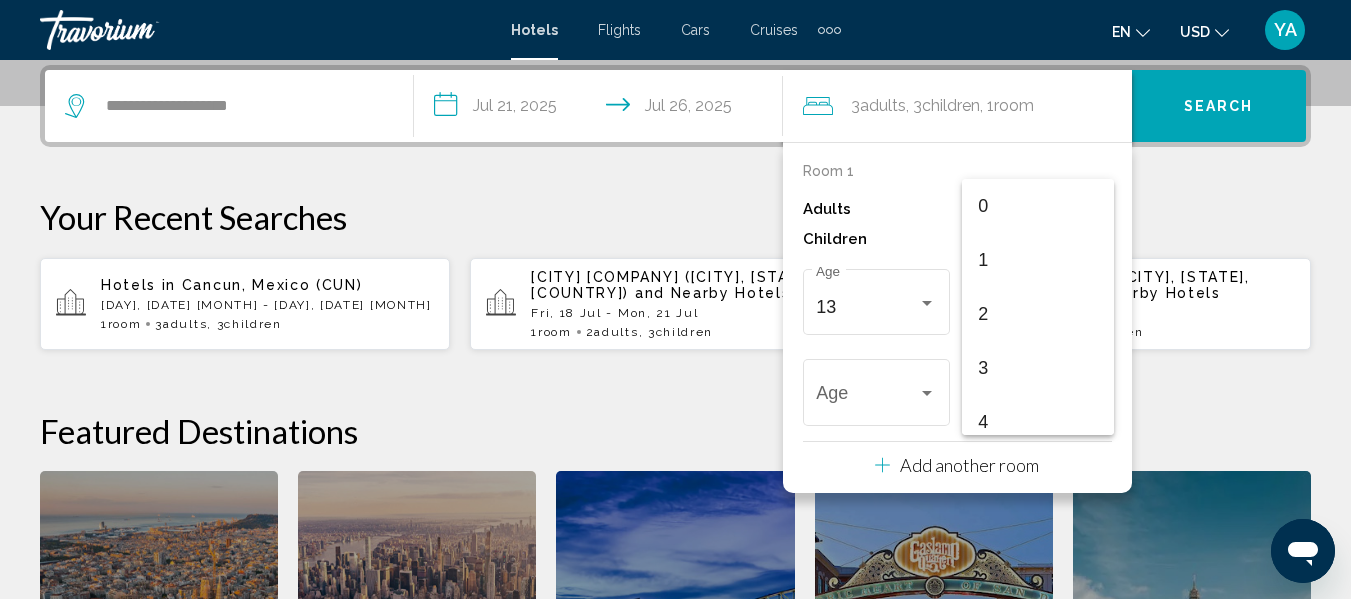 scroll, scrollTop: 601, scrollLeft: 0, axis: vertical 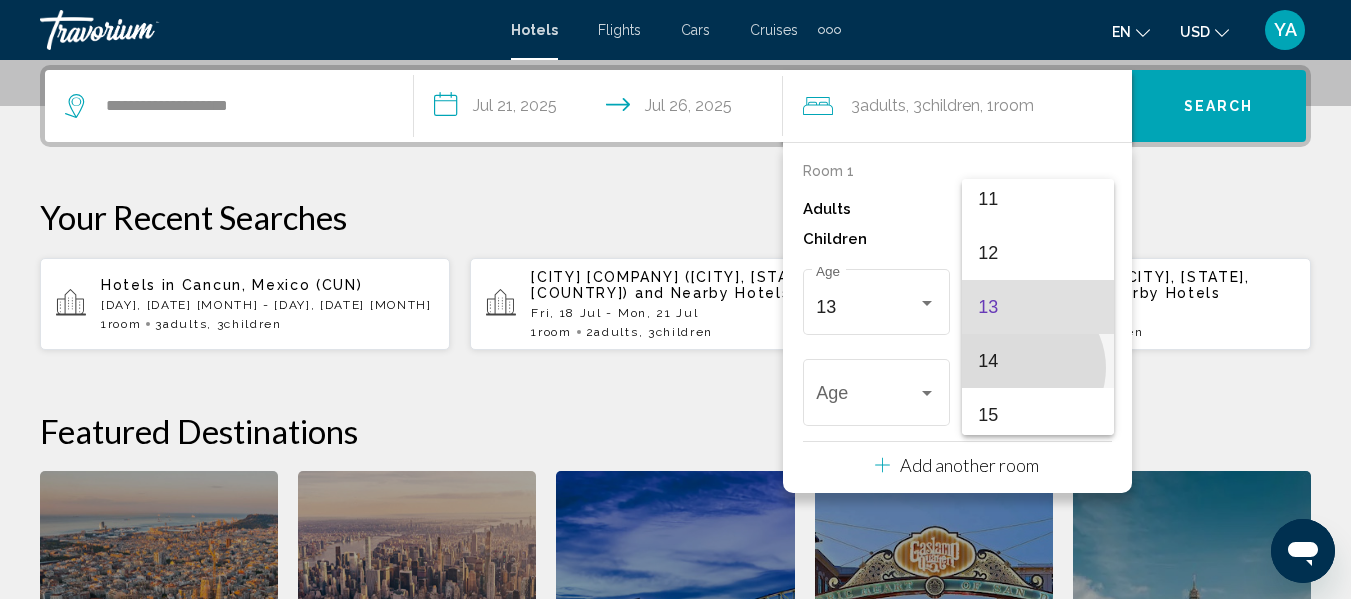 click on "14" at bounding box center (1038, 361) 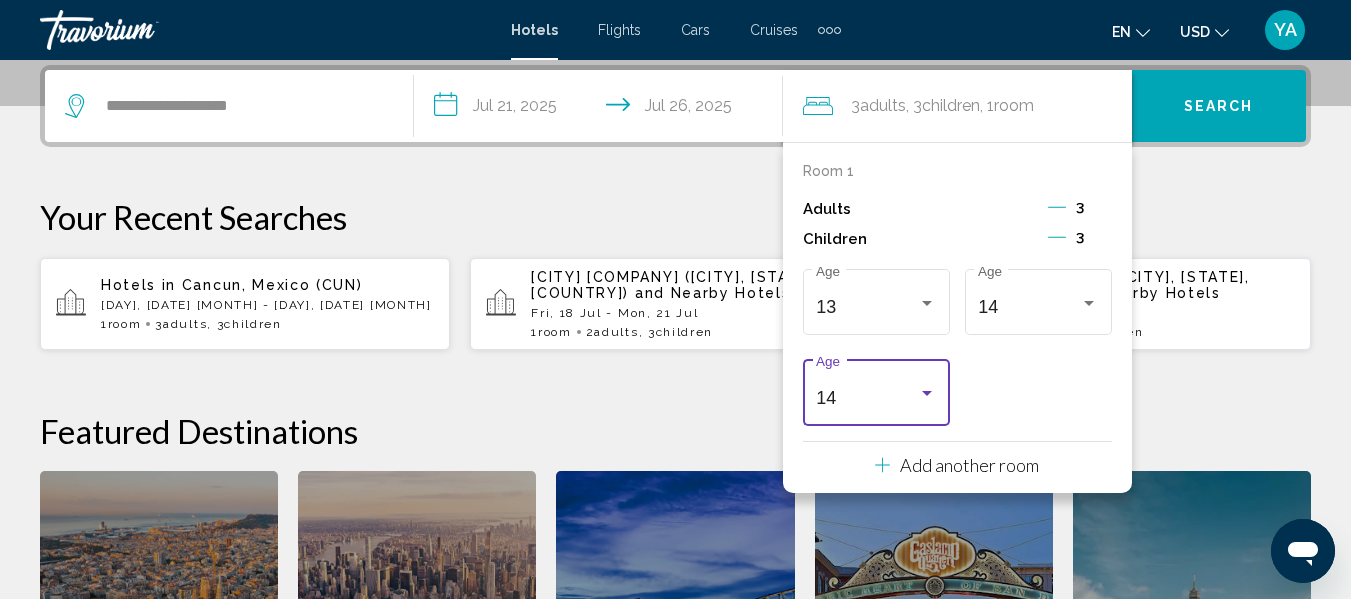 click at bounding box center [927, 393] 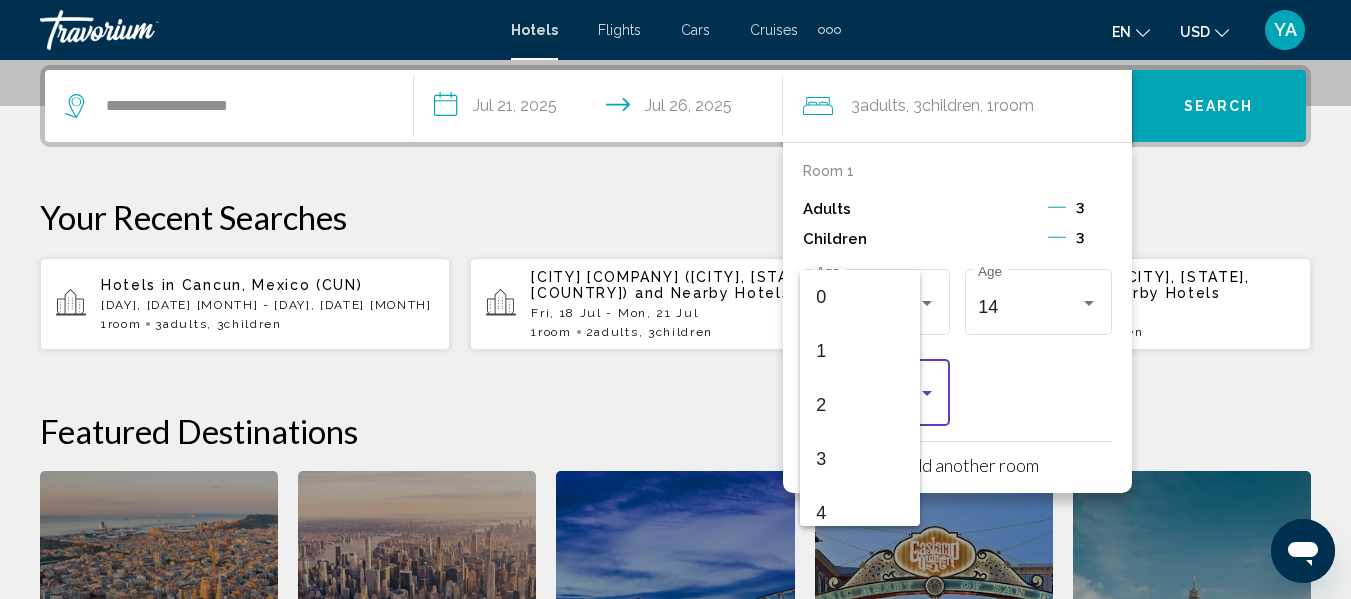 scroll, scrollTop: 655, scrollLeft: 0, axis: vertical 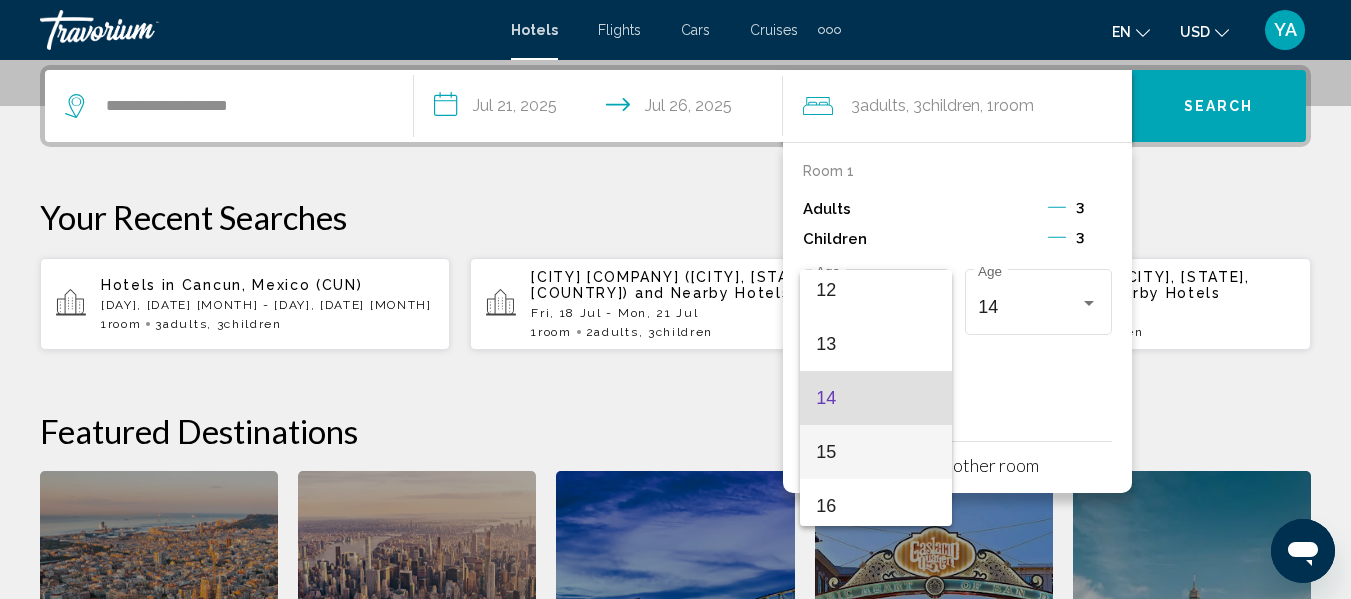 click on "15" at bounding box center [876, 452] 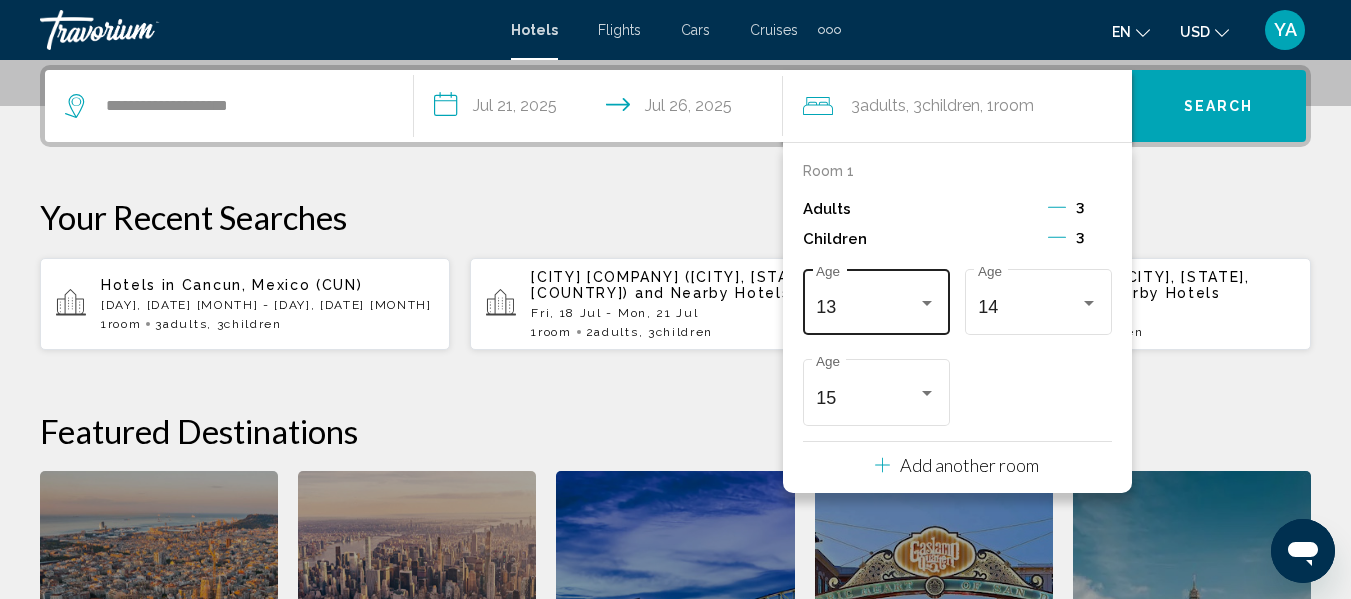 click at bounding box center [927, 303] 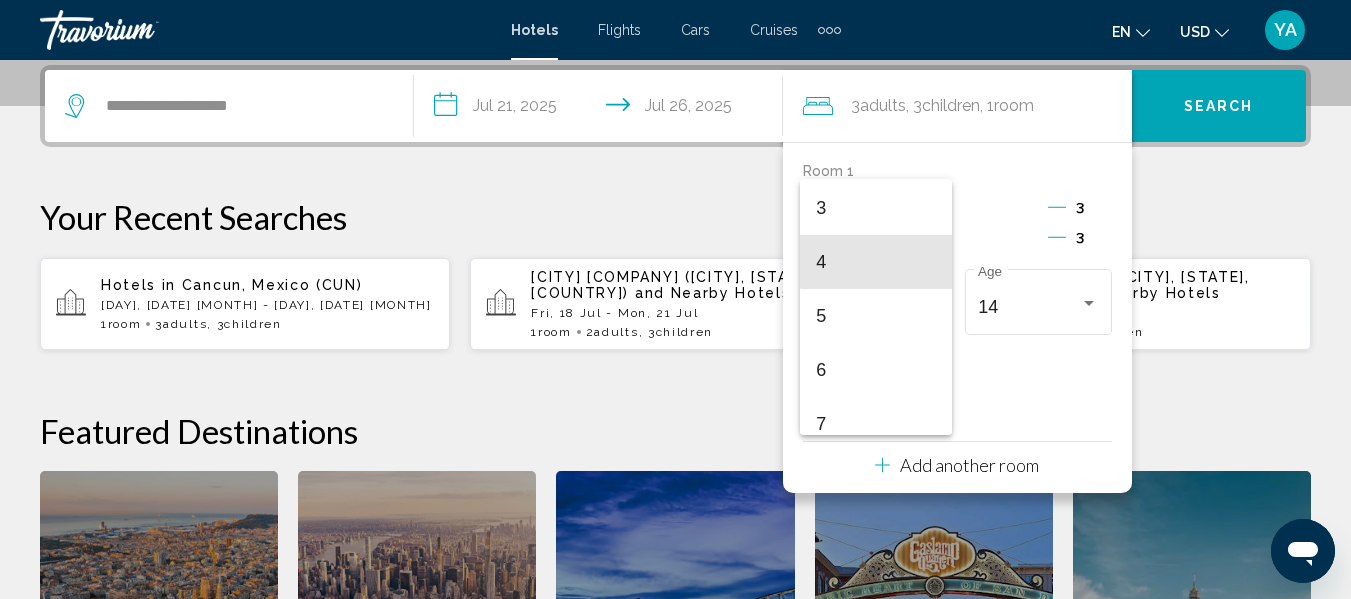 scroll, scrollTop: 163, scrollLeft: 0, axis: vertical 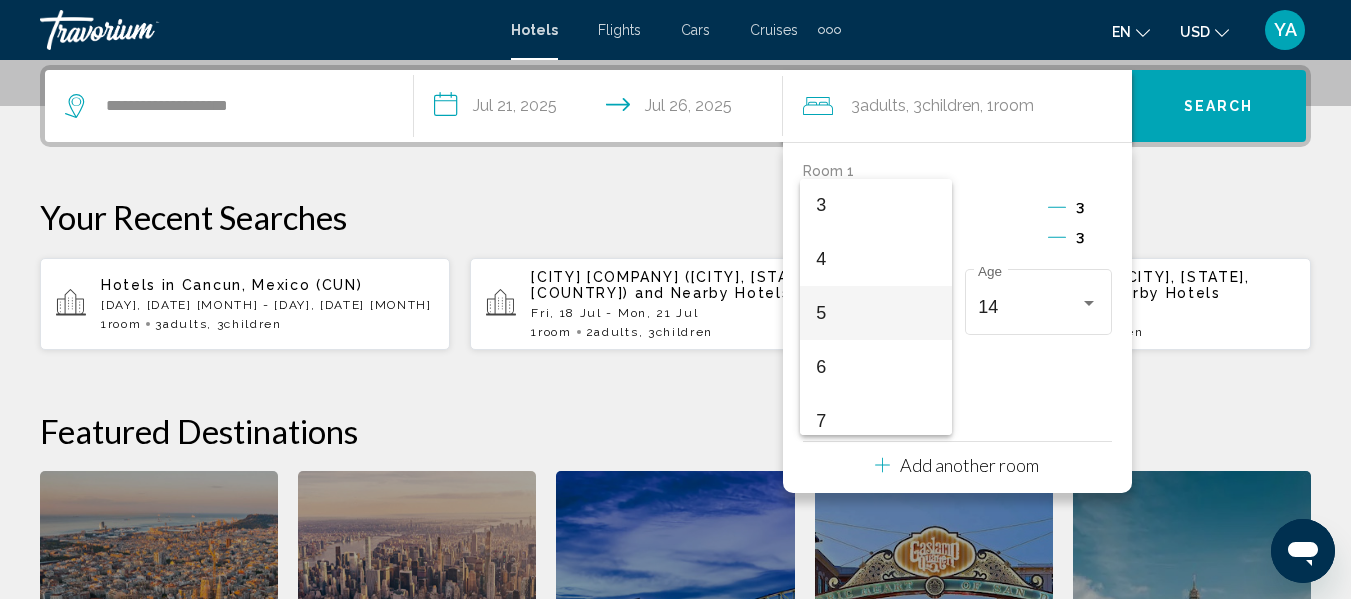 click on "5" at bounding box center [876, 313] 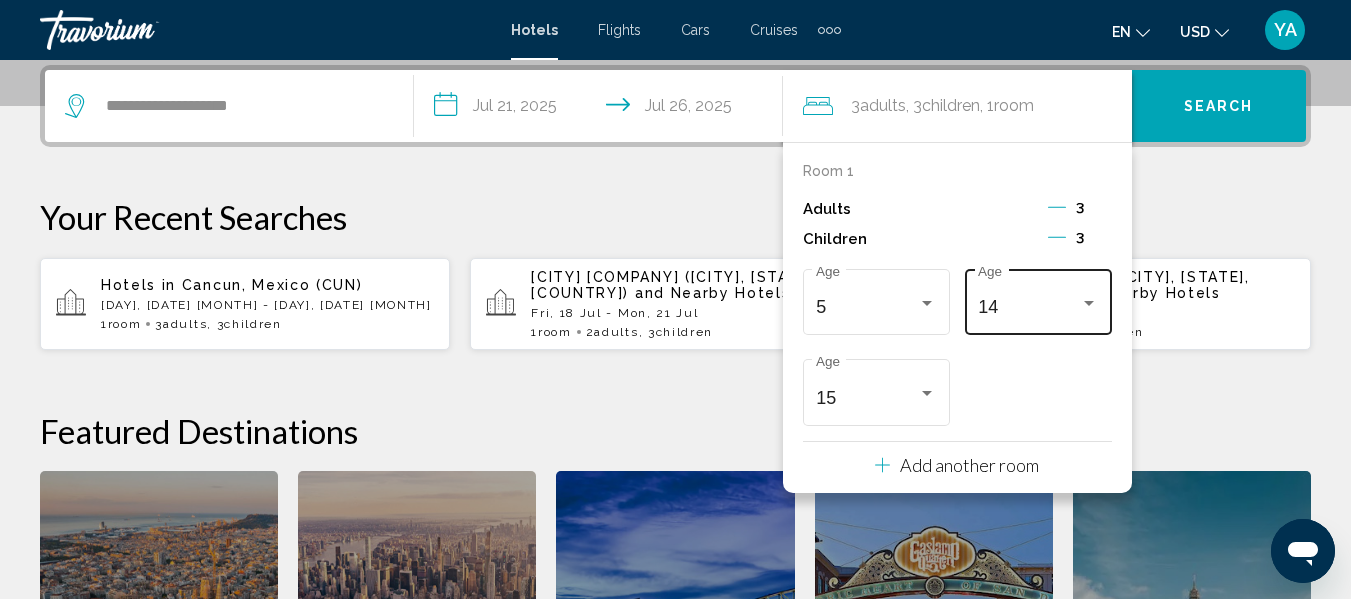 click on "14" at bounding box center (1029, 307) 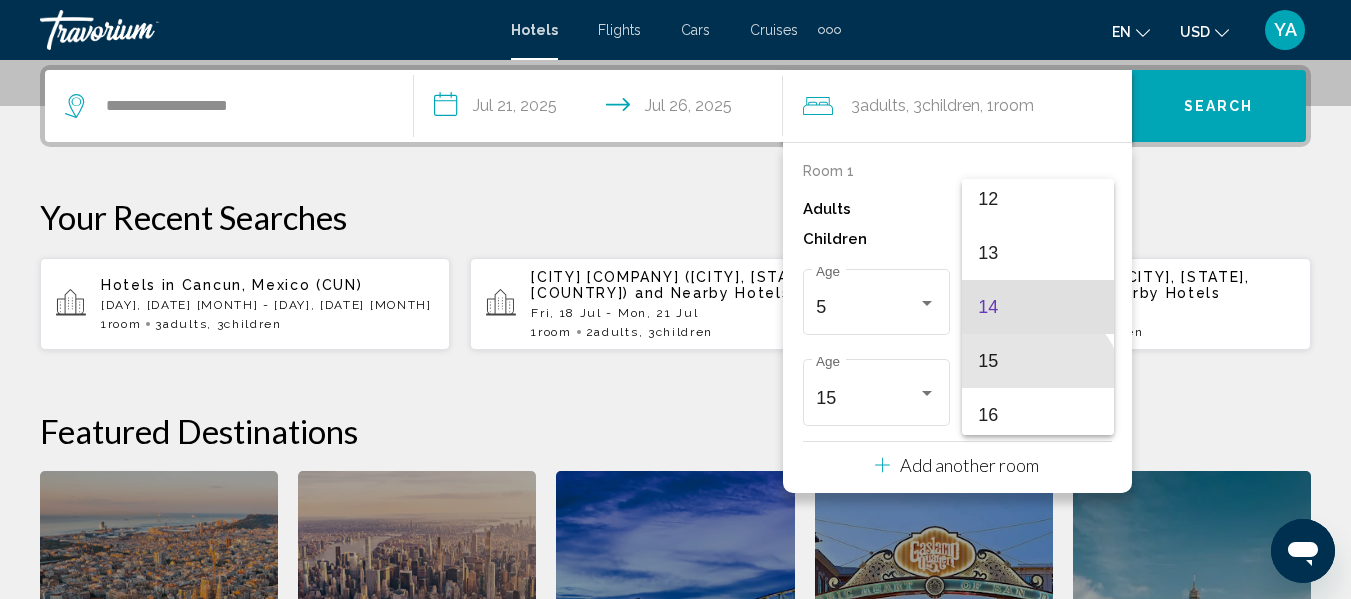 scroll, scrollTop: 716, scrollLeft: 0, axis: vertical 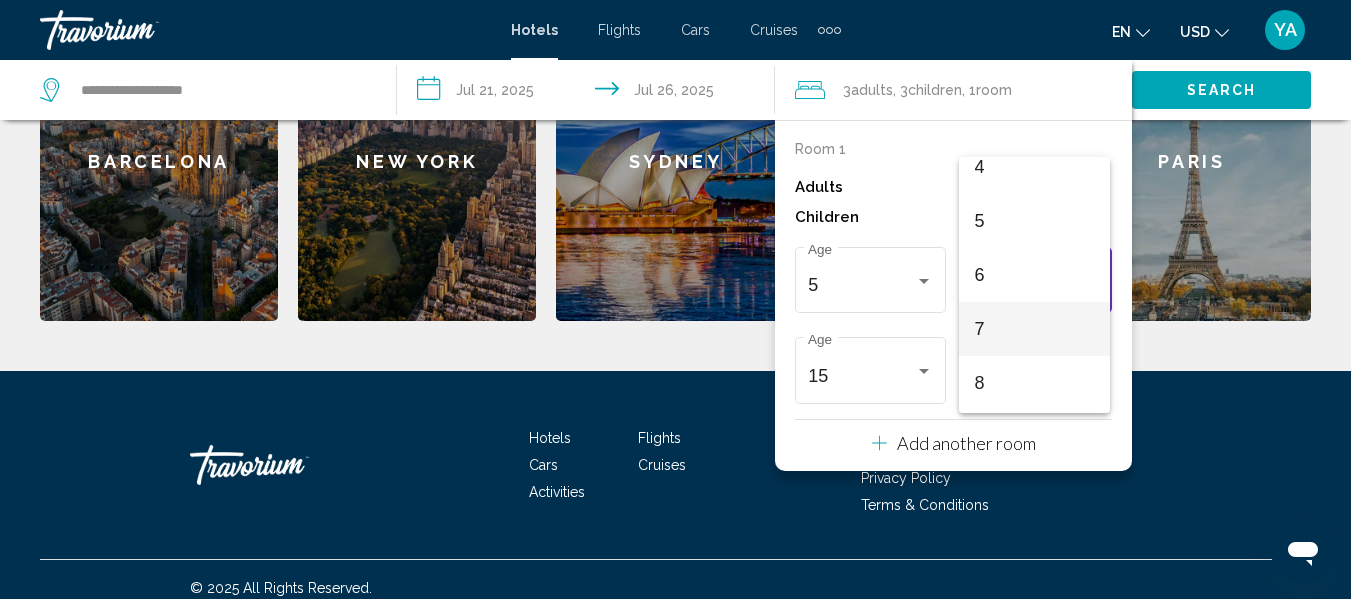 click on "7" at bounding box center (1035, 329) 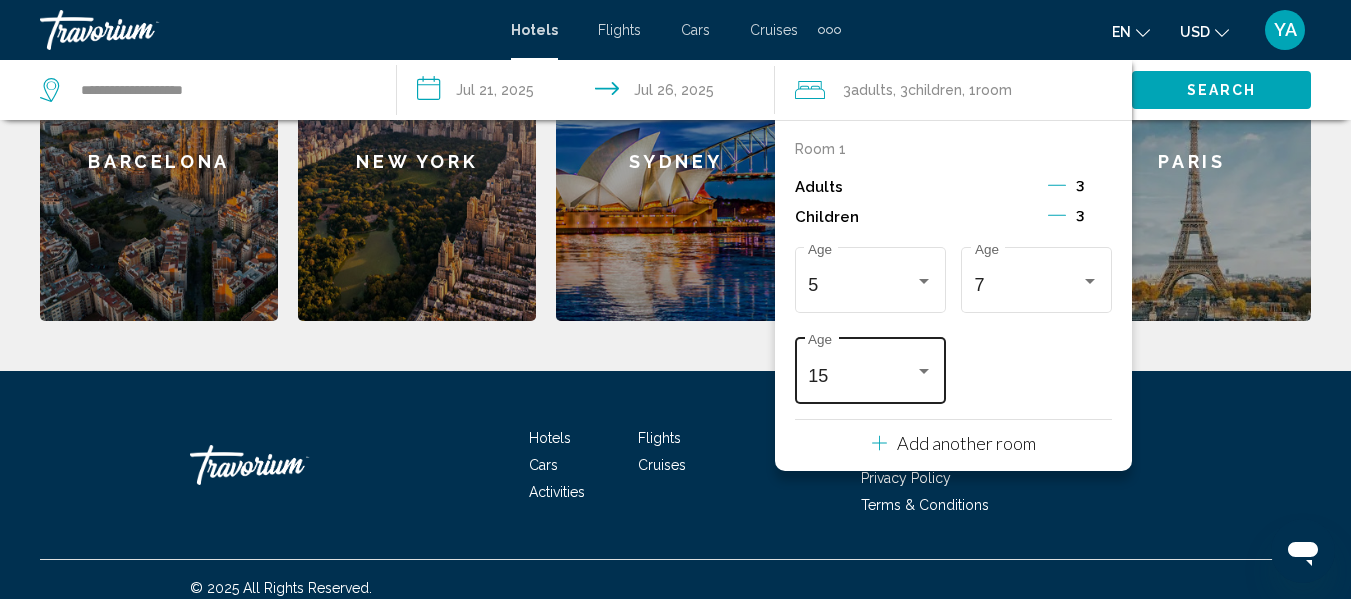 click on "15" at bounding box center [861, 376] 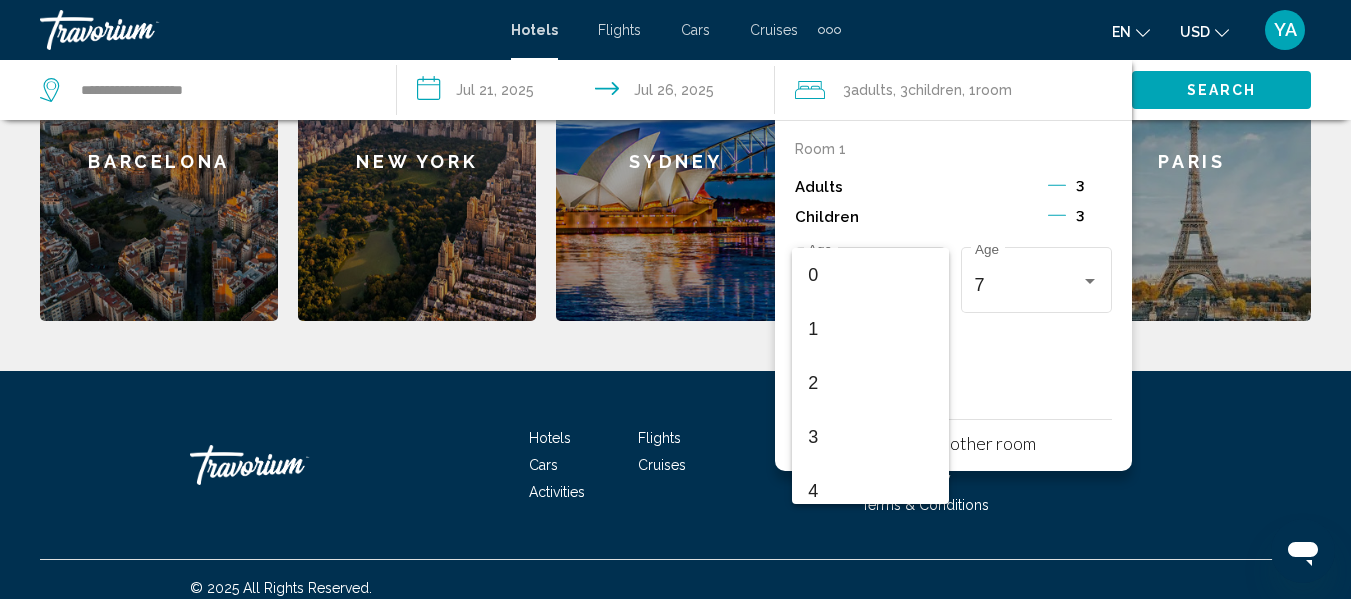 scroll, scrollTop: 709, scrollLeft: 0, axis: vertical 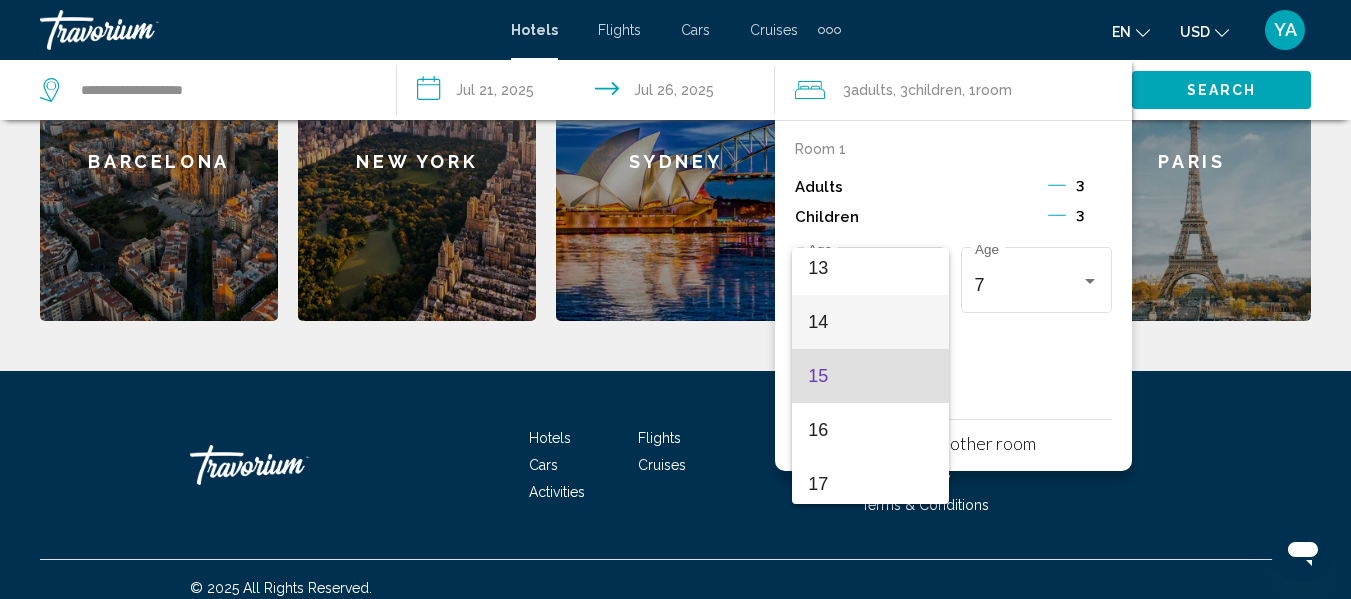 click on "14" at bounding box center (870, 322) 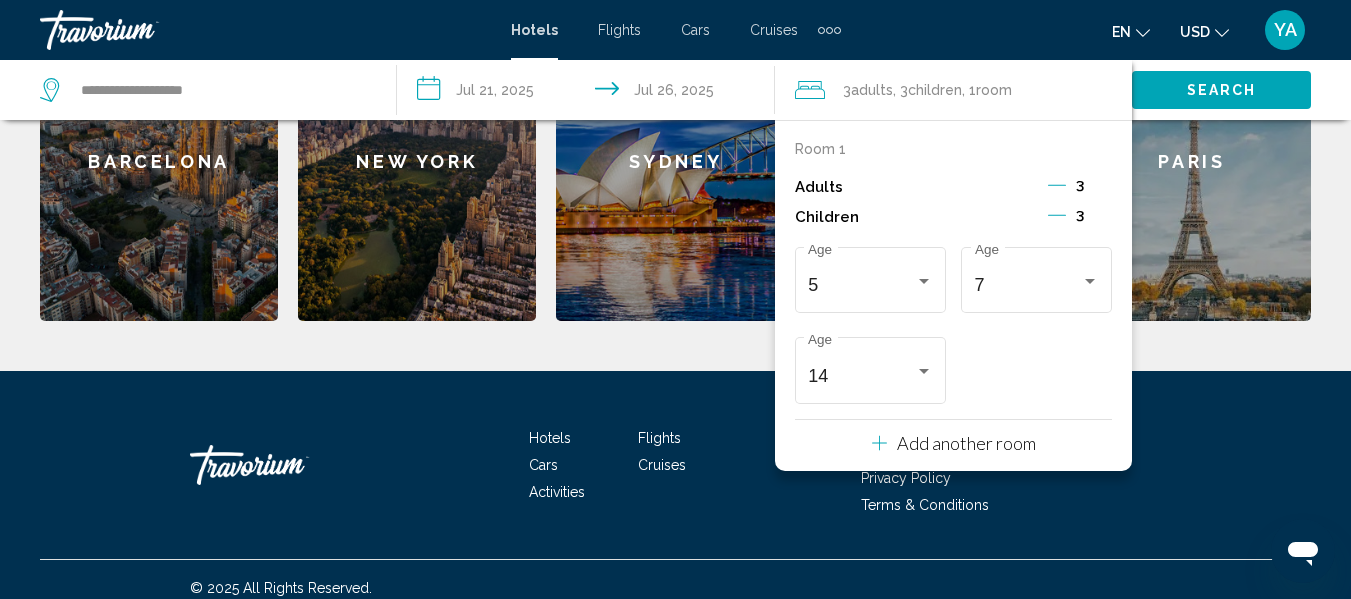 click on "Search" at bounding box center (1221, 89) 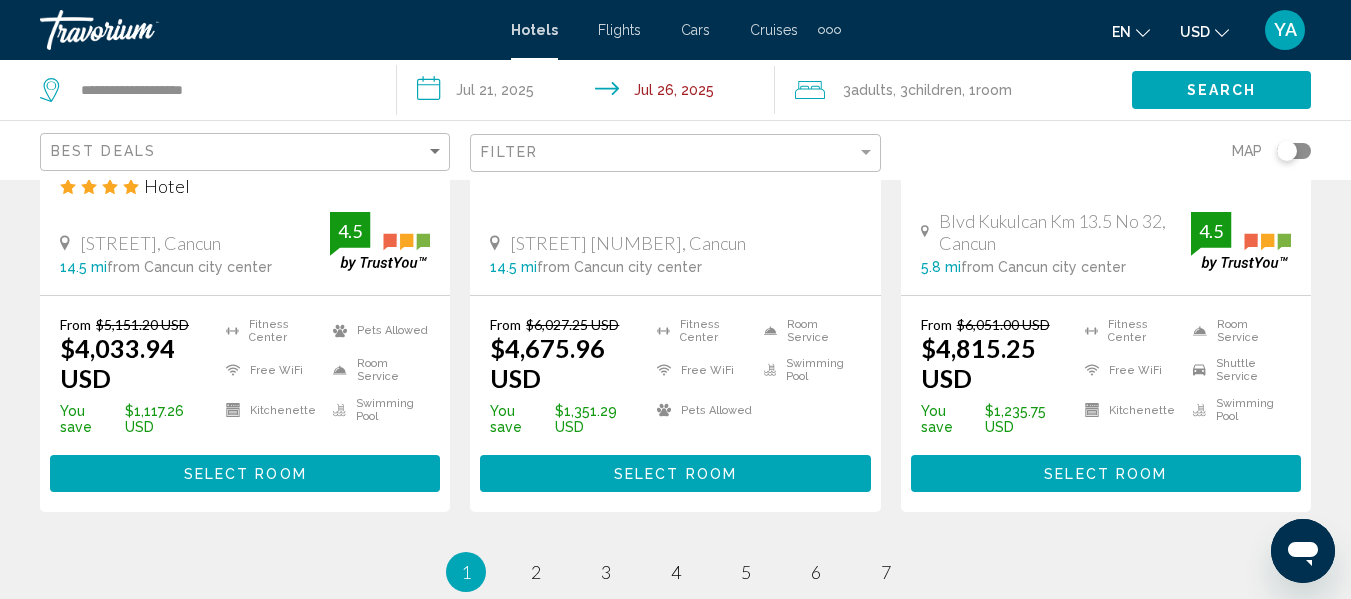 scroll, scrollTop: 2913, scrollLeft: 0, axis: vertical 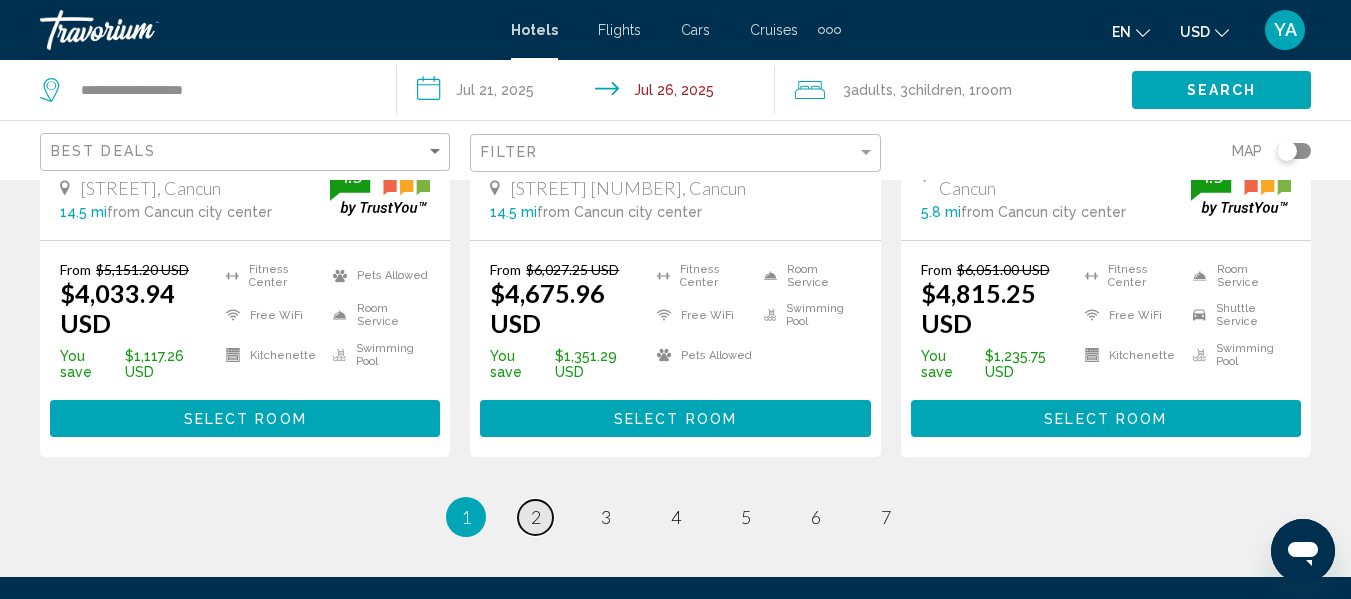 click on "2" at bounding box center [536, 517] 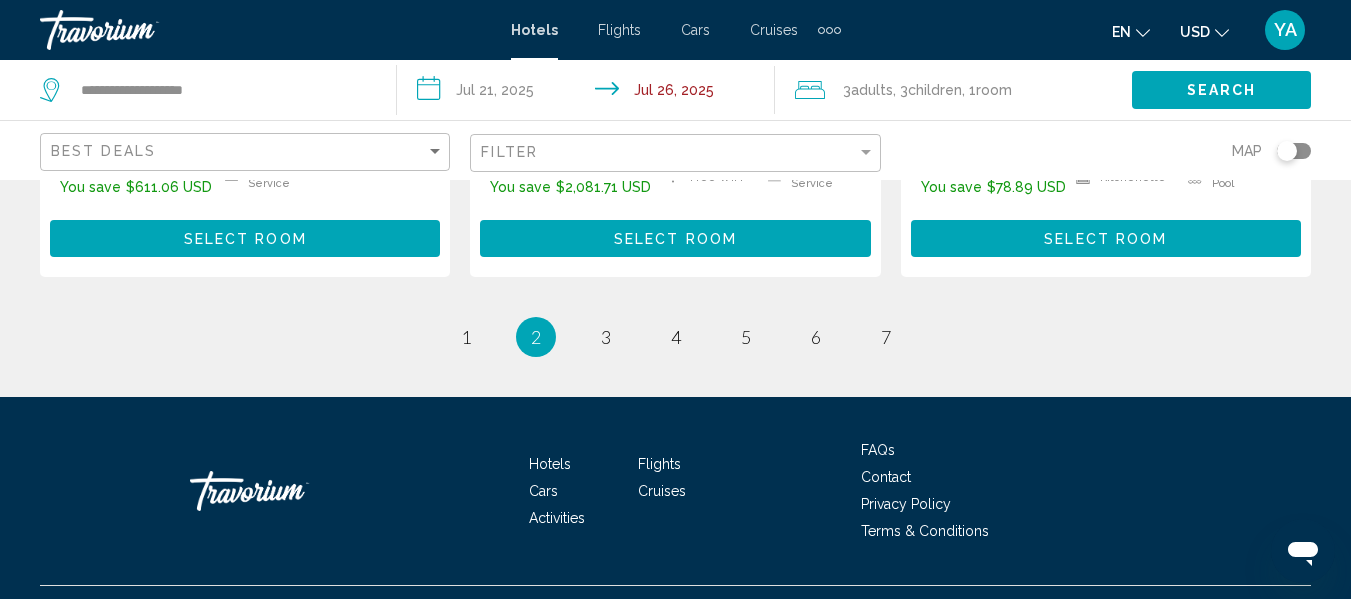 scroll, scrollTop: 3050, scrollLeft: 0, axis: vertical 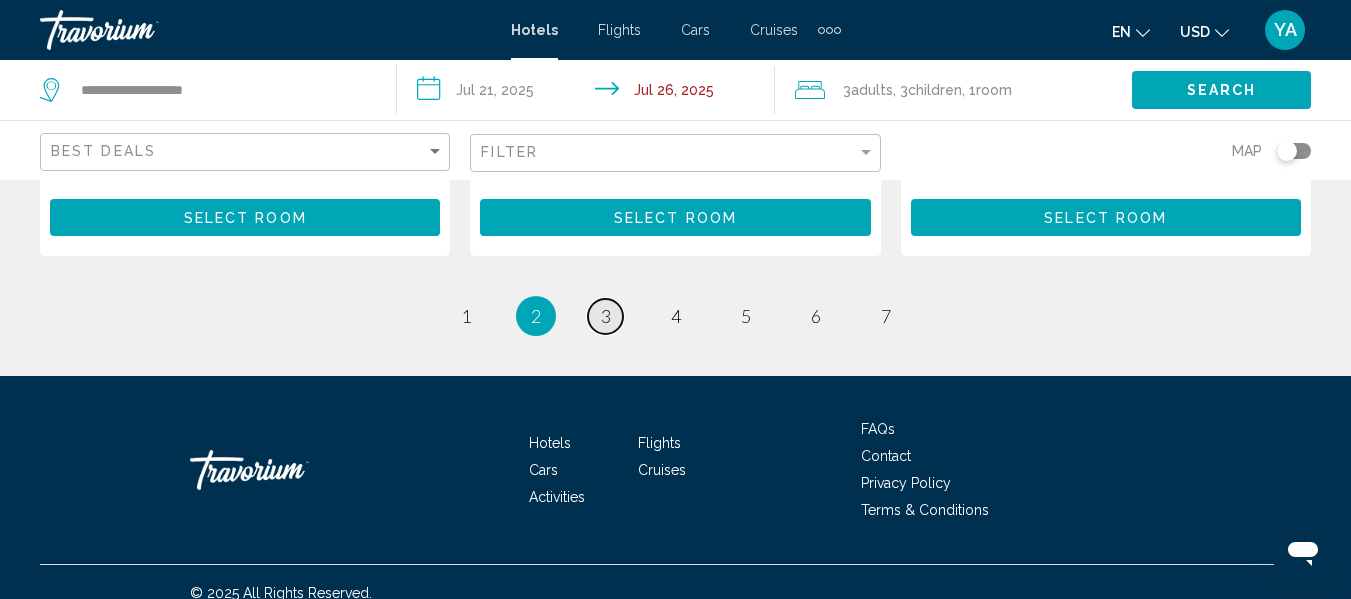 click on "page  3" at bounding box center (605, 316) 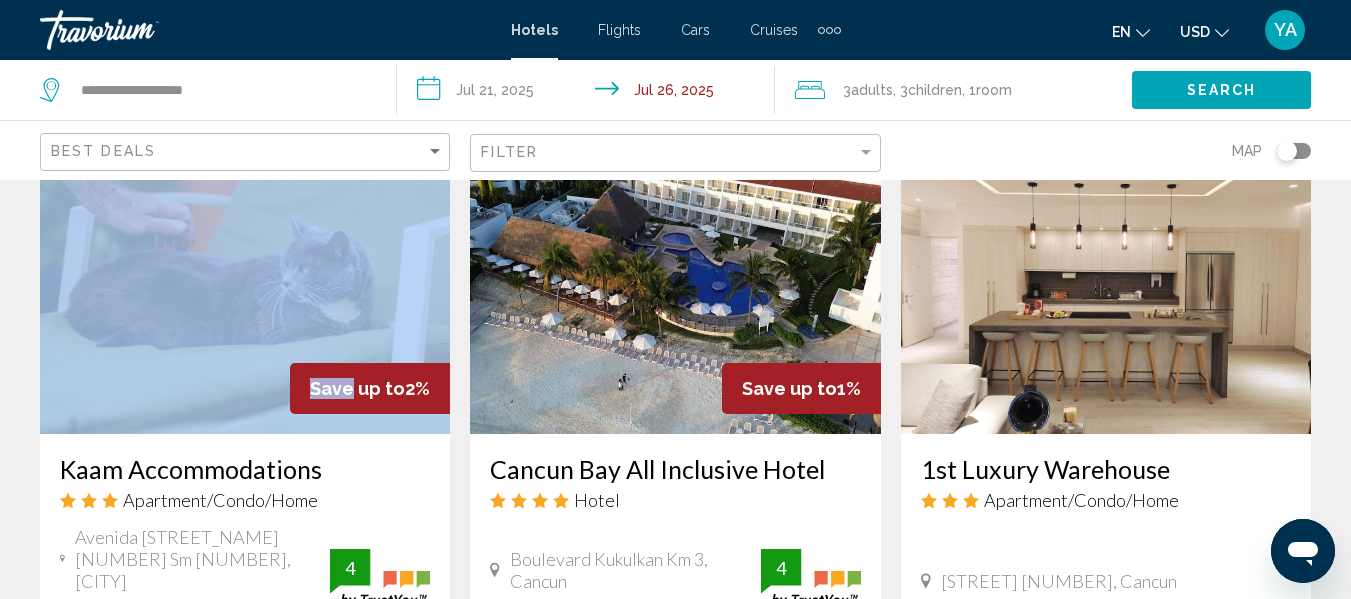 scroll, scrollTop: 2387, scrollLeft: 0, axis: vertical 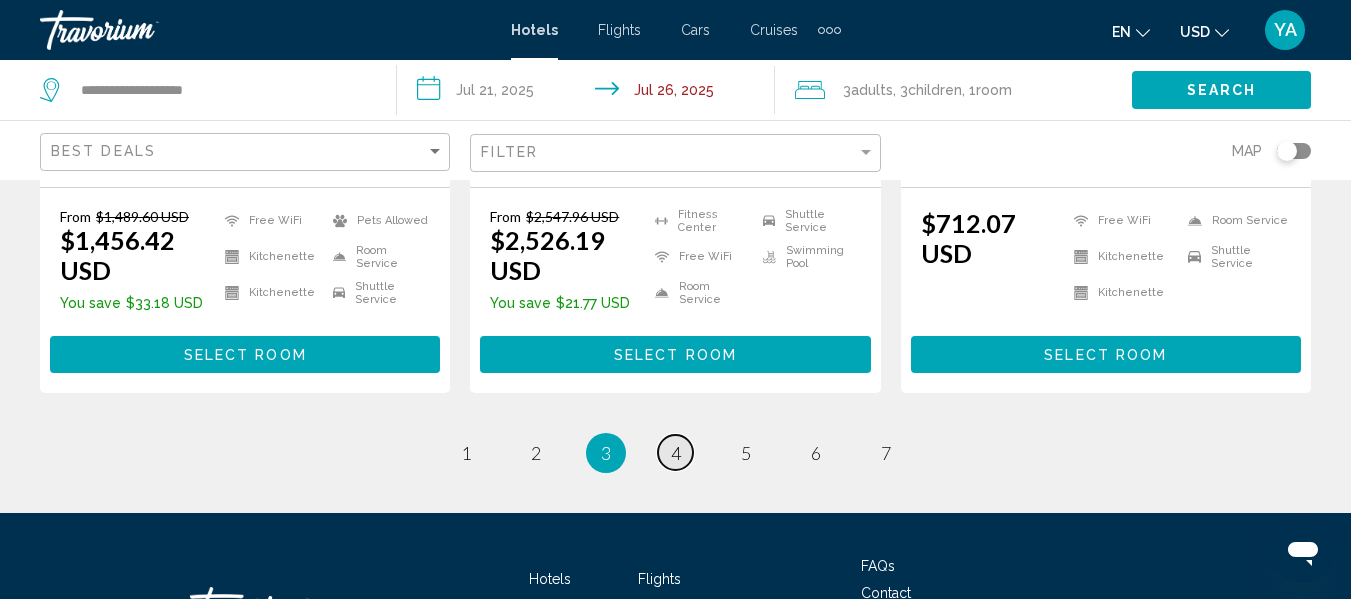 click on "4" at bounding box center (676, 453) 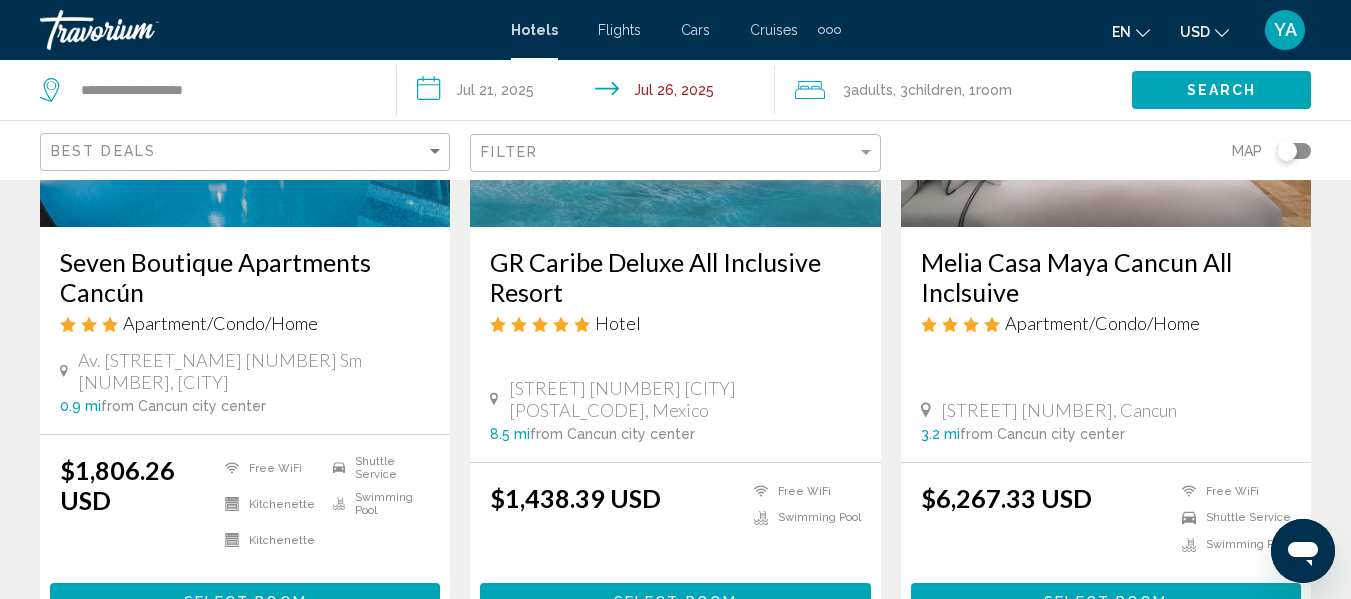 scroll, scrollTop: 352, scrollLeft: 0, axis: vertical 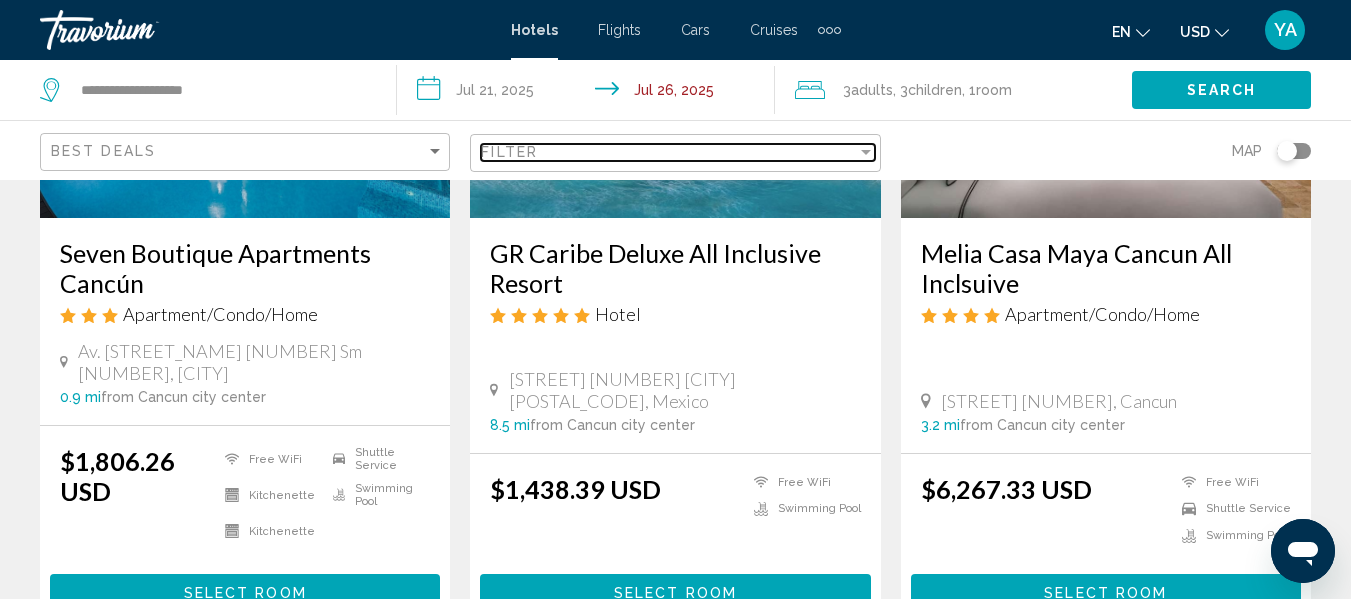 click on "Filter" at bounding box center [509, 152] 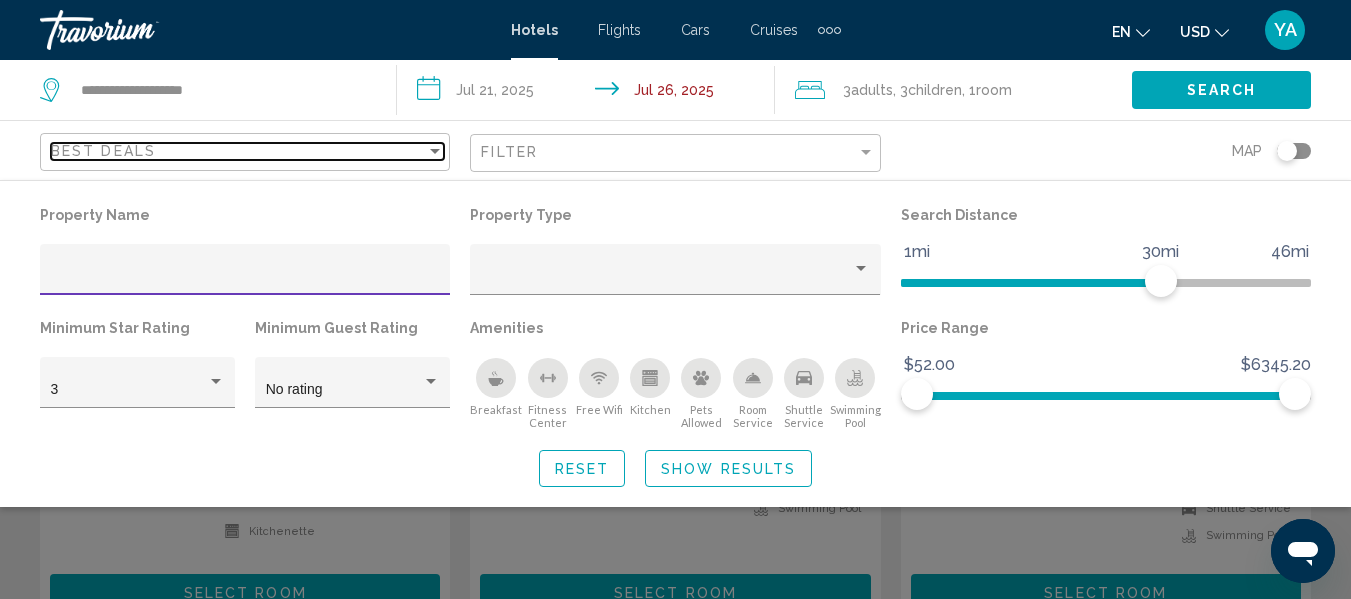 click on "Best Deals" at bounding box center (103, 151) 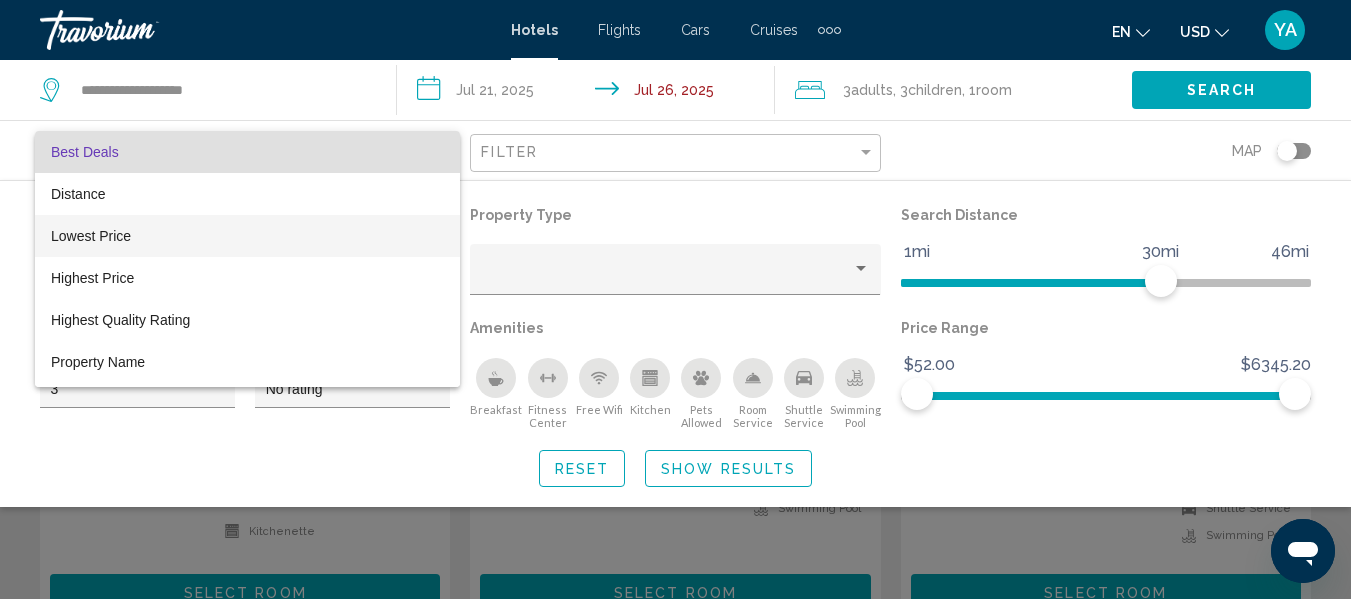 click on "Lowest Price" at bounding box center (247, 236) 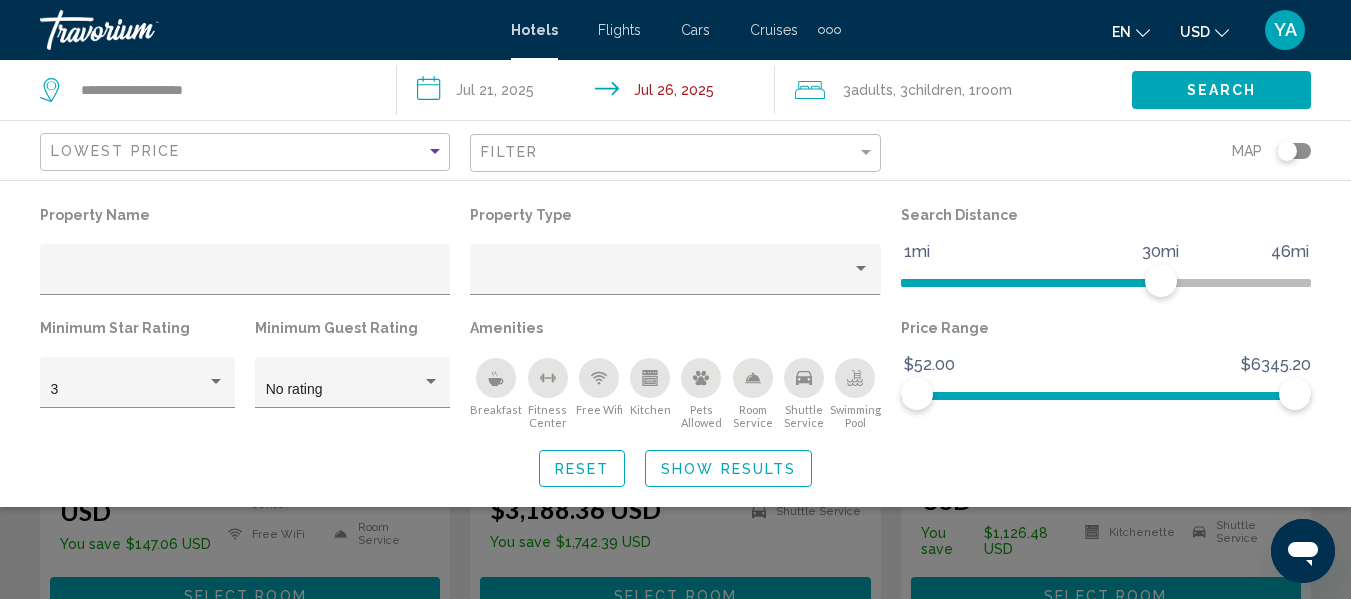 click on "Reset Show Results" 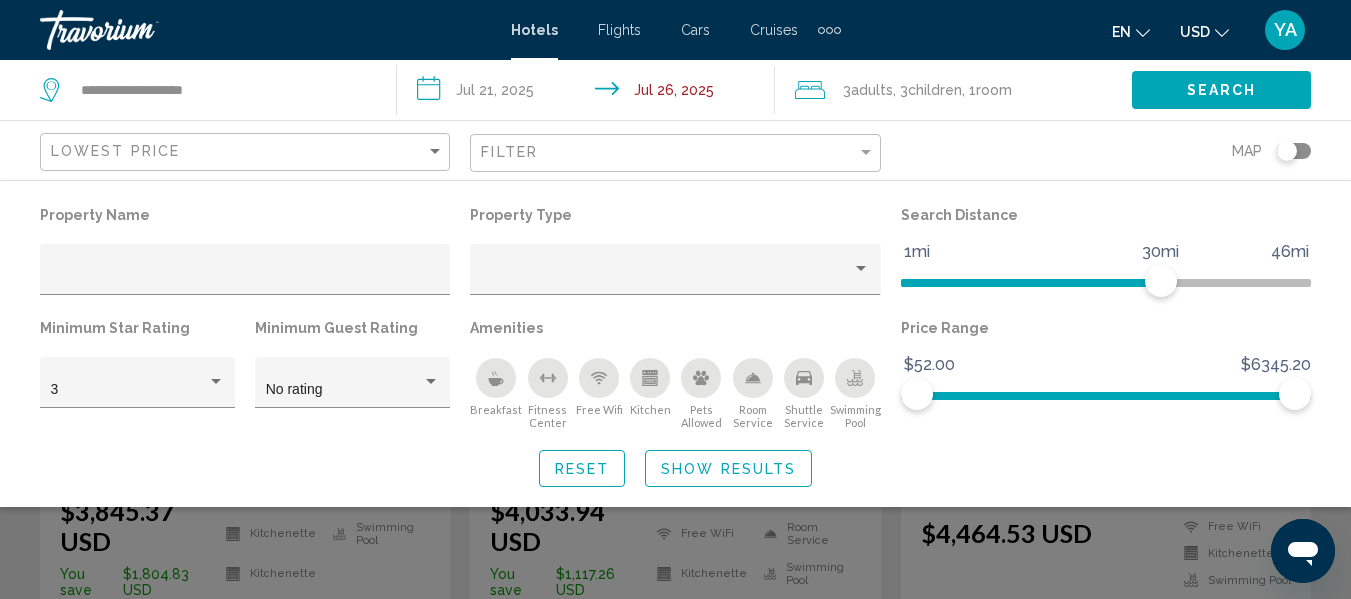 scroll, scrollTop: 1099, scrollLeft: 0, axis: vertical 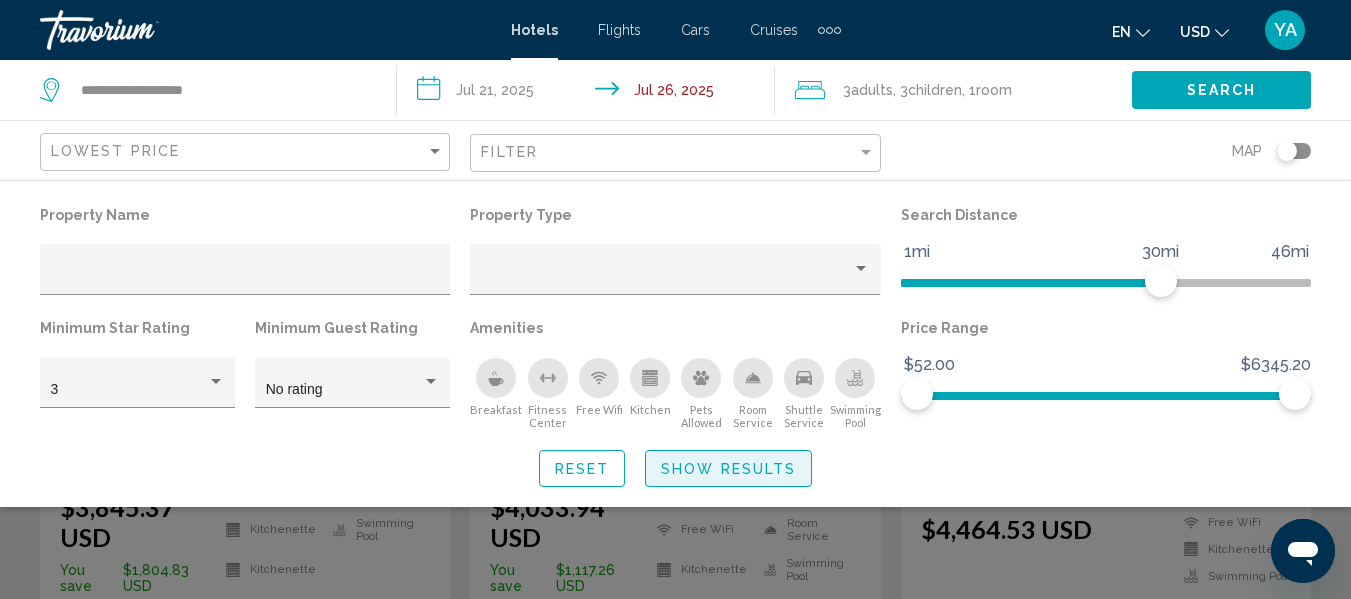 click on "Show Results" 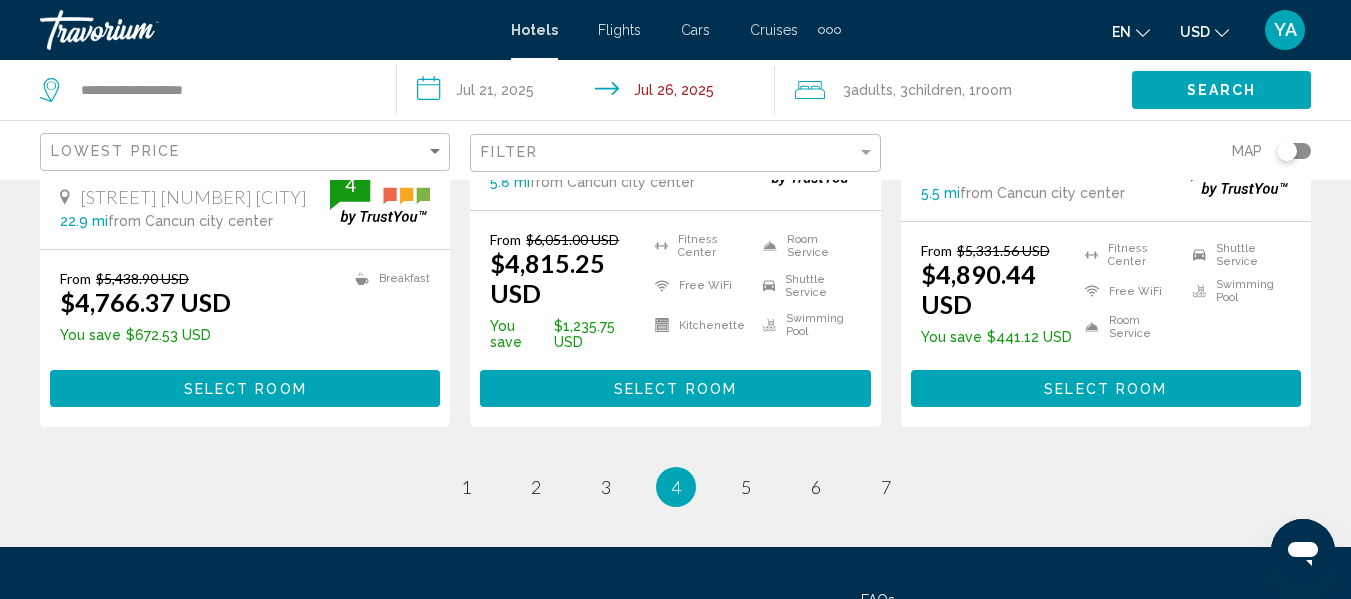 scroll, scrollTop: 3046, scrollLeft: 0, axis: vertical 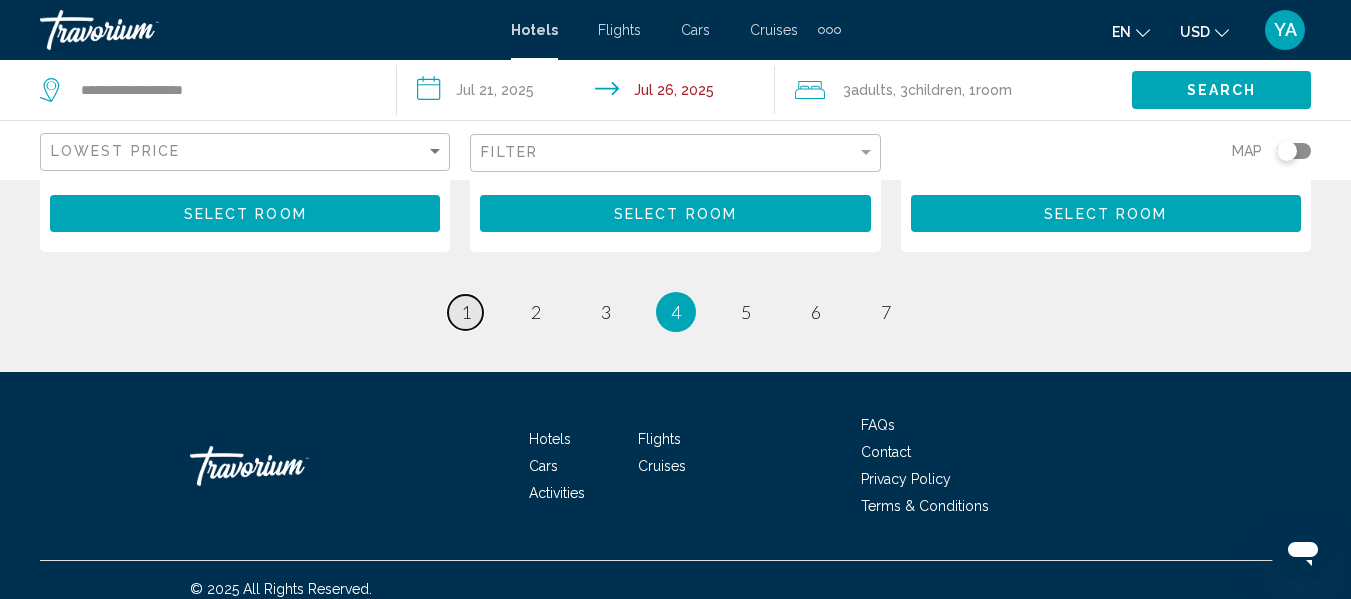 click on "page  1" at bounding box center (465, 312) 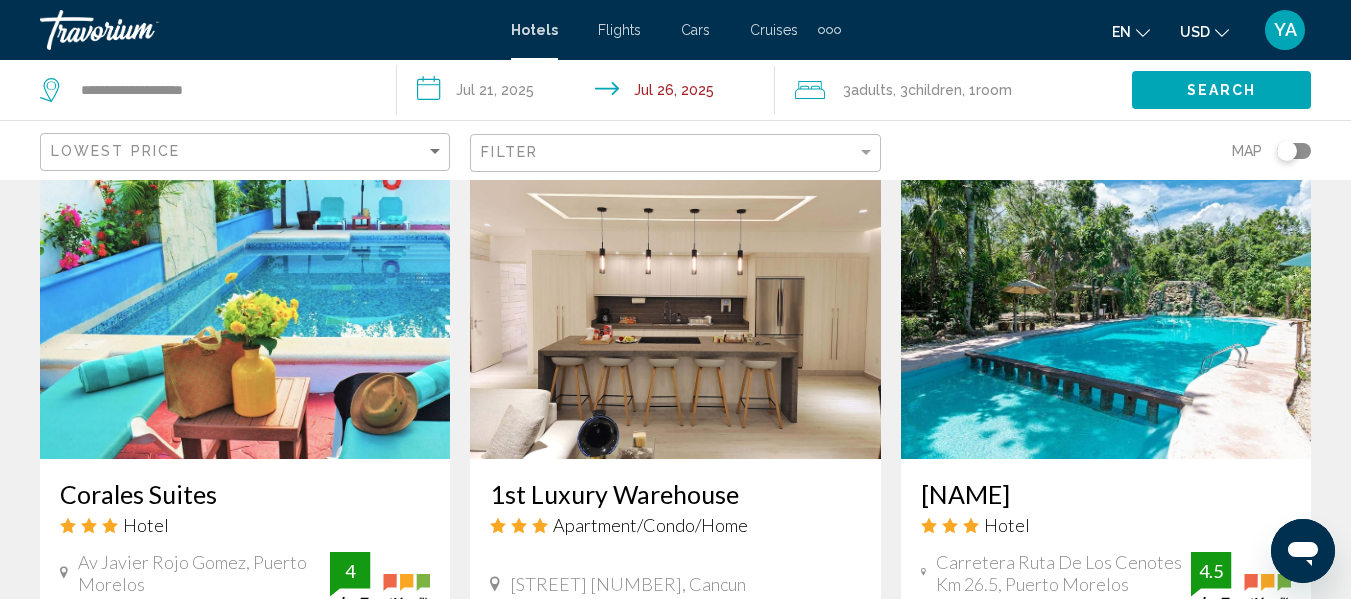 scroll, scrollTop: 1894, scrollLeft: 0, axis: vertical 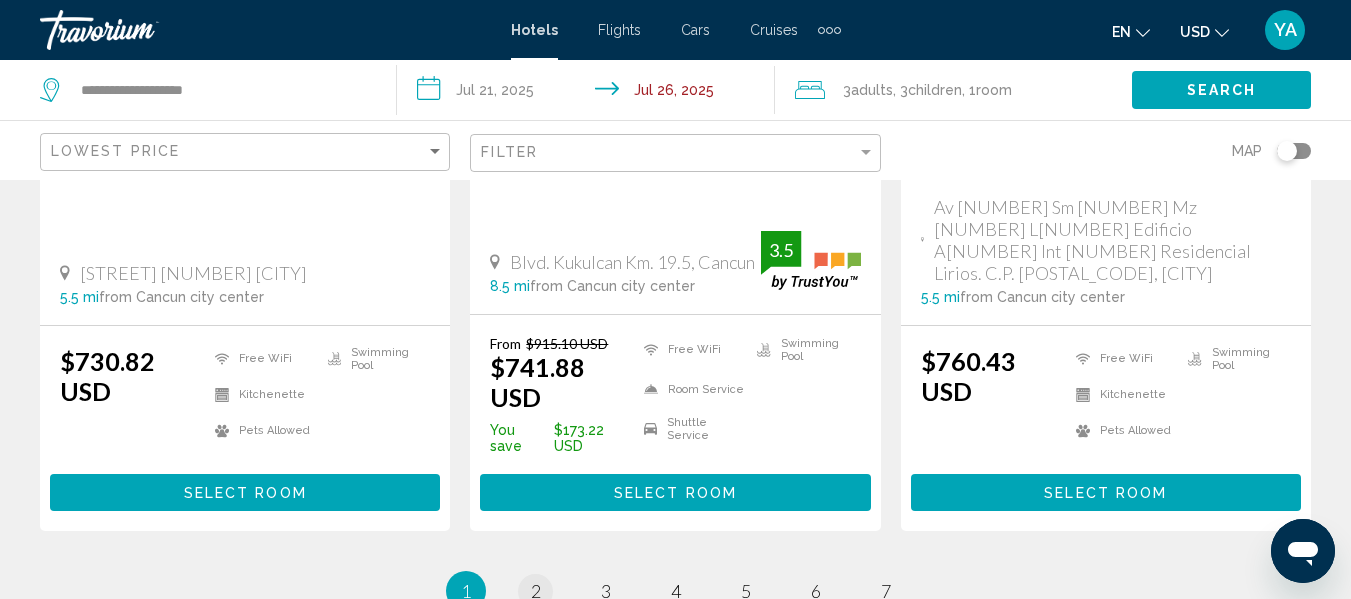 click on "page  2" at bounding box center (535, 591) 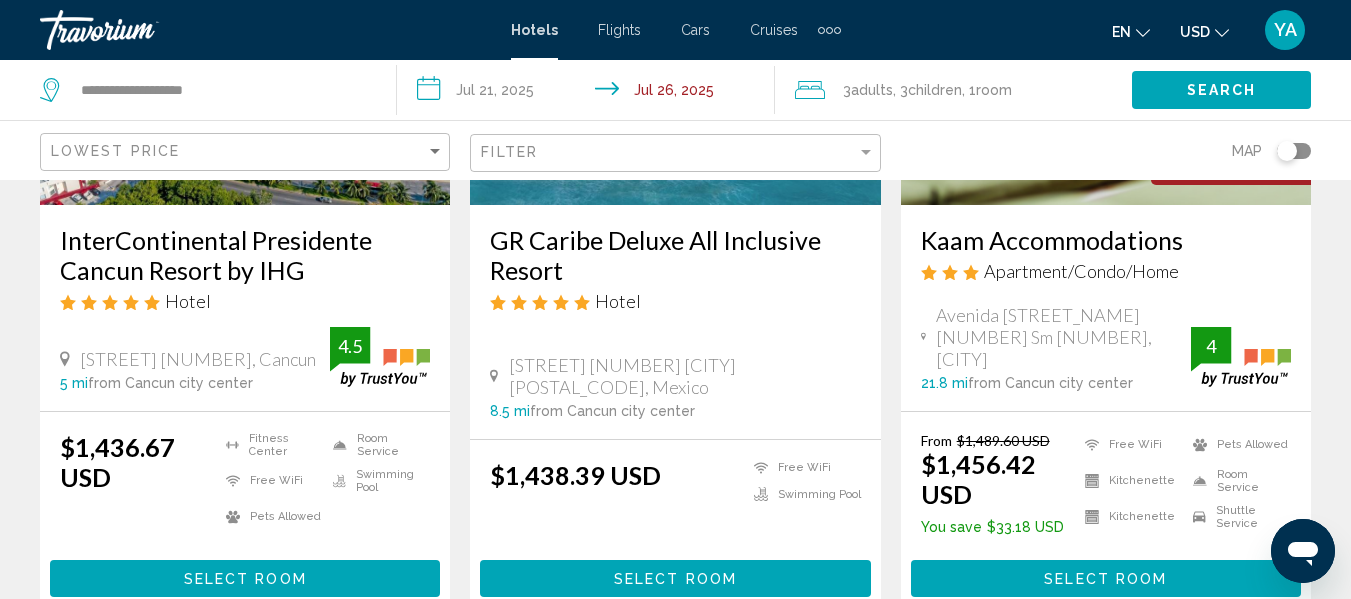 scroll, scrollTop: 2801, scrollLeft: 0, axis: vertical 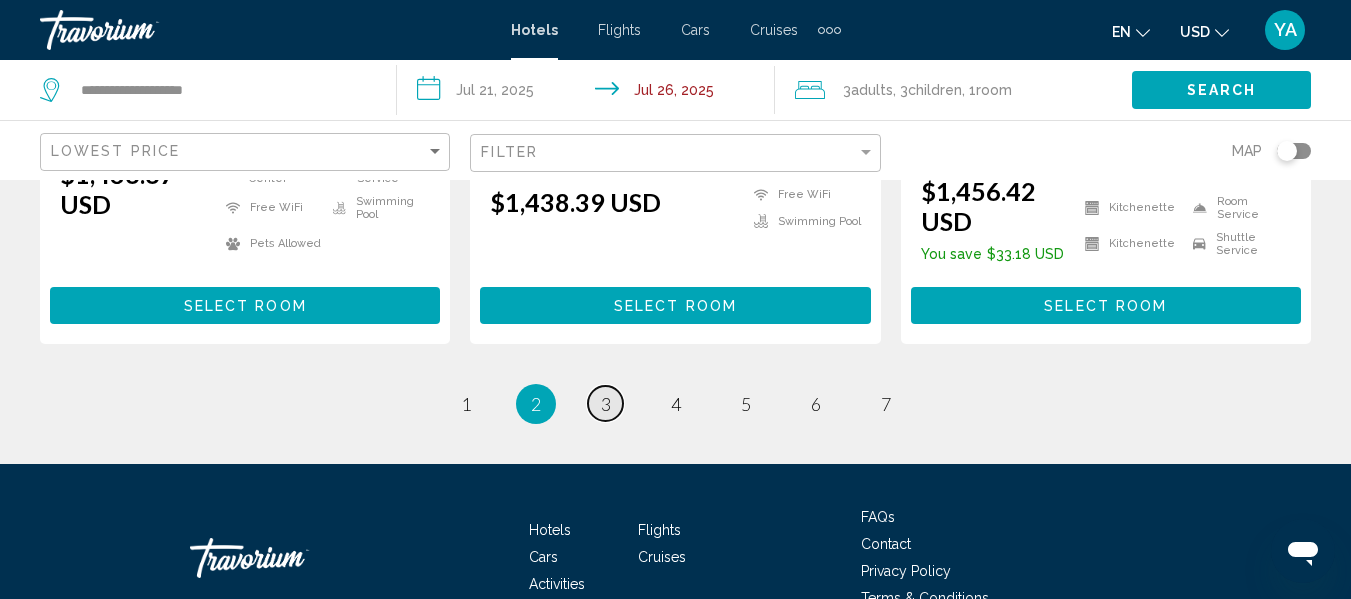 click on "page  3" at bounding box center [605, 403] 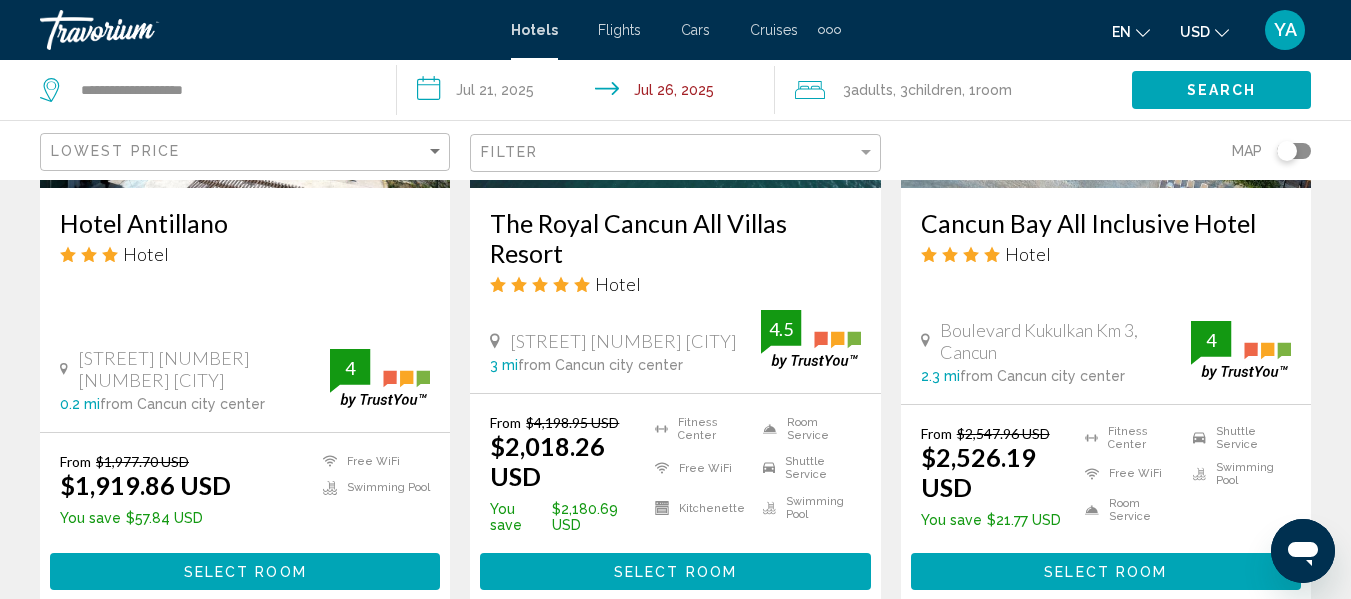 scroll, scrollTop: 3094, scrollLeft: 0, axis: vertical 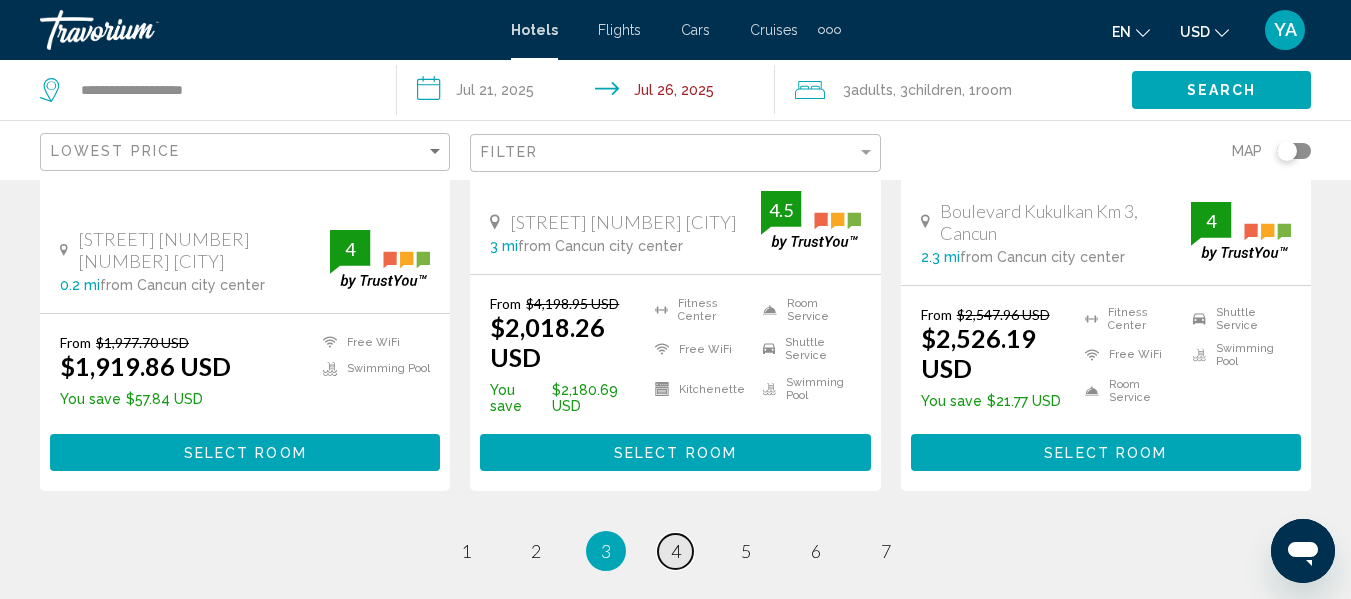 click on "page  4" at bounding box center (675, 551) 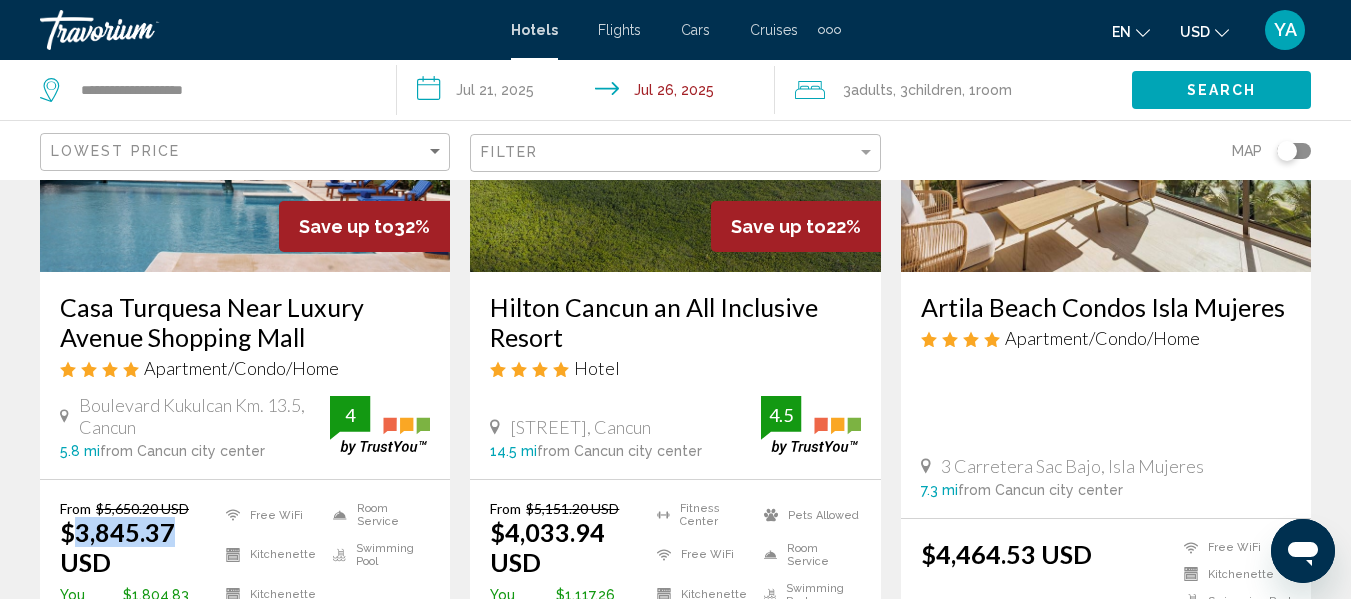 scroll, scrollTop: 1084, scrollLeft: 0, axis: vertical 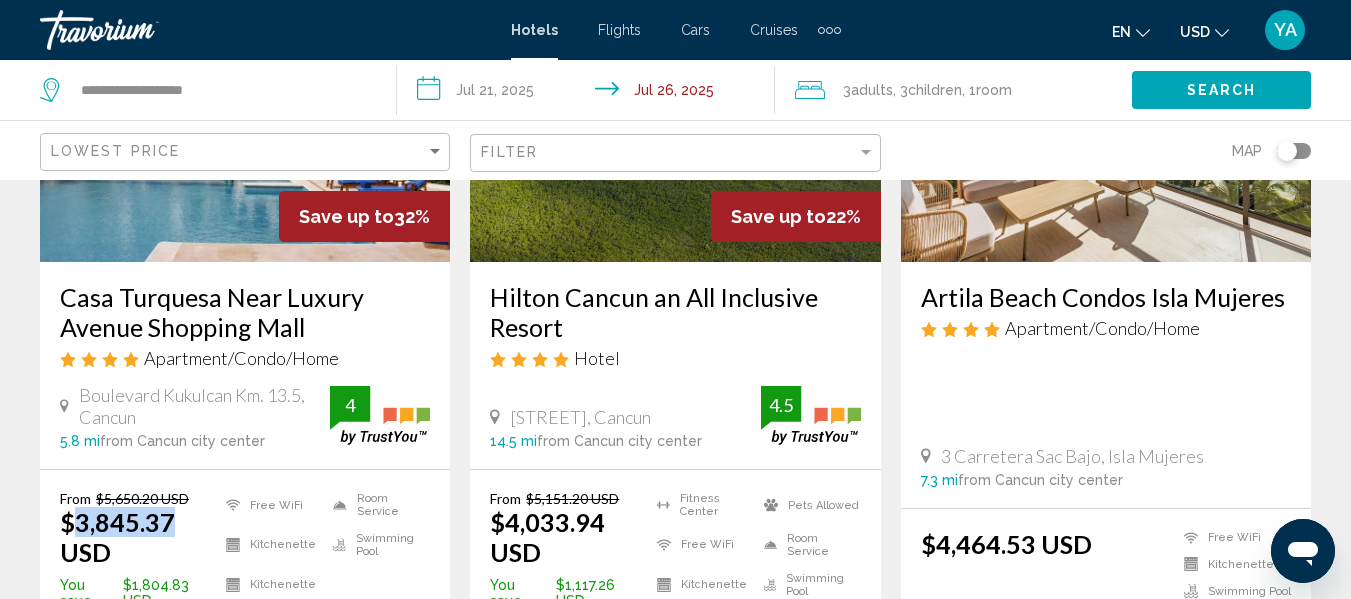 click on "Save up to  32%   Casa Turquesa Near Luxury Avenue Shopping Mall
Apartment/Condo/Home
[STREET] [NUMBER], Cancun [DISTANCE]  from Cancun city center from hotel 4 From [PRICE] USD [PRICE] USD  You save  [PRICE] USD
Free WiFi
Kitchenette
Kitchenette
Room Service
Swimming Pool  4 Select Room" at bounding box center (245, 314) 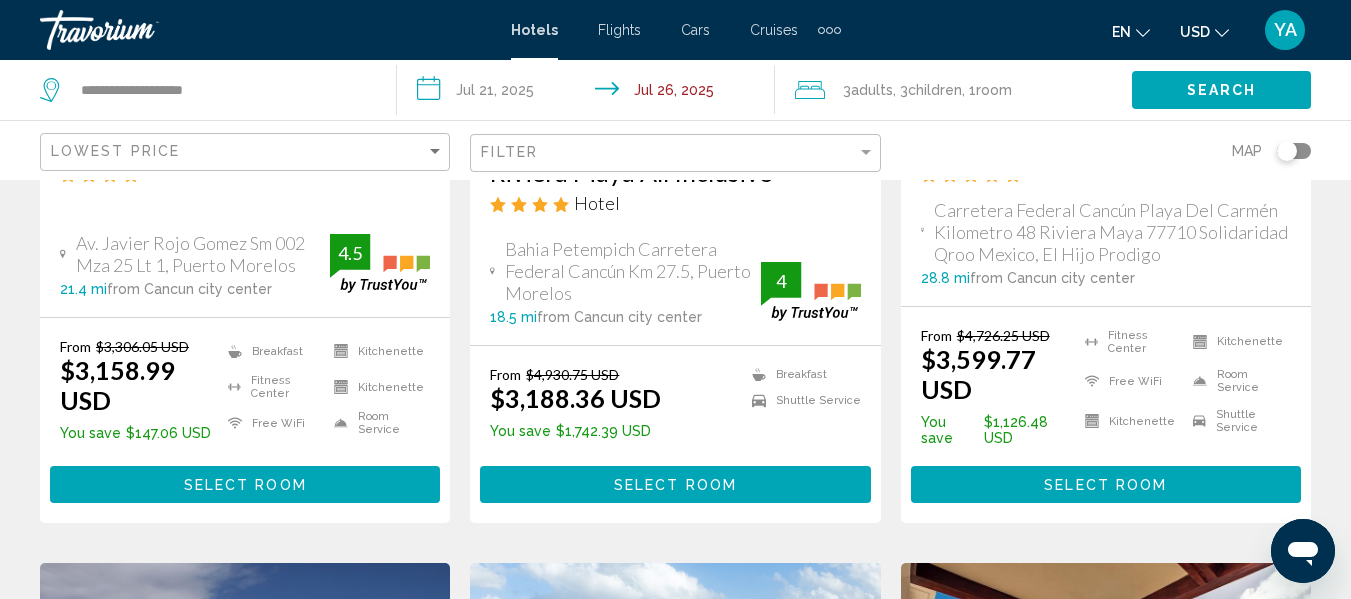 scroll, scrollTop: 459, scrollLeft: 0, axis: vertical 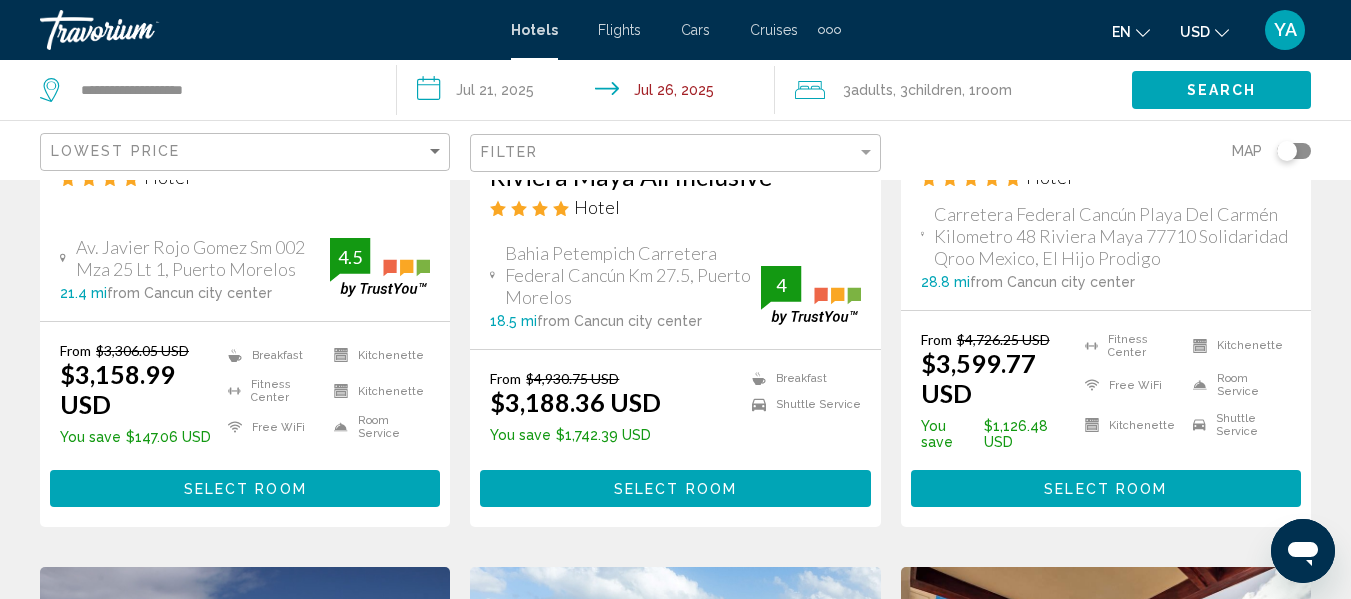 click on "**********" at bounding box center [589, 93] 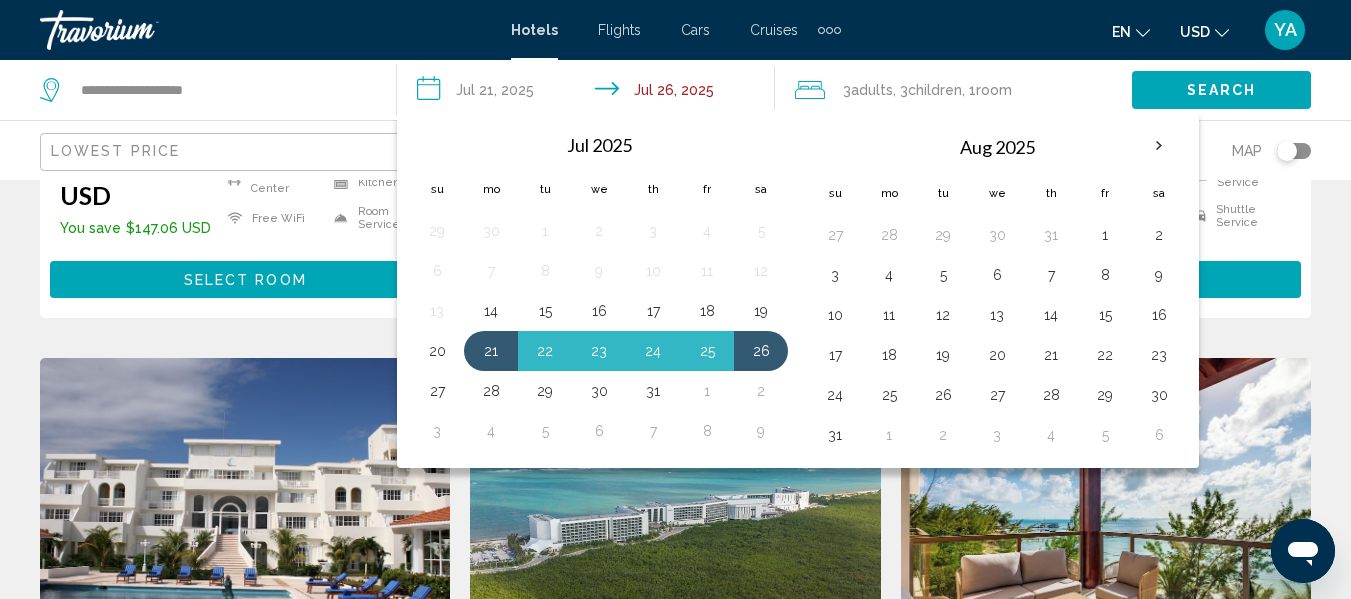 scroll, scrollTop: 683, scrollLeft: 0, axis: vertical 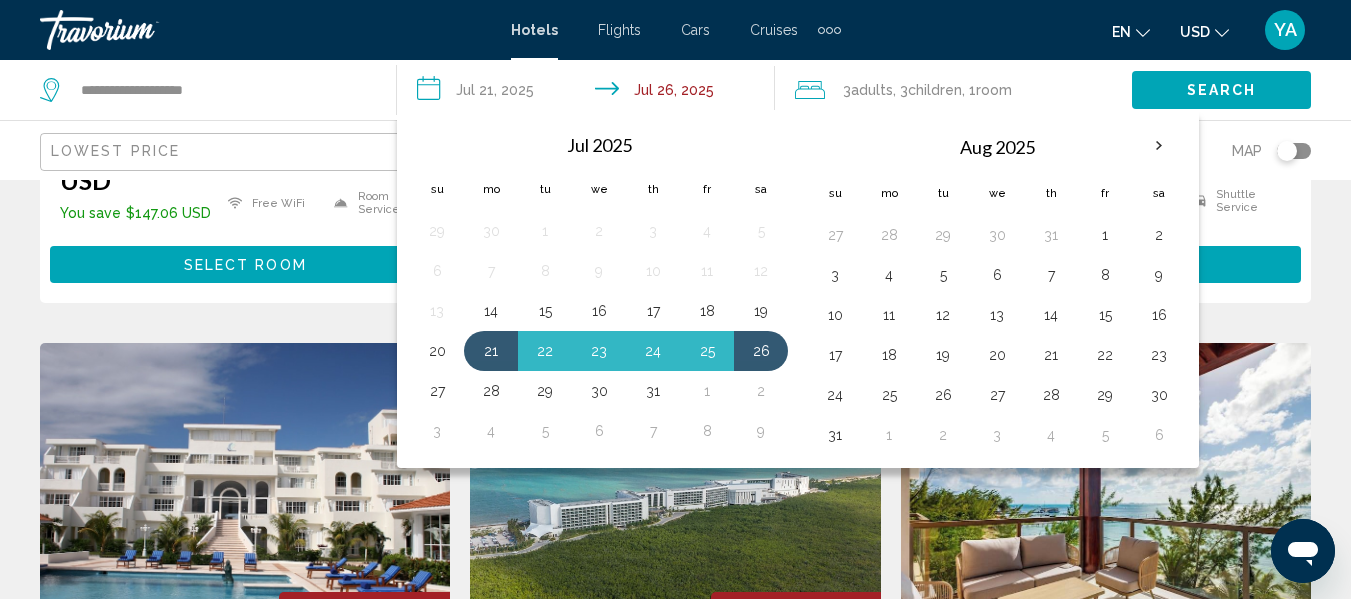 click on "Hotel Search Results  -   73  places to spend your time Save up to  4%   The Fives Oceanfront
Hotel
[STREET] [NUMBER], [CITY] [POSTAL_CODE], [COUNTRY] [DISTANCE]  from Cancun city center from hotel 4.5 From [PRICE] USD [PRICE] USD  You save  [PRICE] USD
Breakfast
Fitness Center
Free WiFi
Kitchenette
Kitchenette
Room Service  4.5 Select Room Save up to  35%   Palmar Beach Resort and Spa Riviera Maya All Inclusive" at bounding box center (675, 1106) 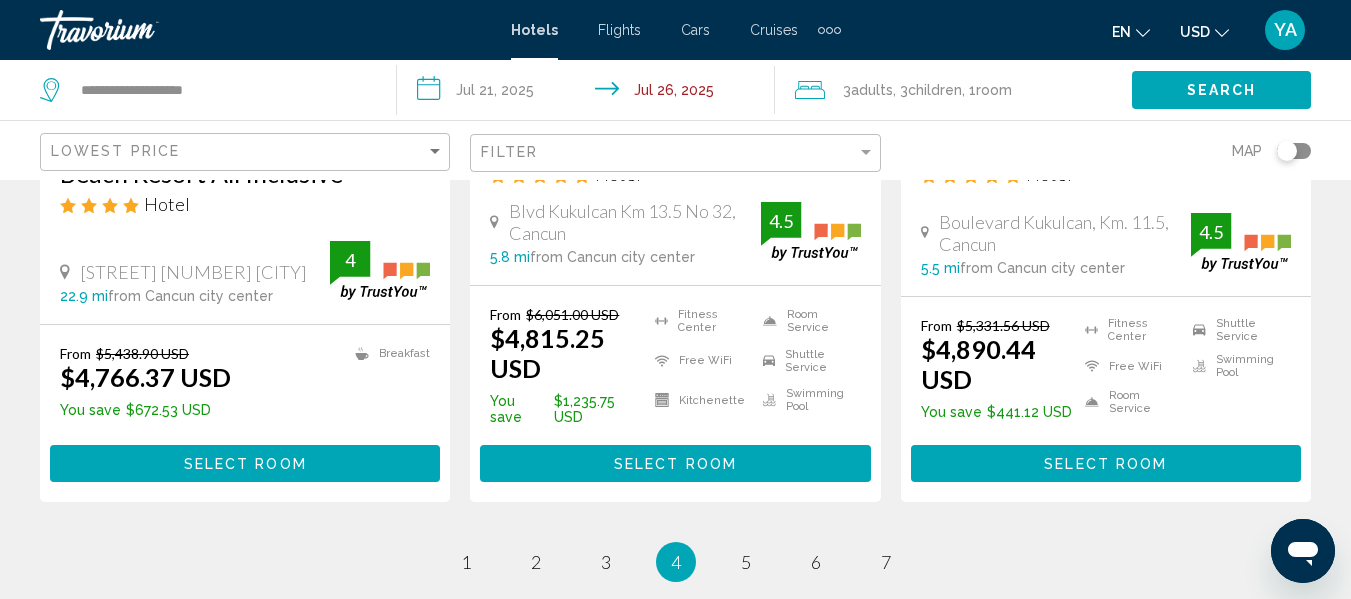 scroll, scrollTop: 2813, scrollLeft: 0, axis: vertical 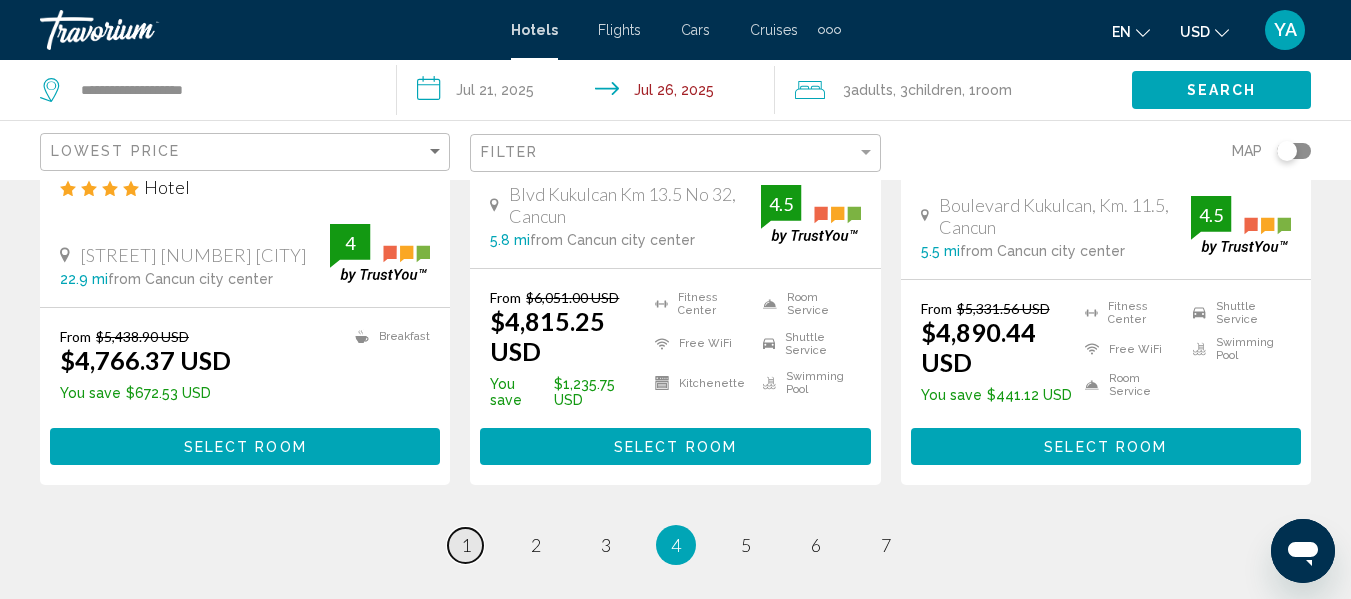 click on "page  1" at bounding box center (465, 545) 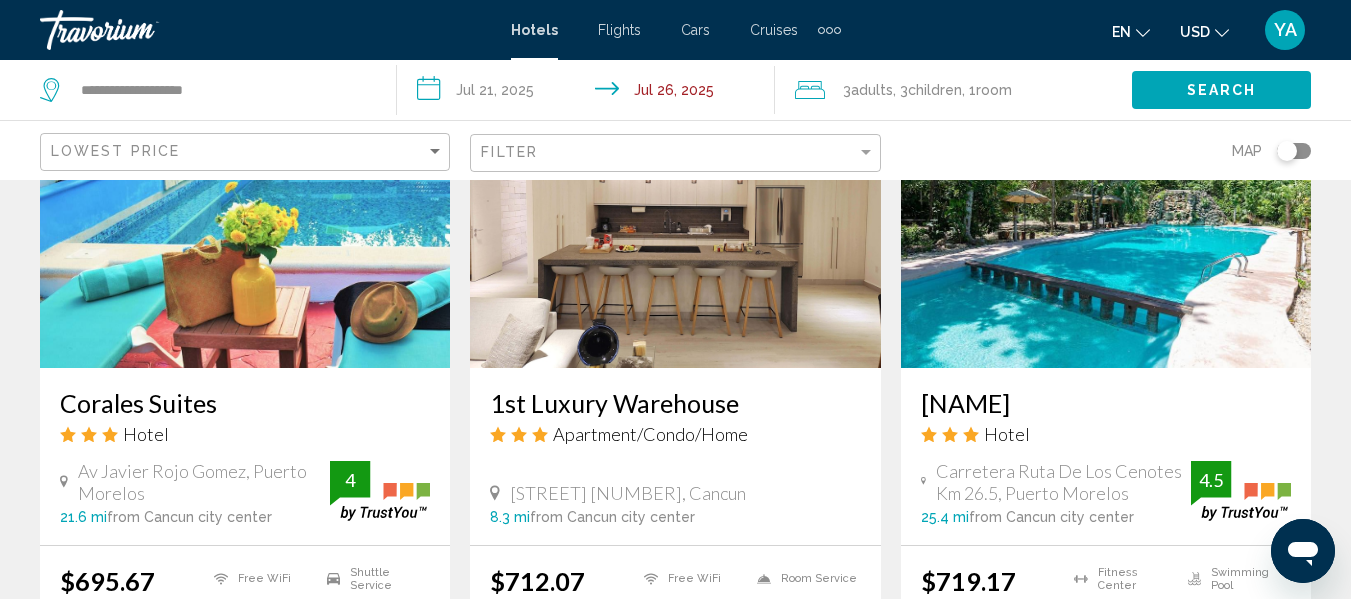 scroll, scrollTop: 1759, scrollLeft: 0, axis: vertical 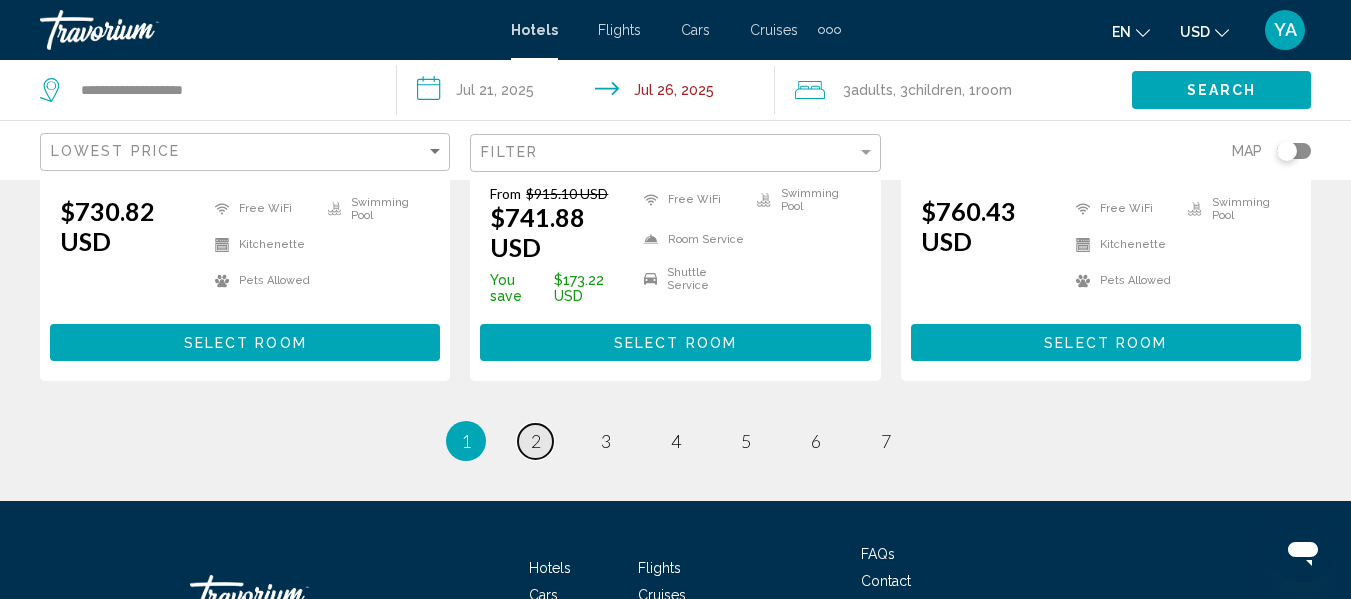 click on "2" at bounding box center [536, 441] 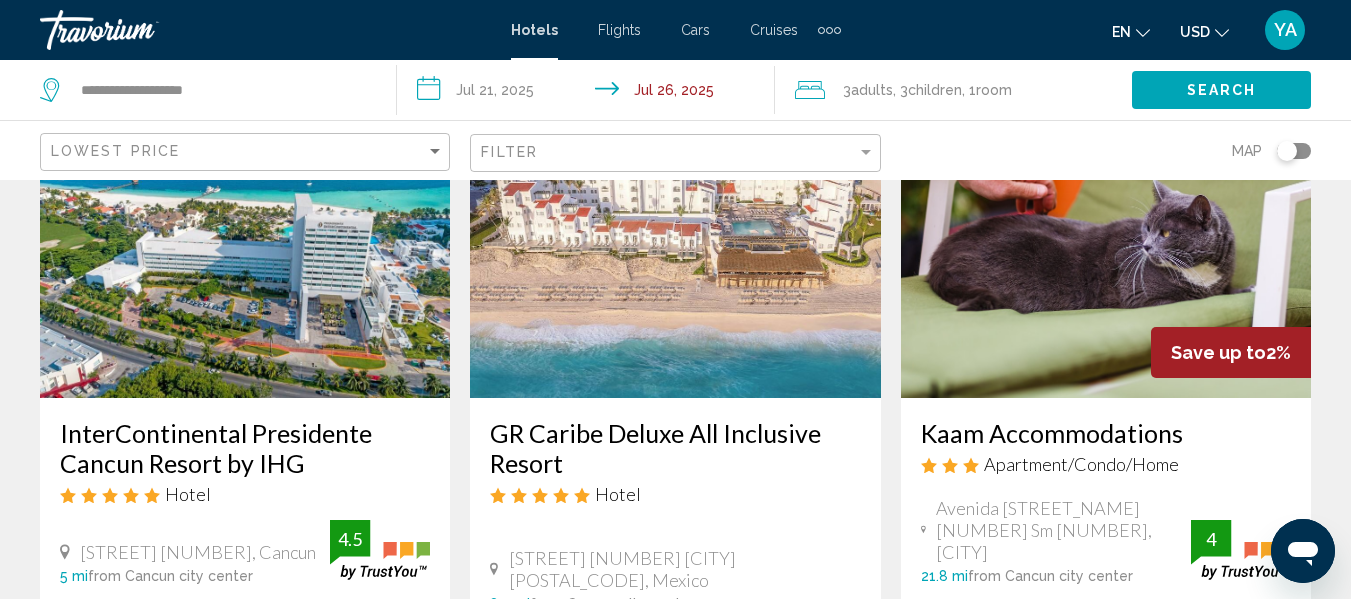 scroll, scrollTop: 2549, scrollLeft: 0, axis: vertical 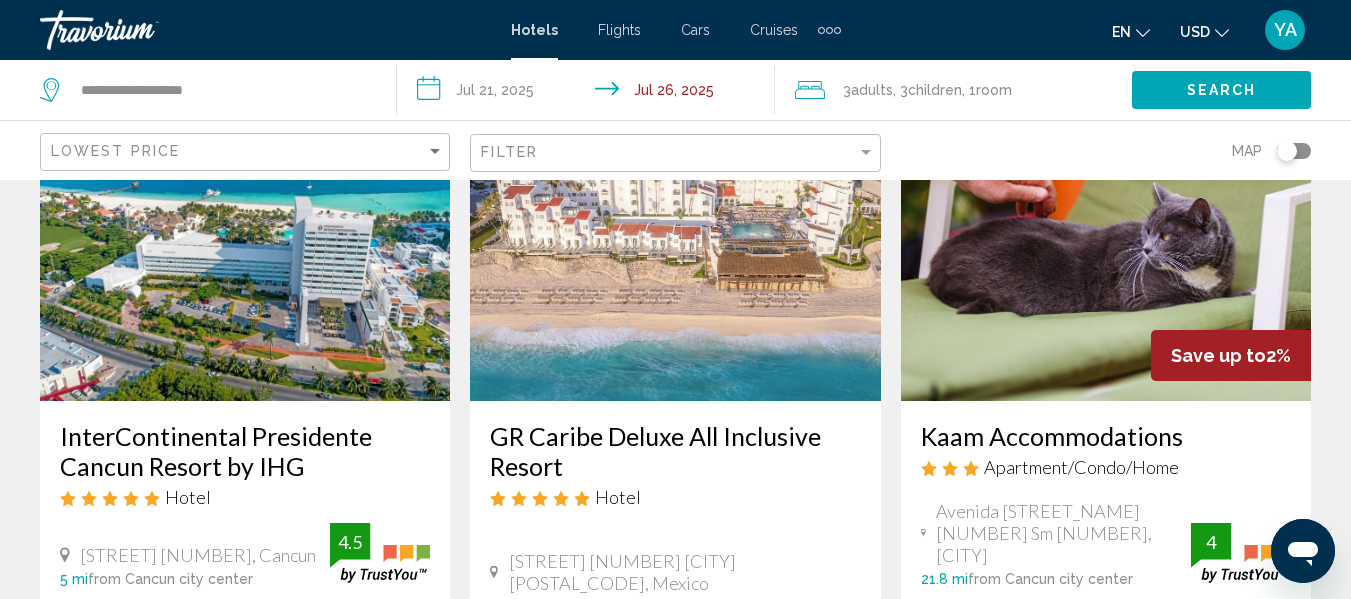 click at bounding box center [675, 241] 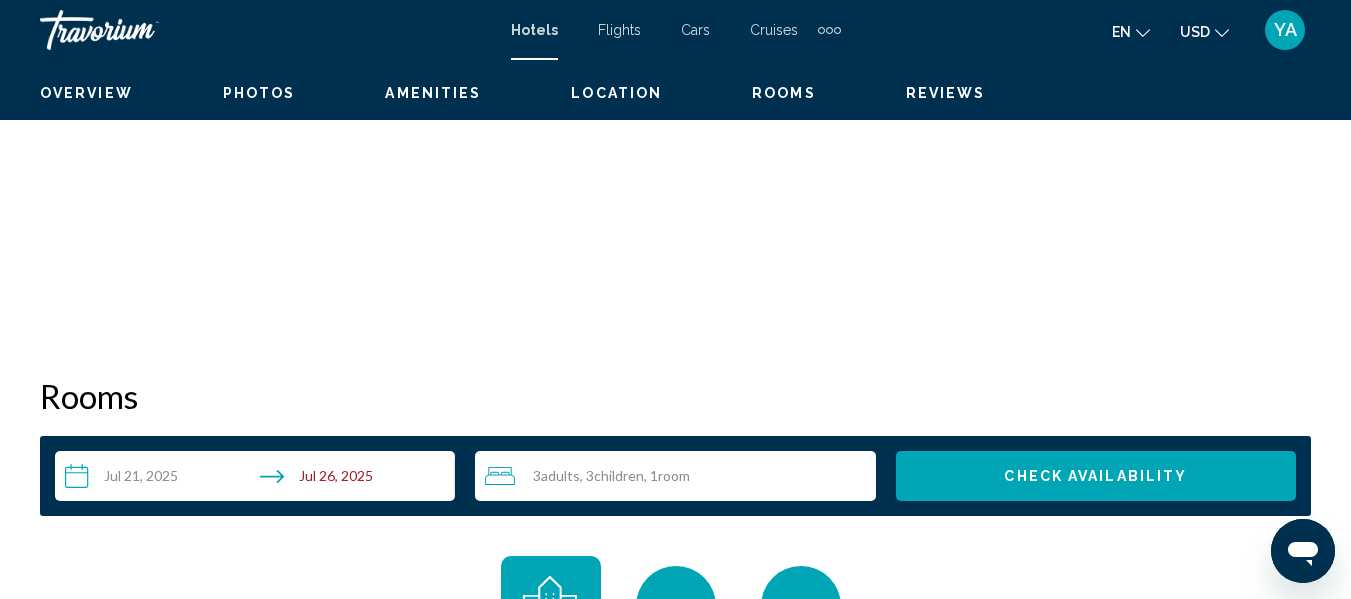 scroll, scrollTop: 235, scrollLeft: 0, axis: vertical 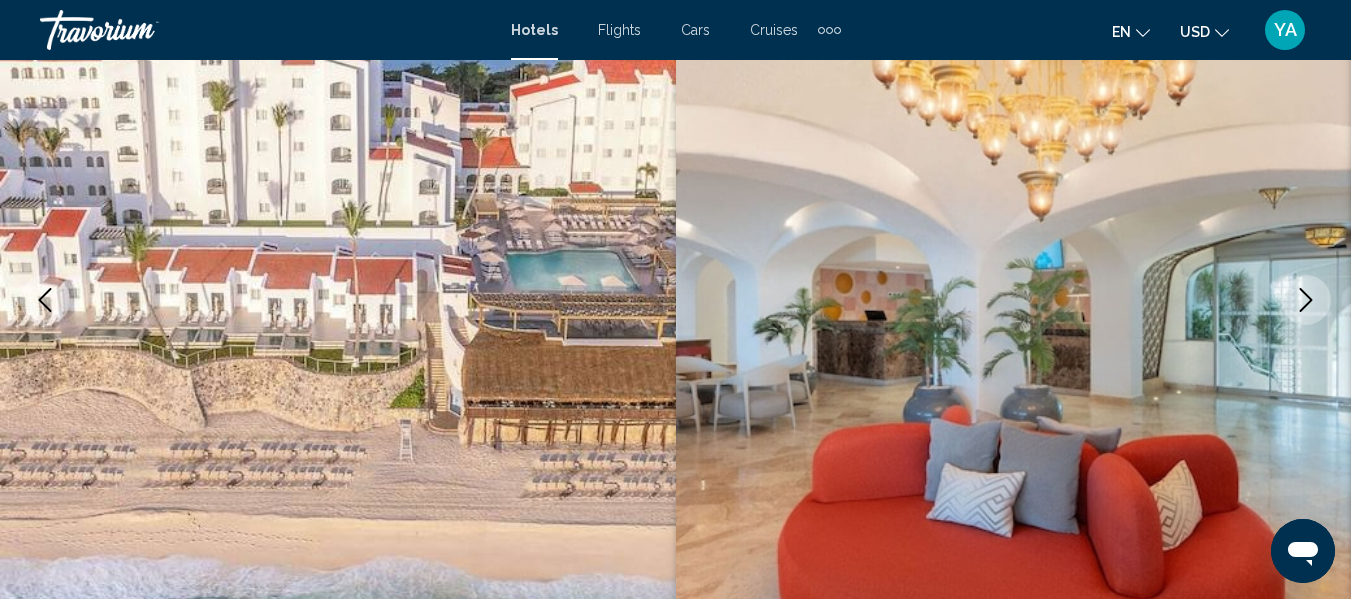 click 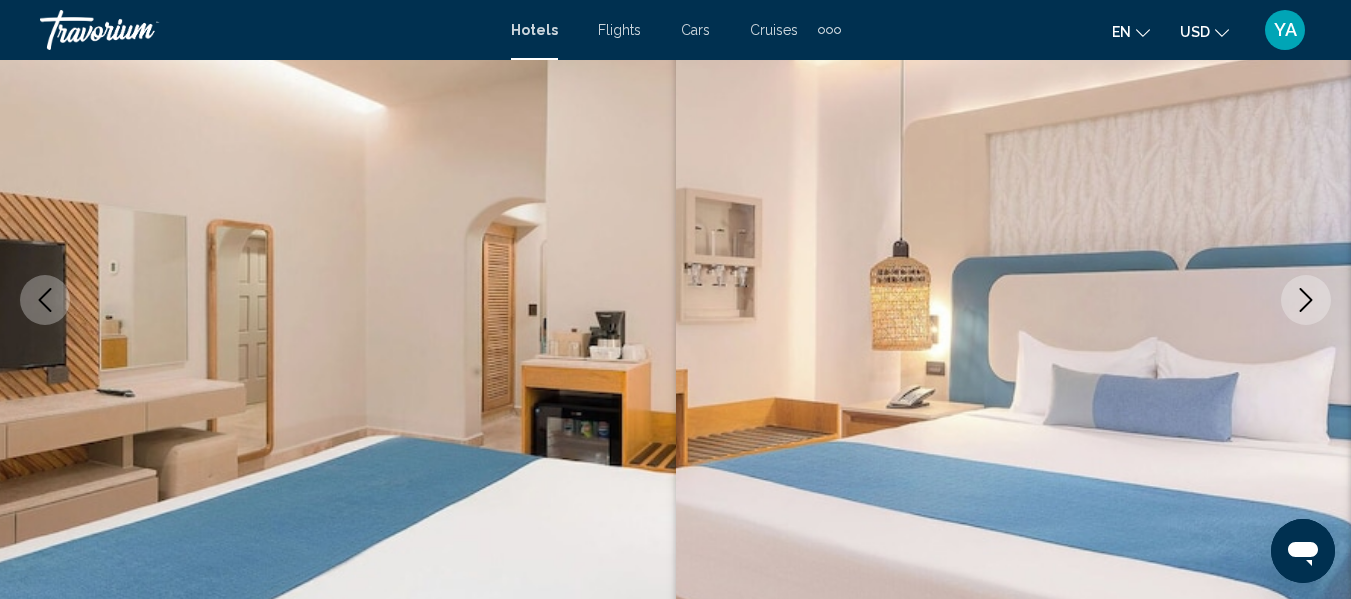 click 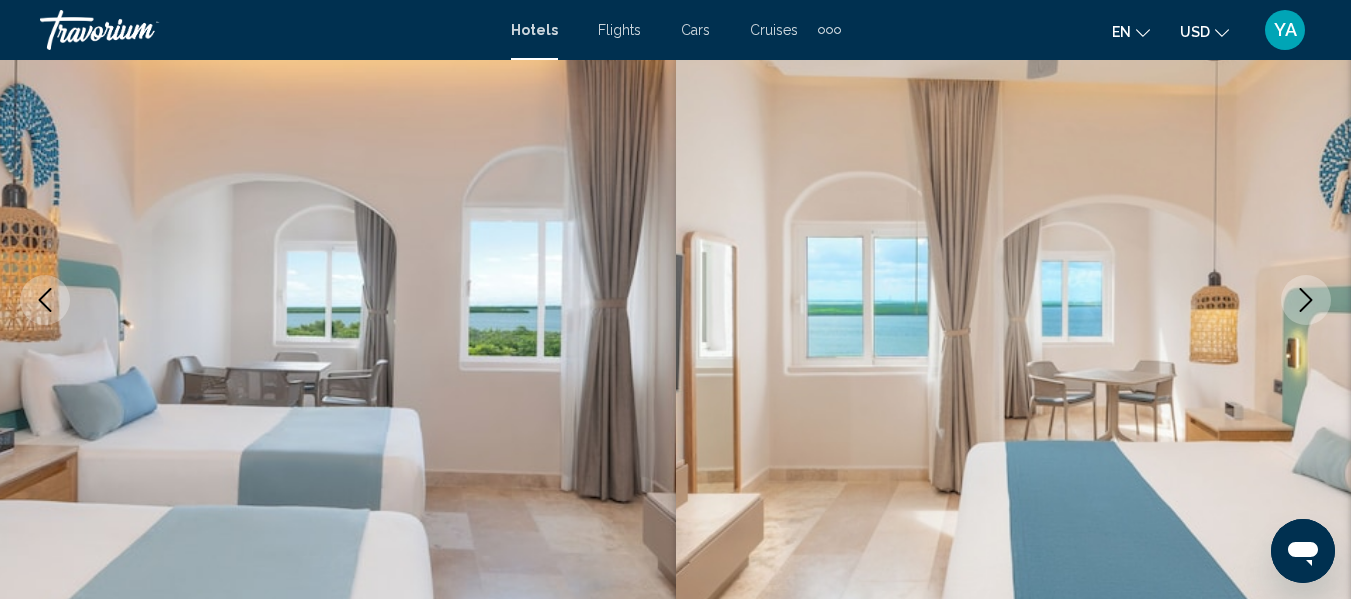 click 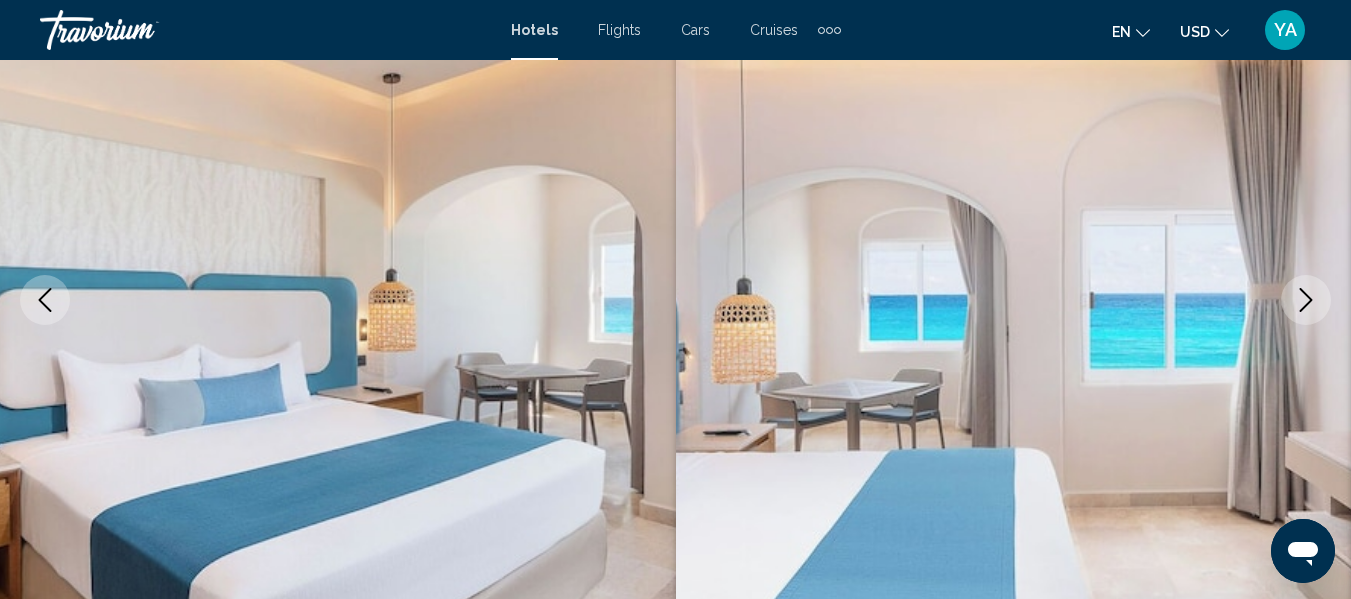 click at bounding box center (1306, 300) 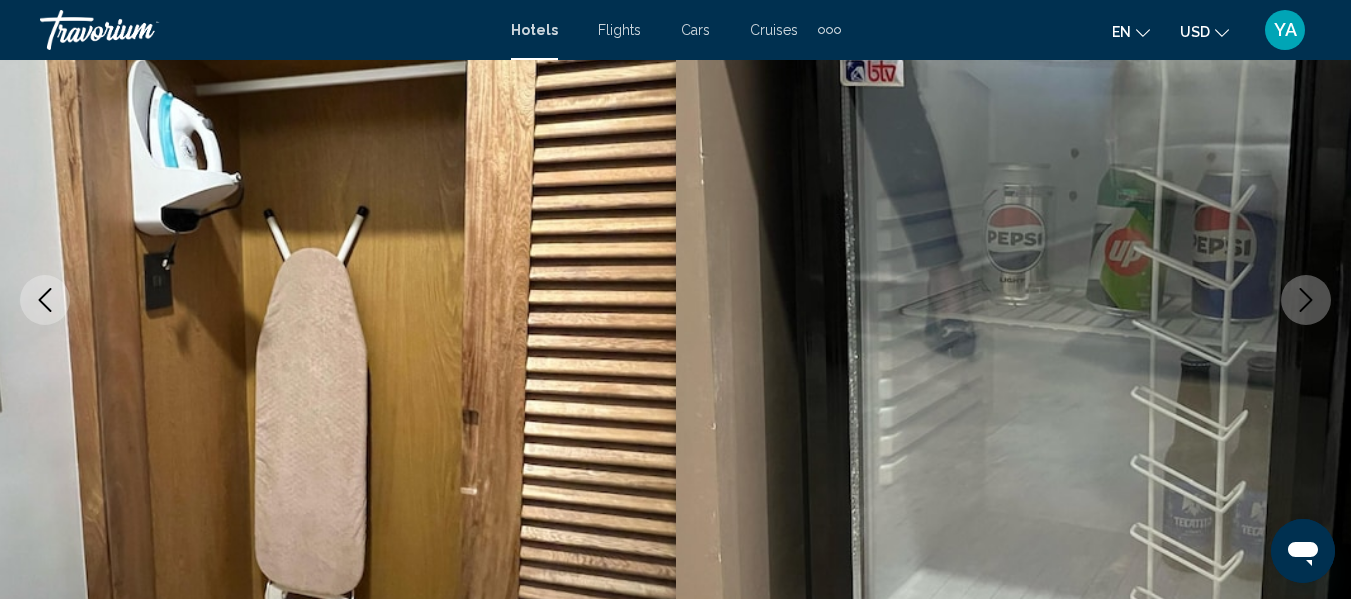 click at bounding box center (1306, 300) 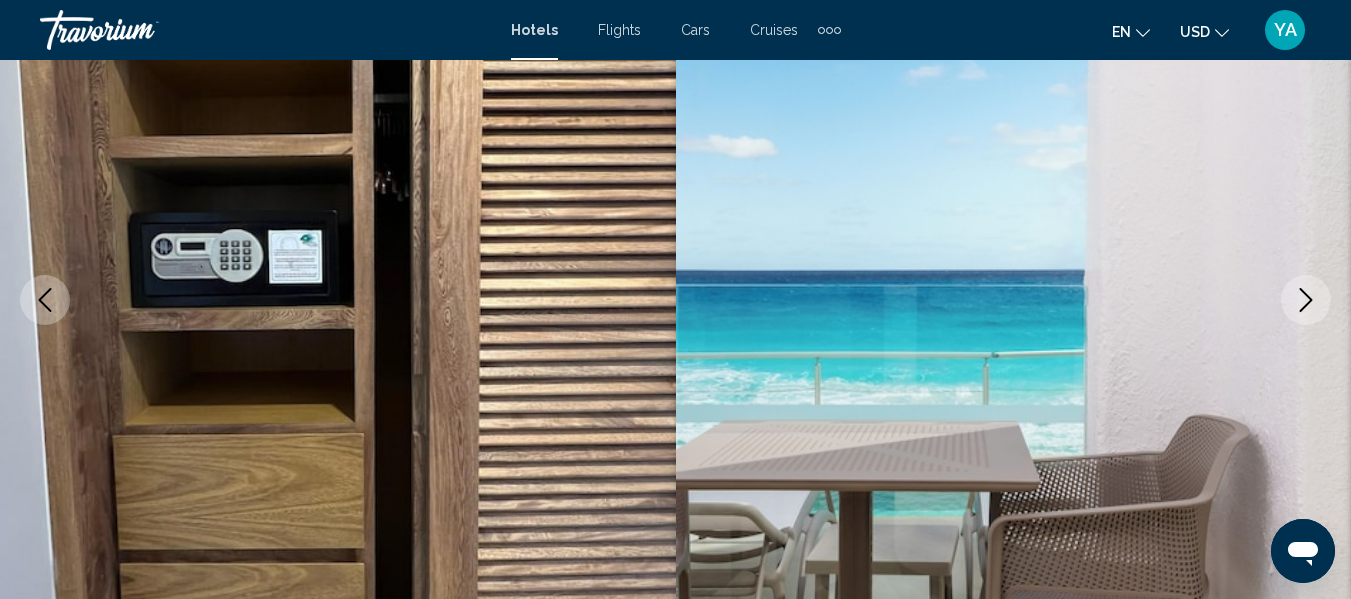 click at bounding box center (1306, 300) 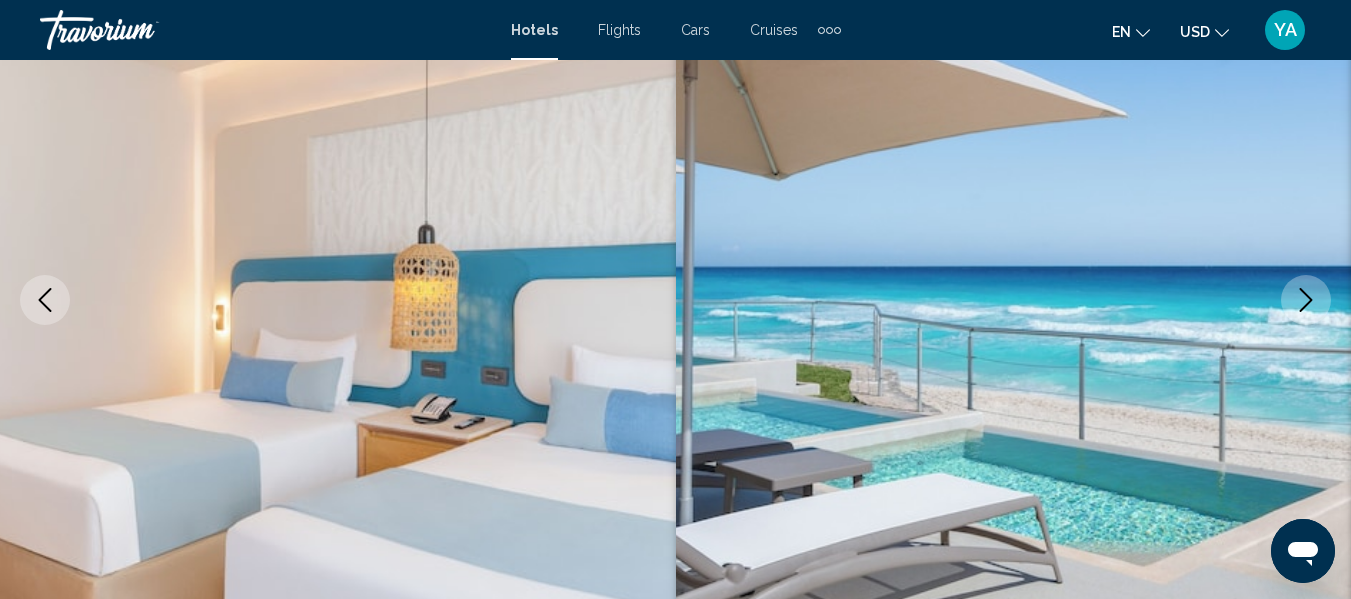 click at bounding box center [1306, 300] 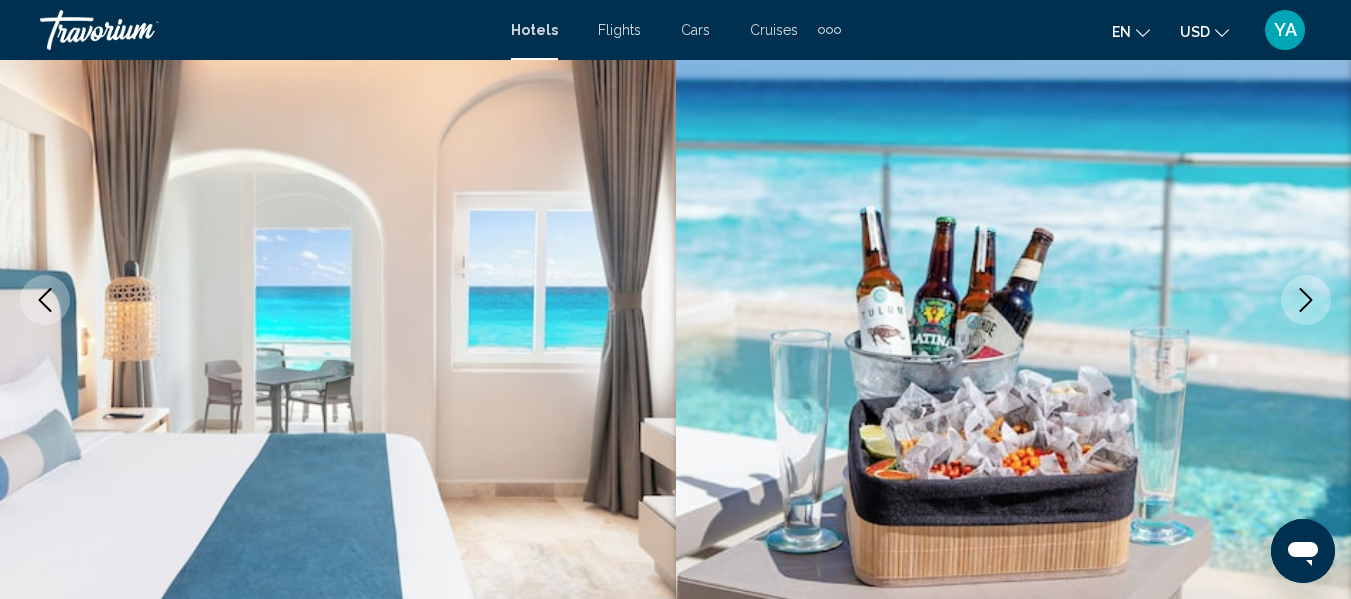 click at bounding box center (1306, 300) 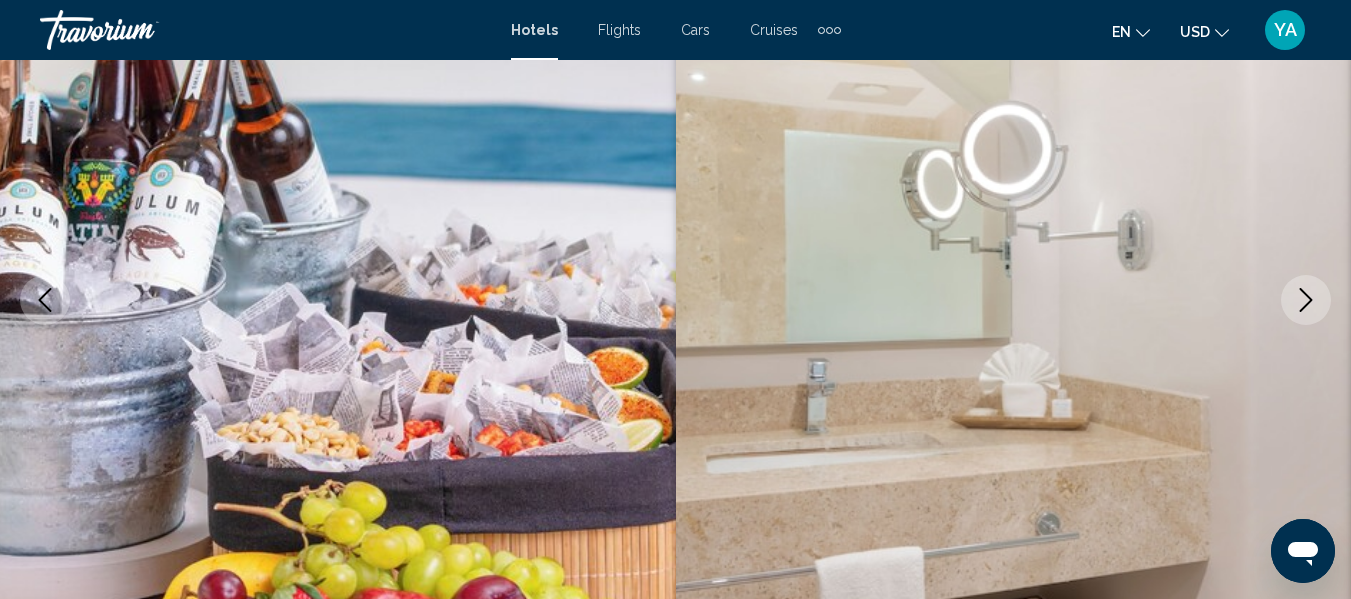 click at bounding box center [1306, 300] 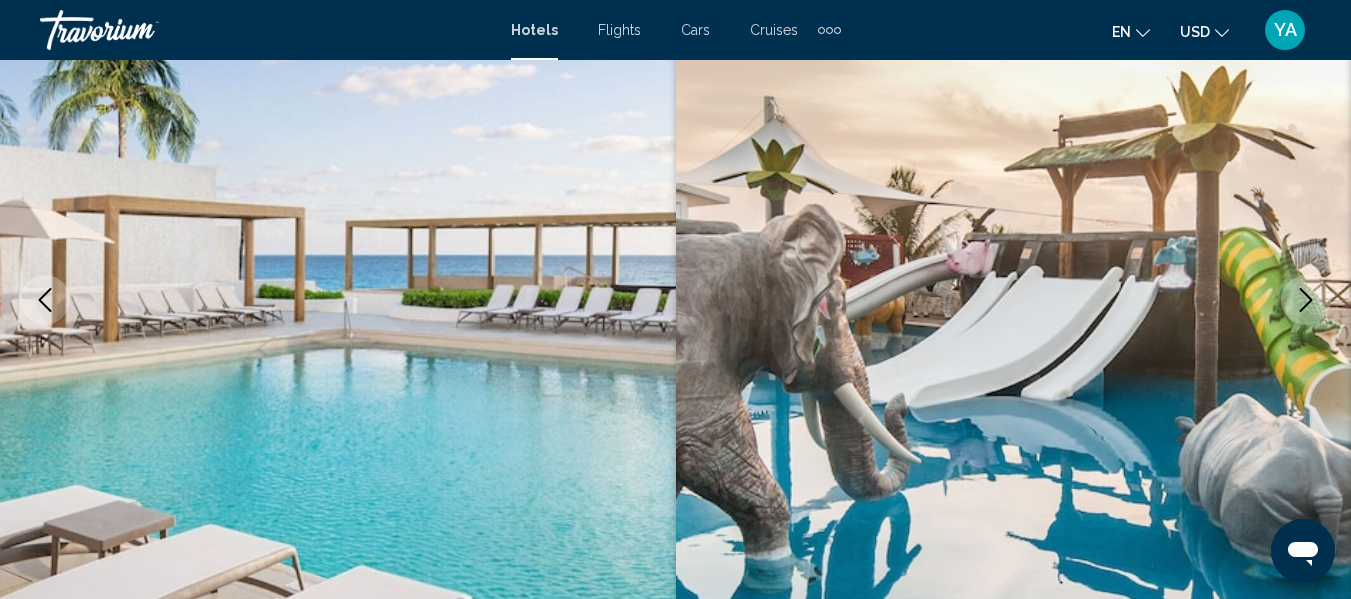 click 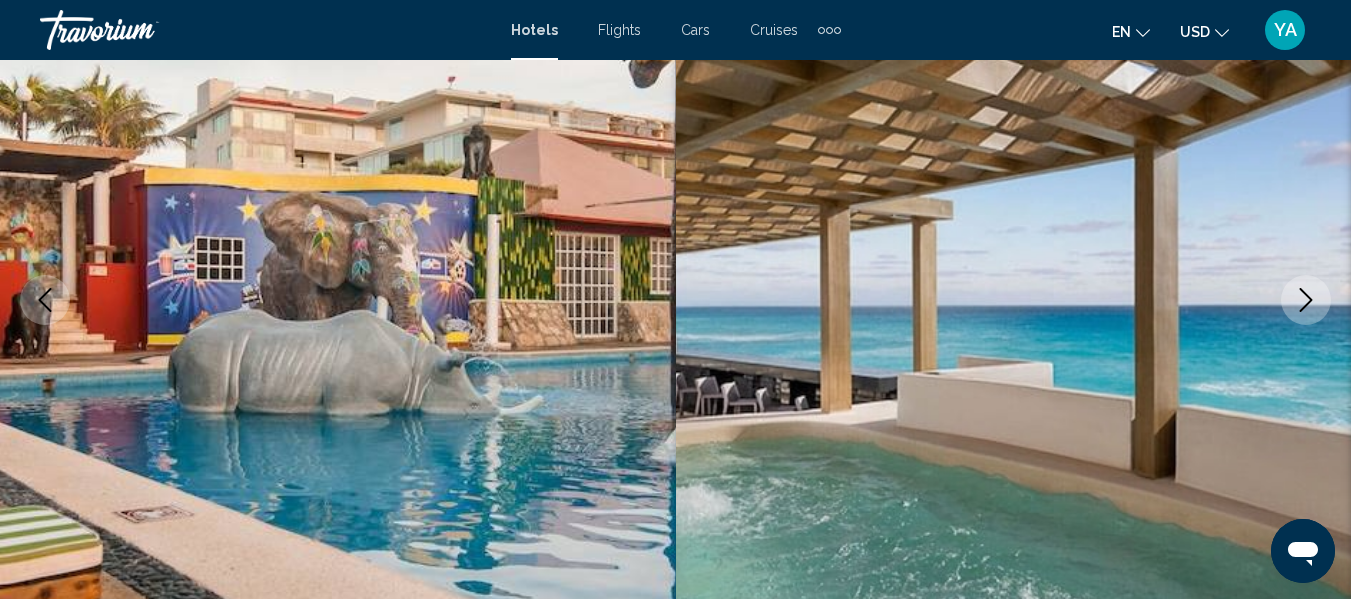 click 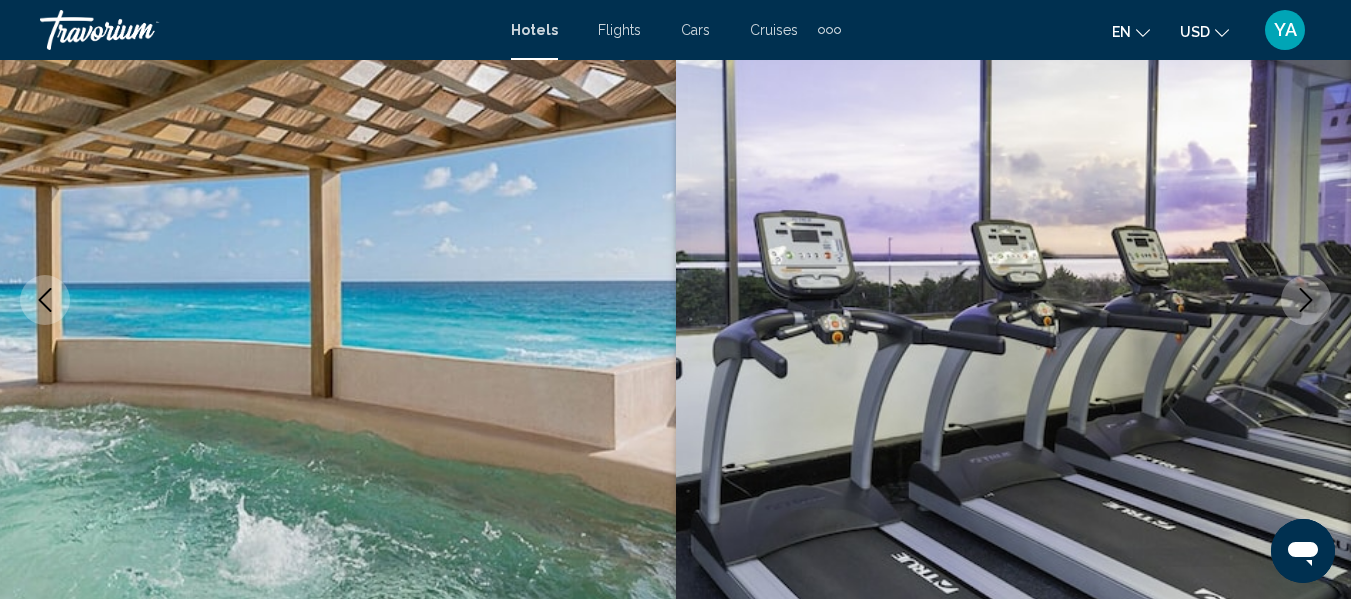 click 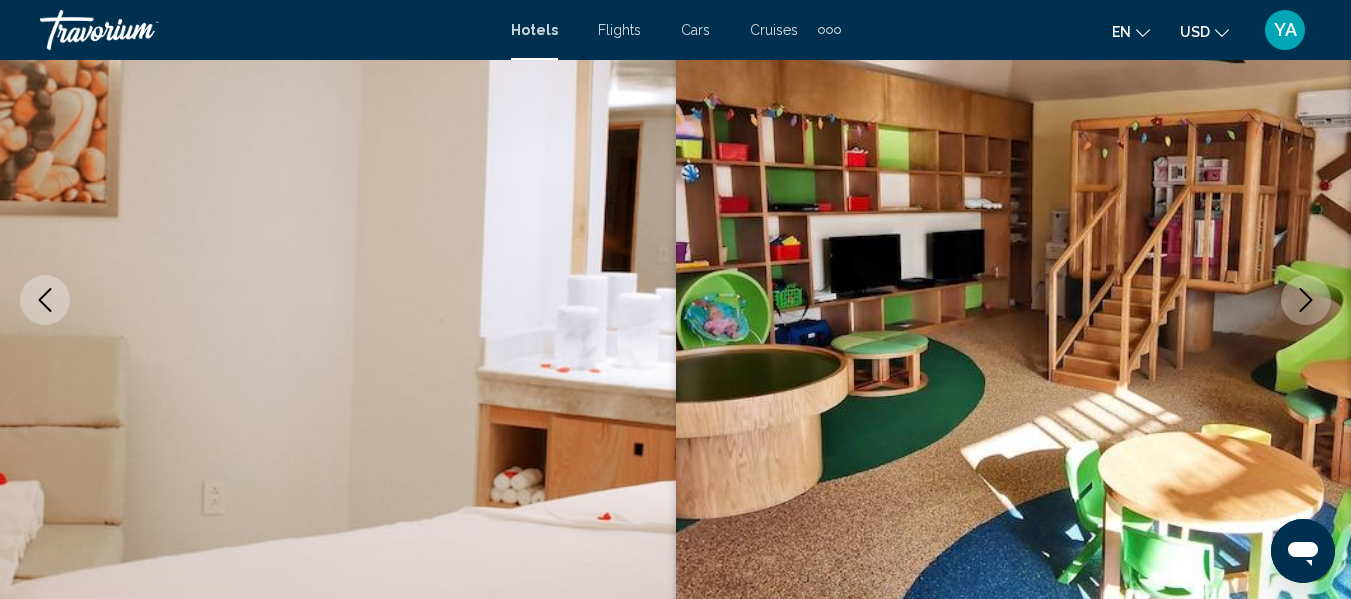 click at bounding box center [1306, 300] 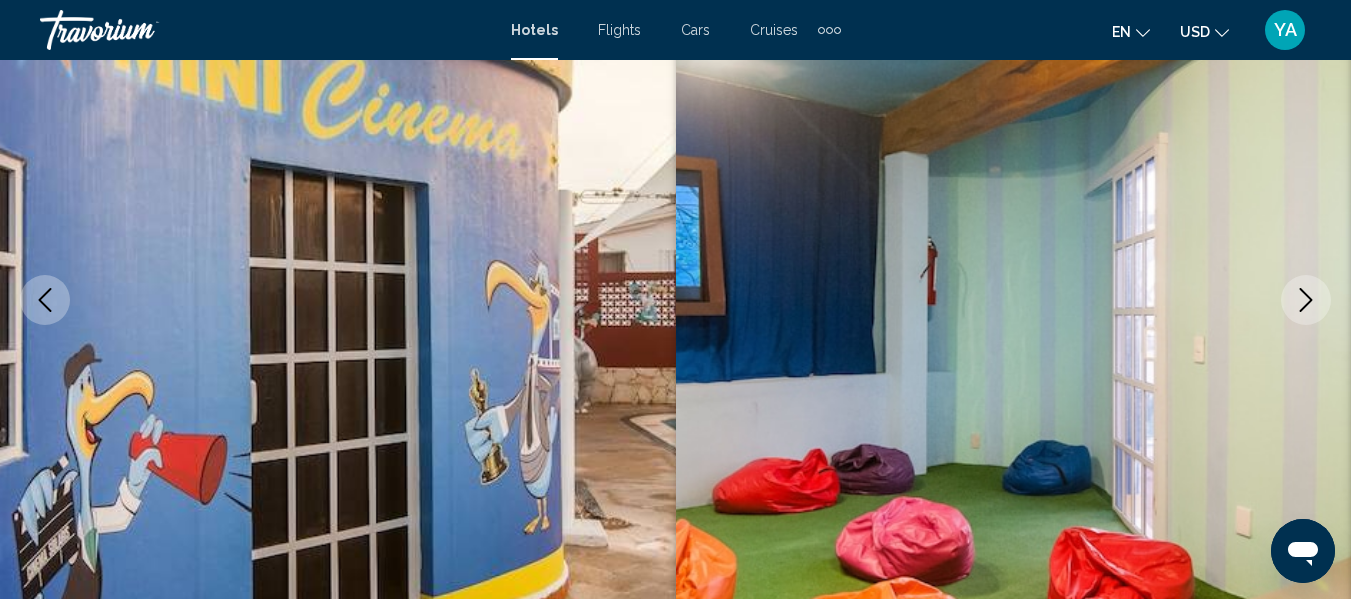 click at bounding box center (1306, 300) 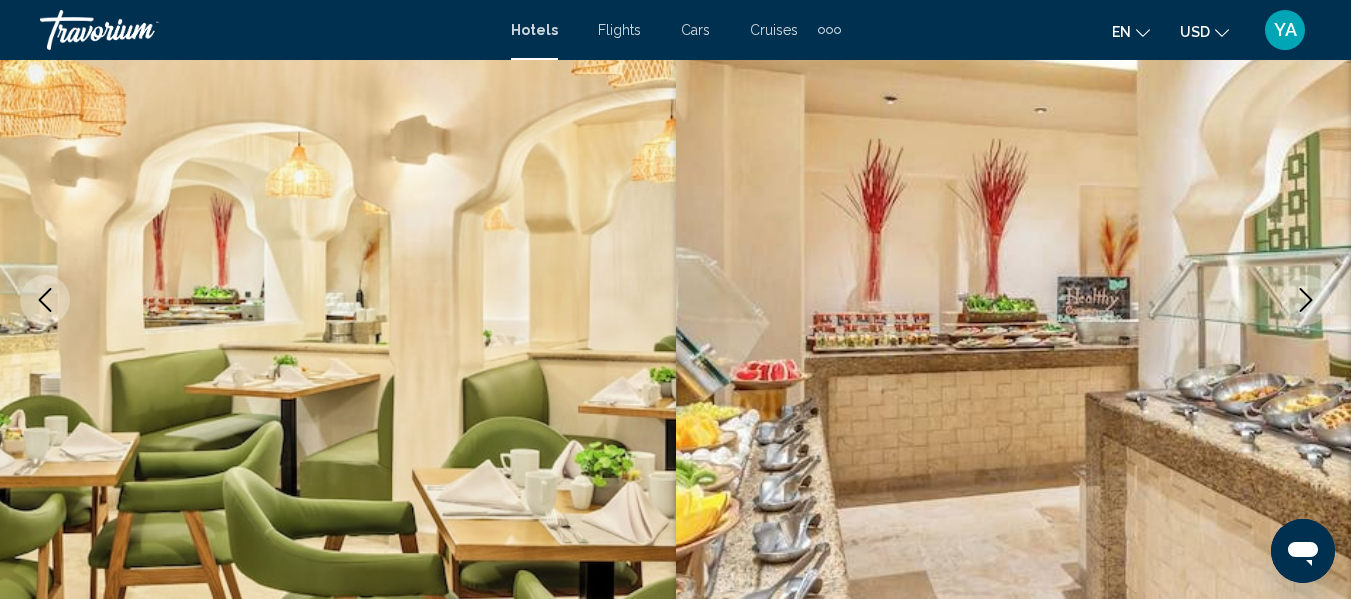 click at bounding box center (1306, 300) 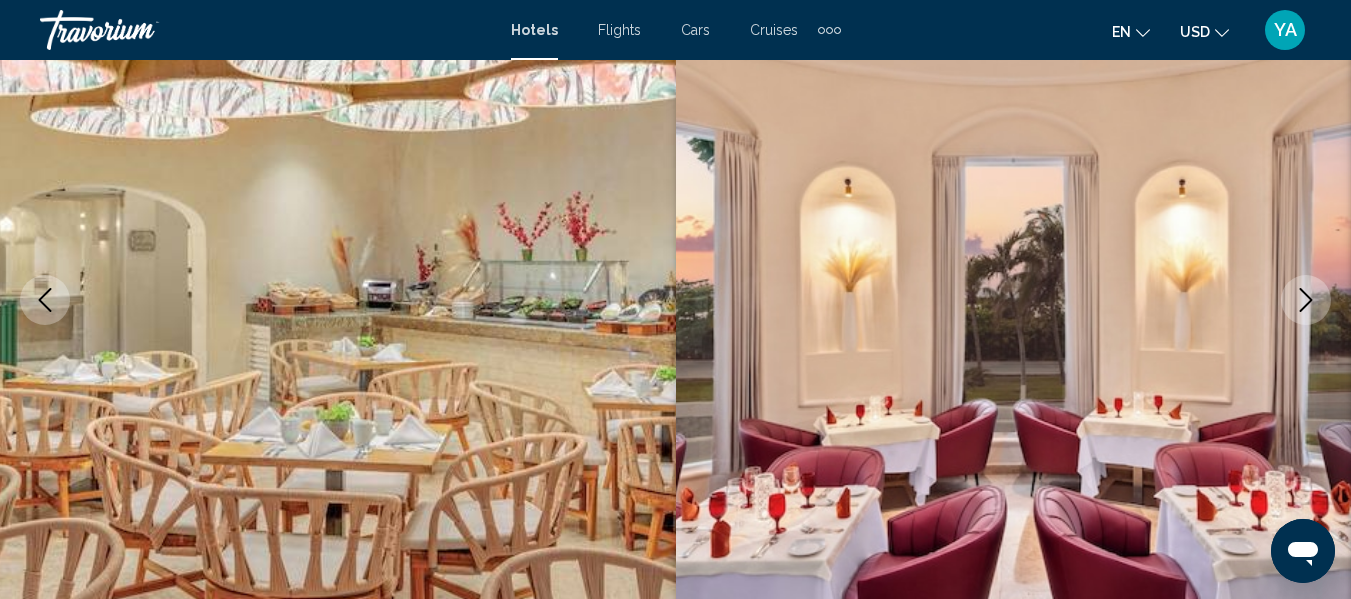 click at bounding box center [1014, 300] 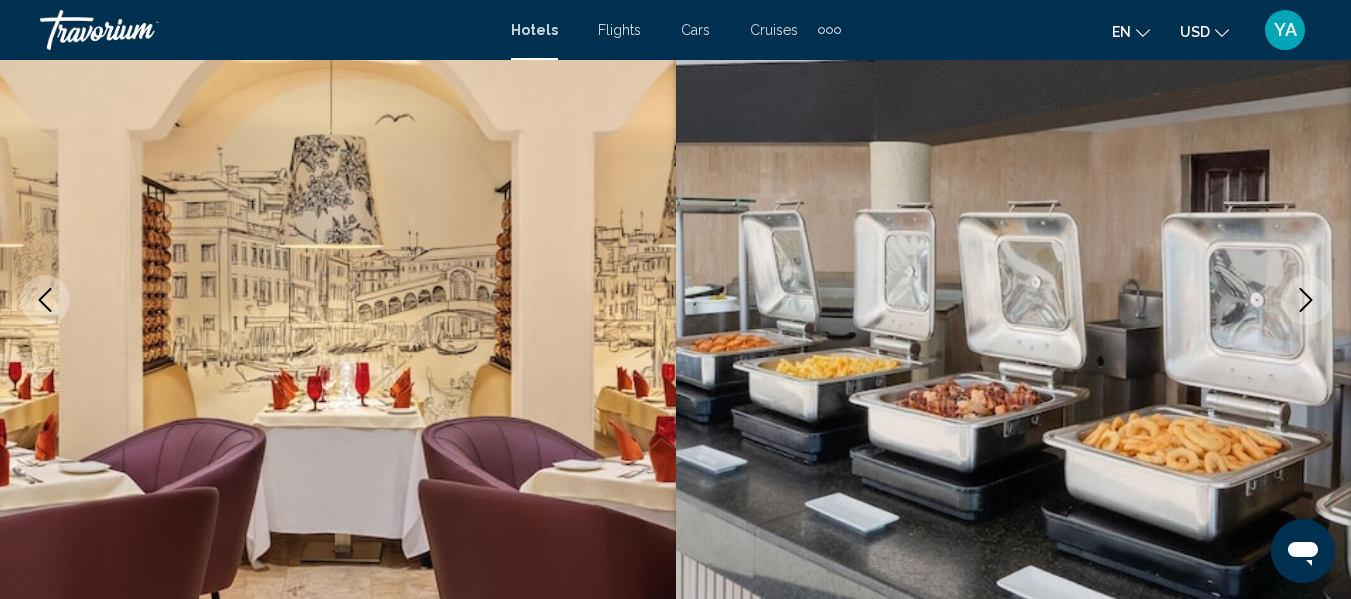 click at bounding box center (1306, 300) 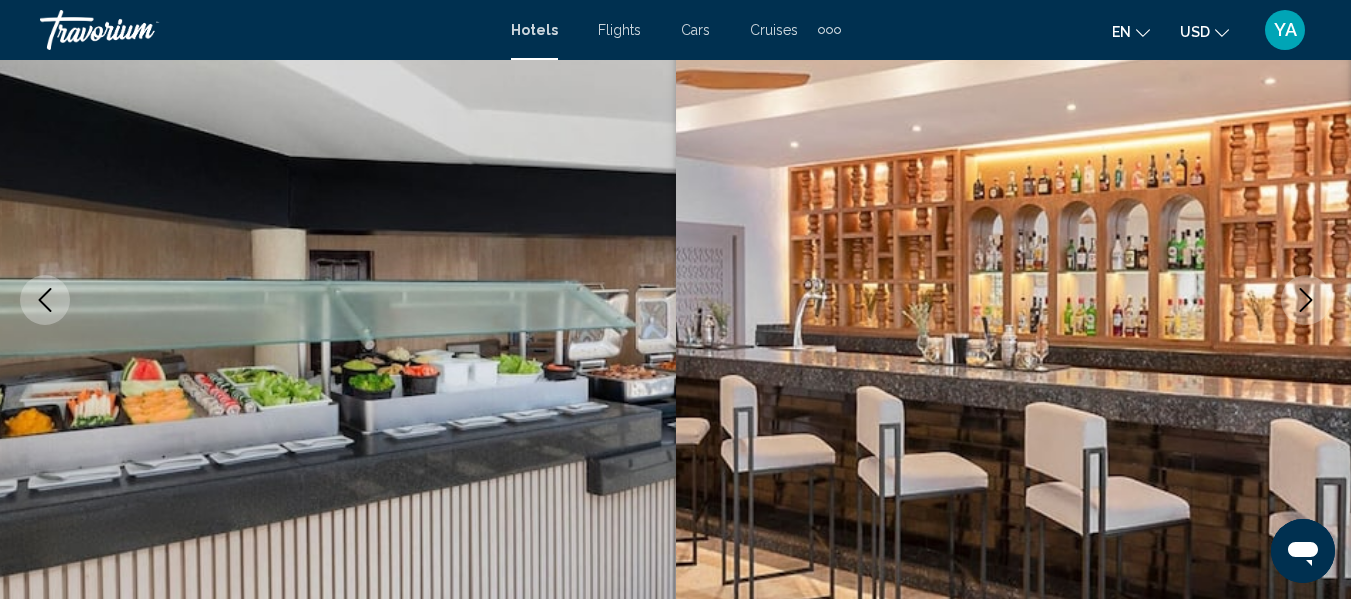 click at bounding box center (1306, 300) 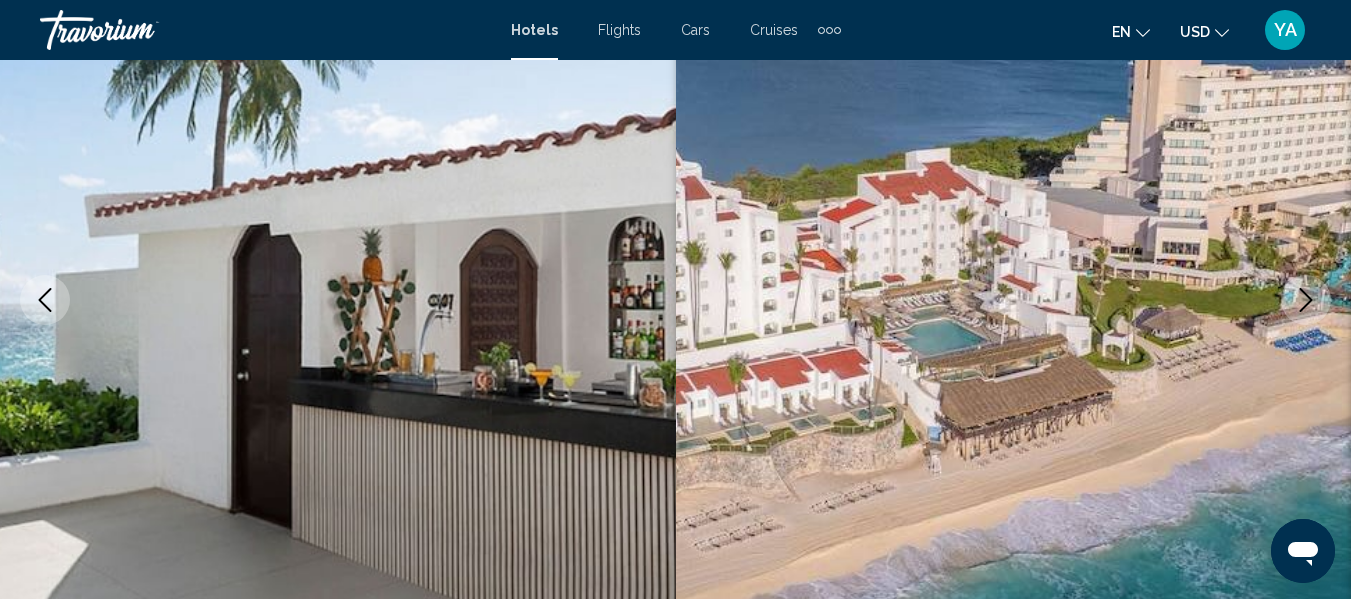click at bounding box center (1306, 300) 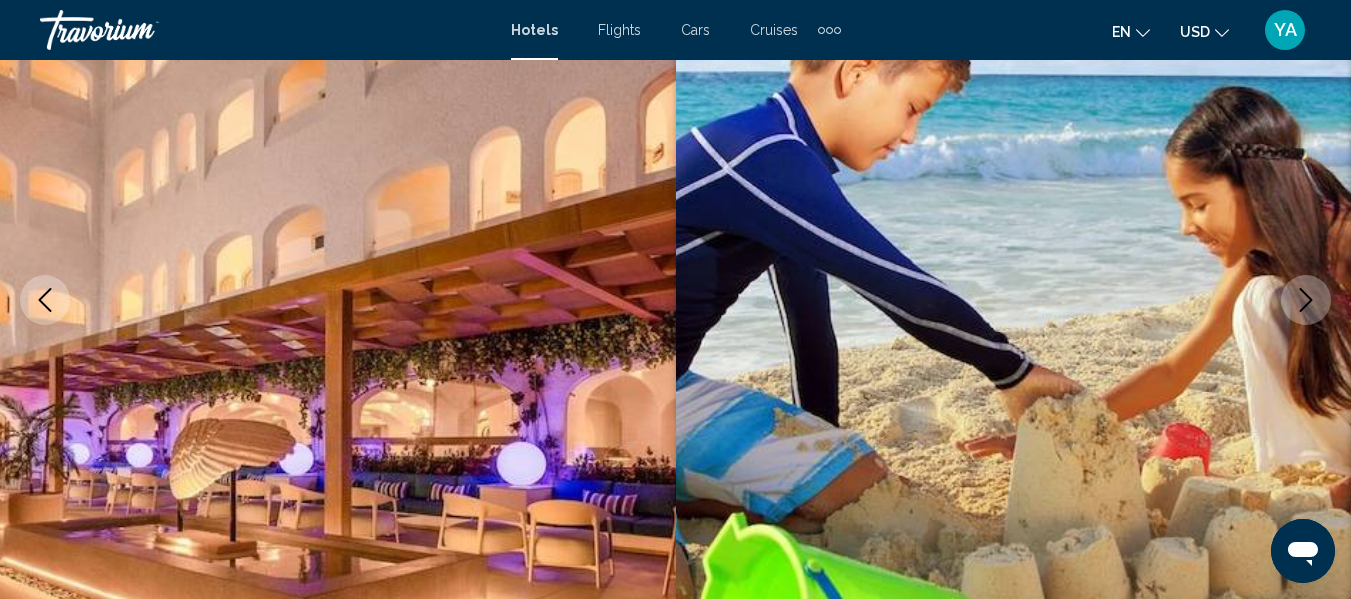 click at bounding box center [1306, 300] 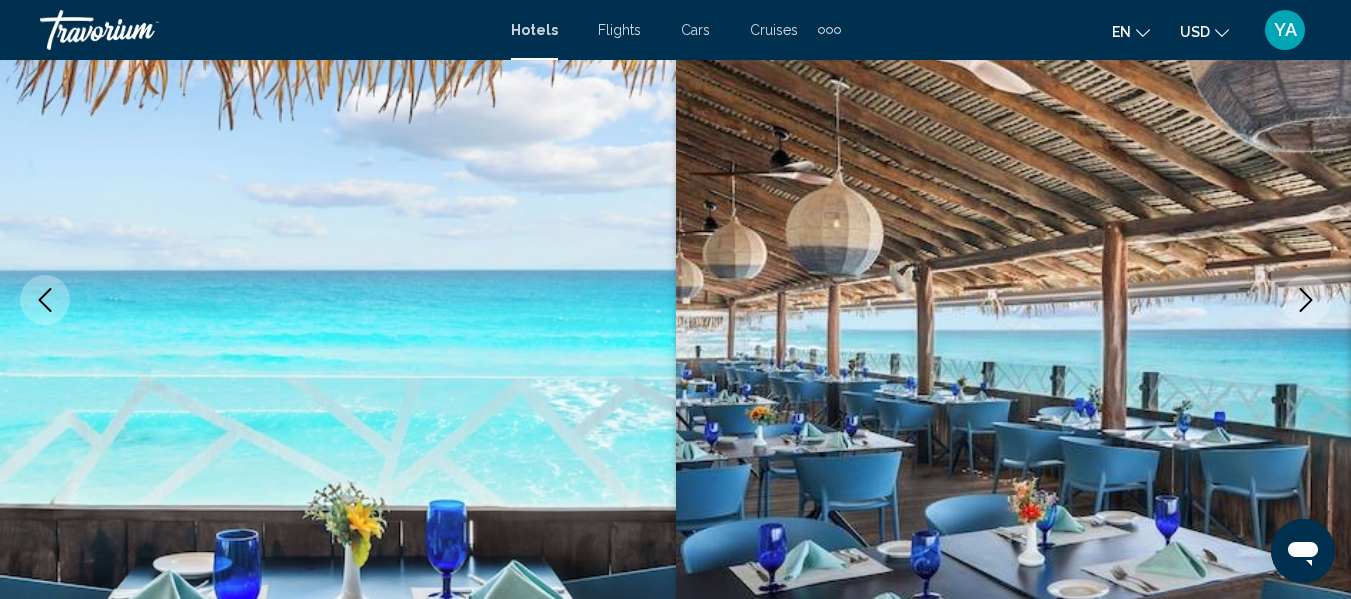 click at bounding box center (1306, 300) 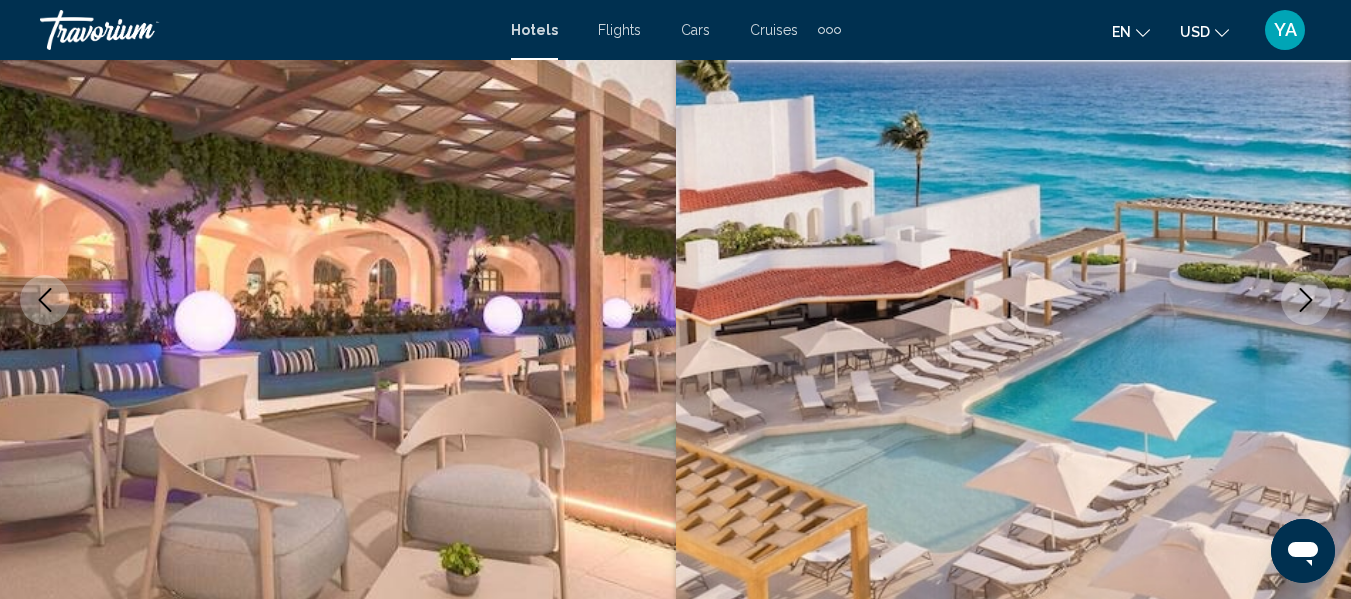 click at bounding box center (1306, 300) 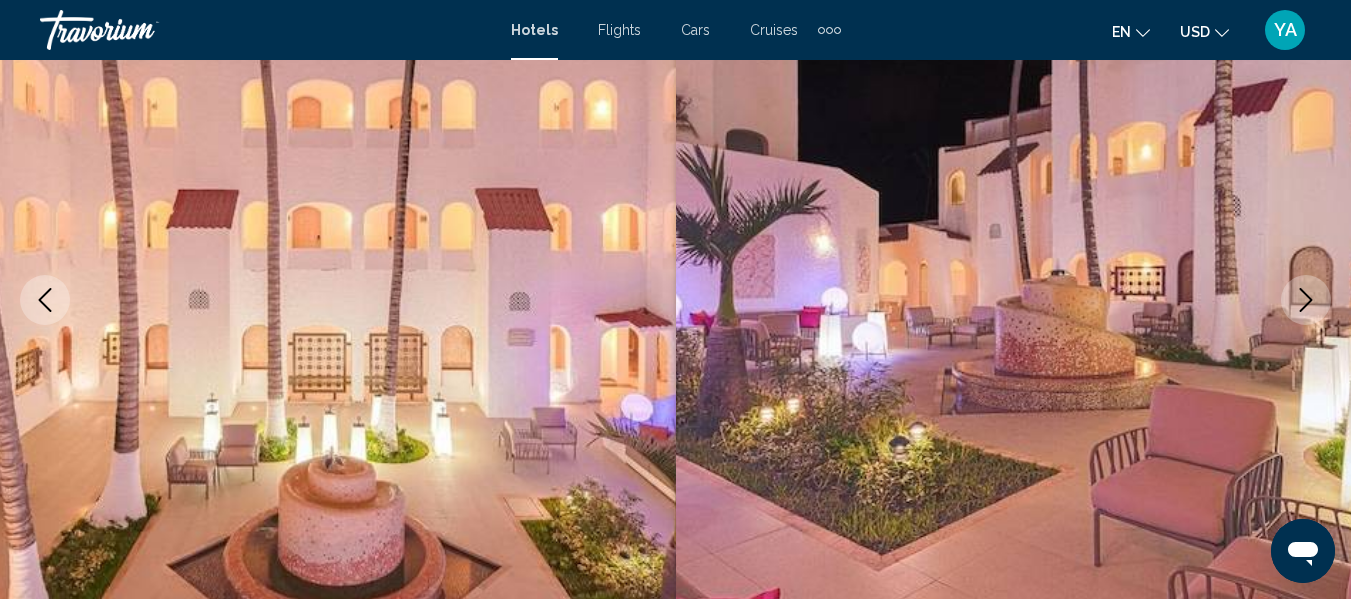 click at bounding box center (1306, 300) 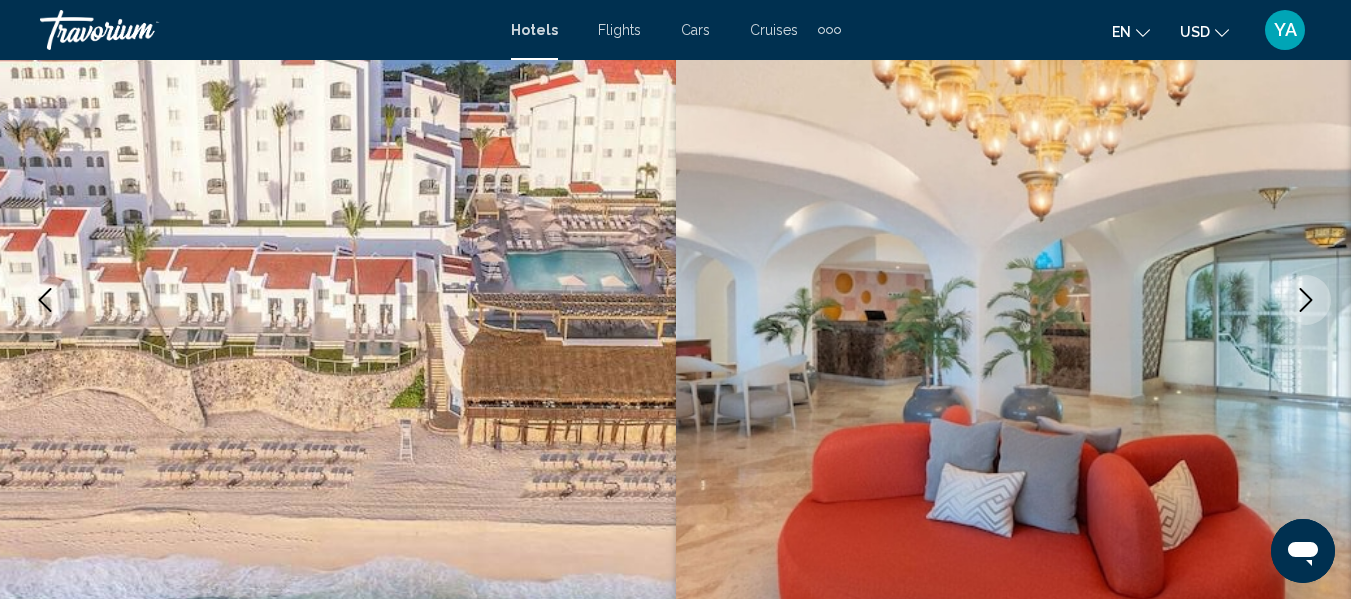 click at bounding box center (1306, 300) 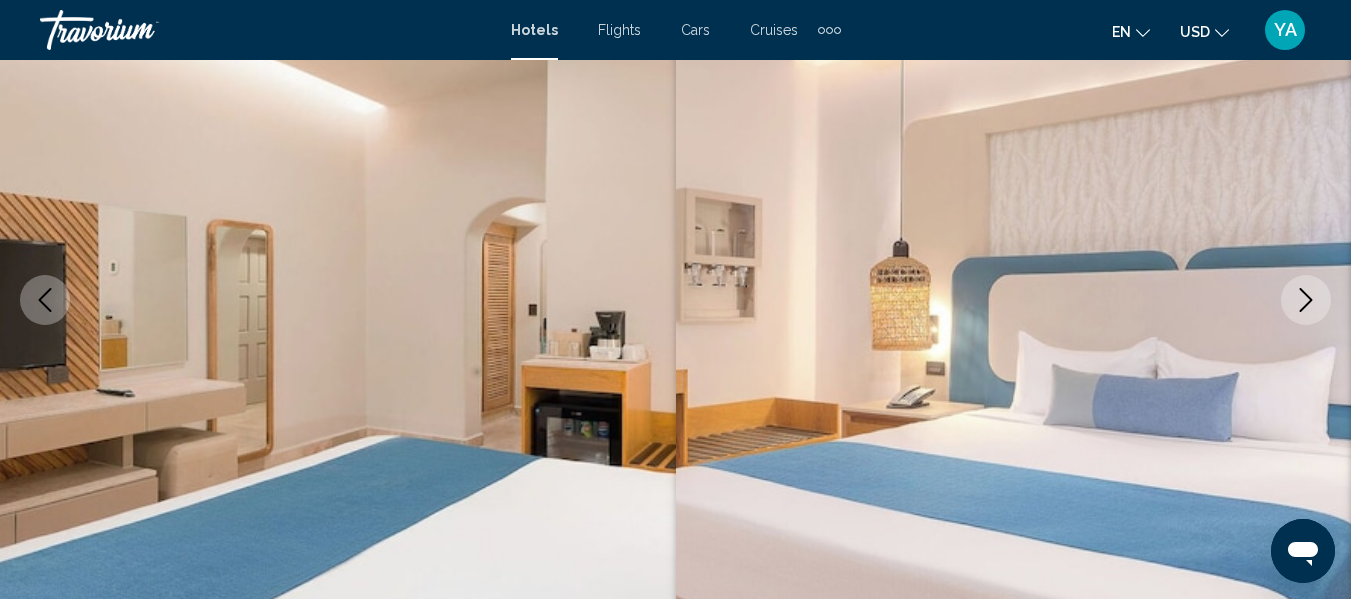 click at bounding box center [1306, 300] 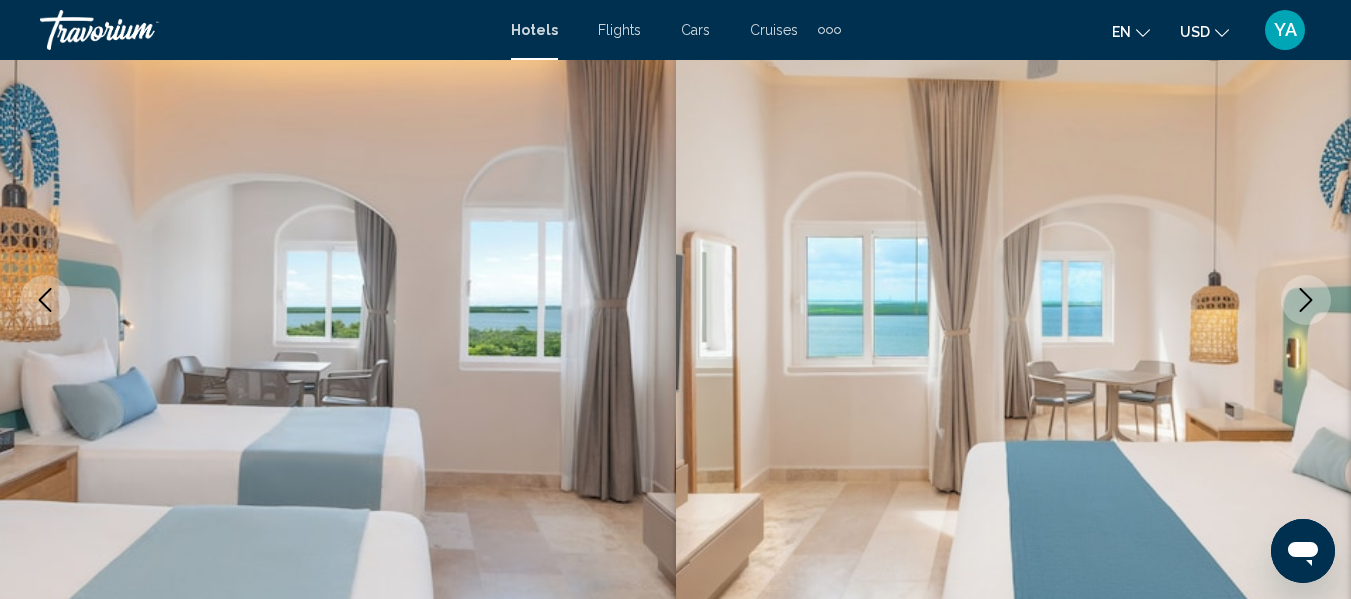 click at bounding box center (1306, 300) 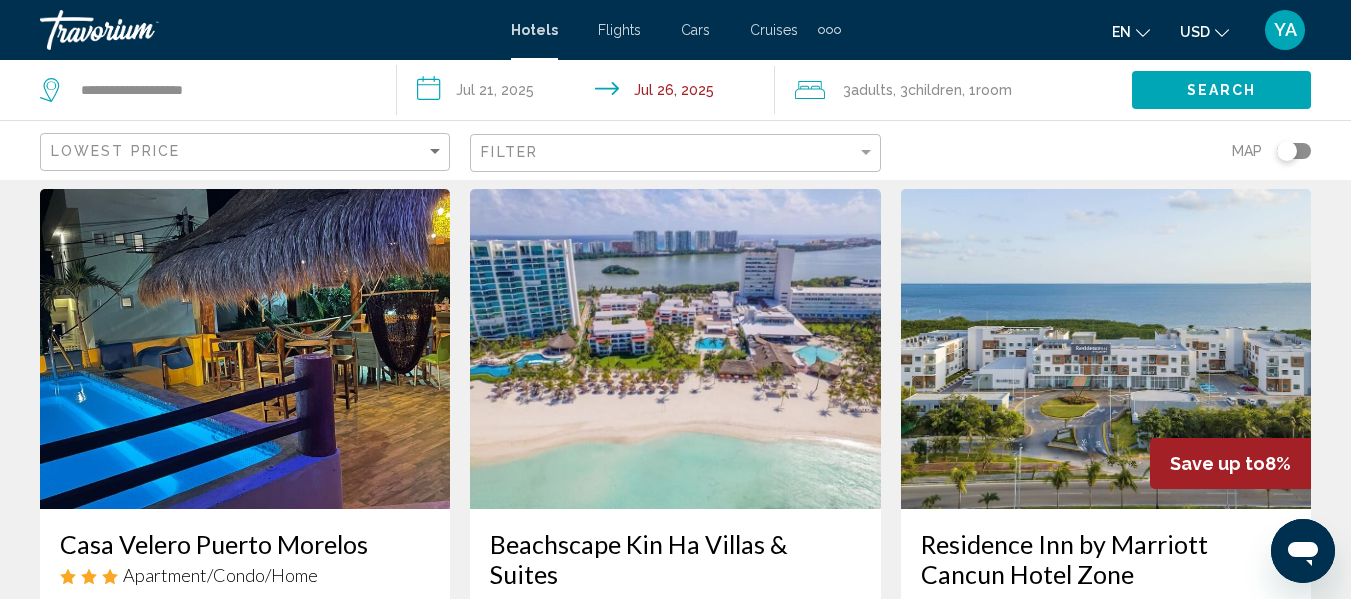 scroll, scrollTop: 46, scrollLeft: 0, axis: vertical 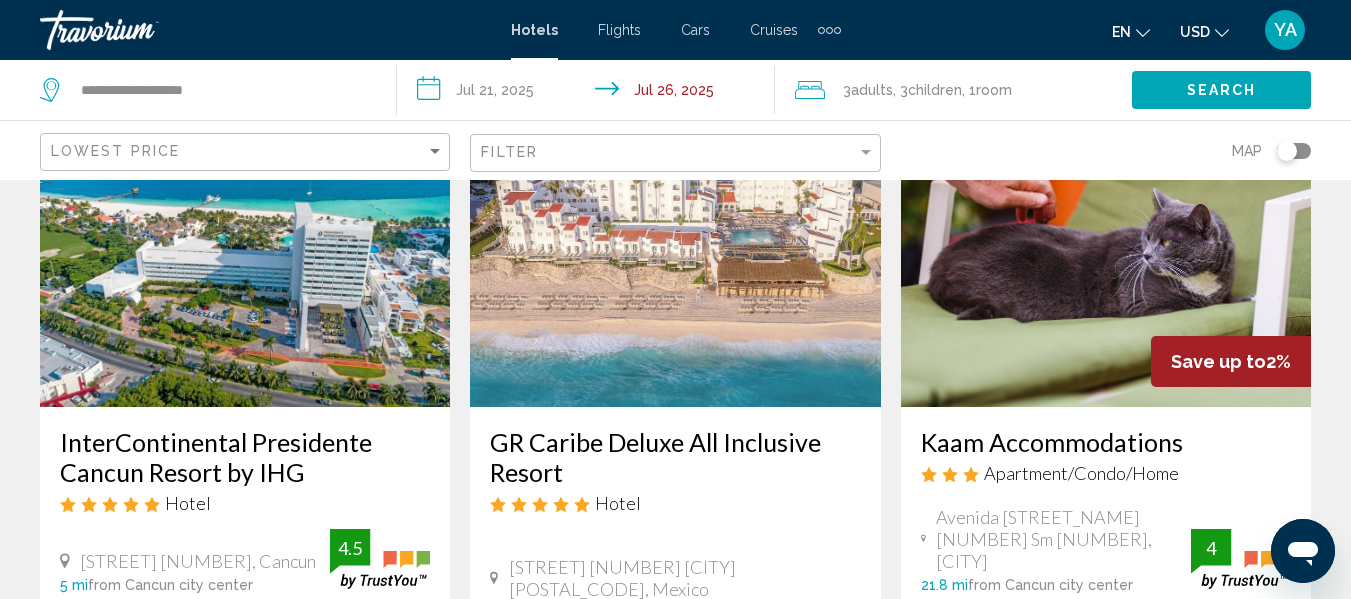 click at bounding box center (675, 247) 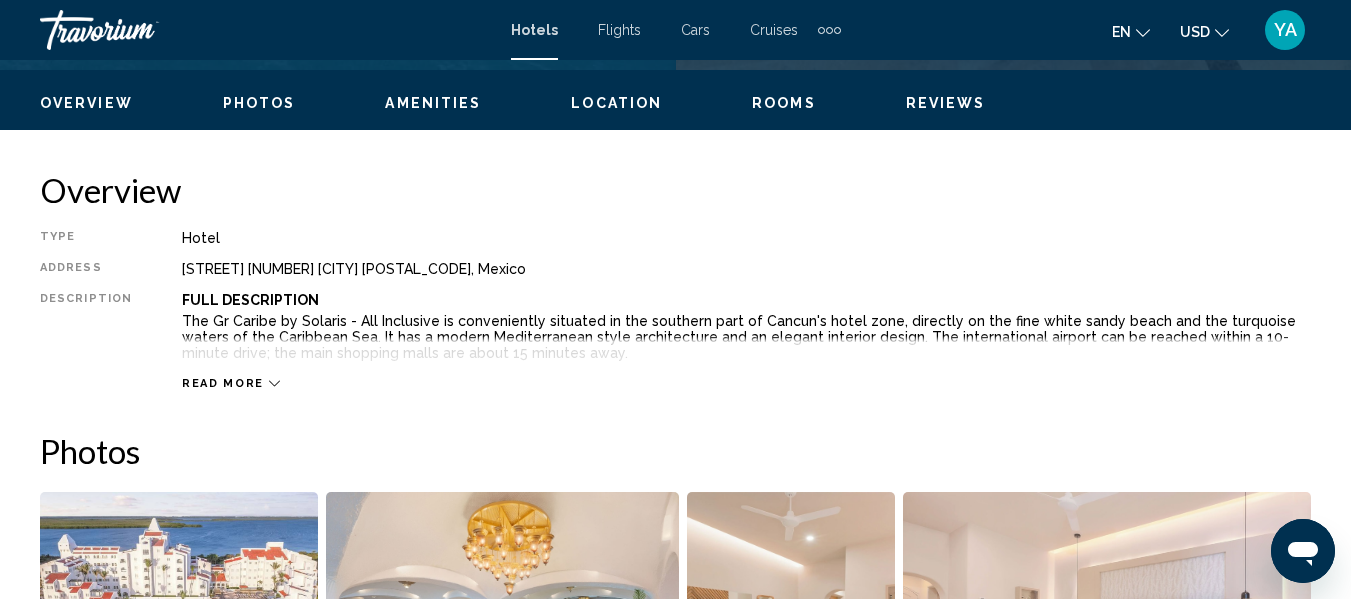 scroll, scrollTop: 932, scrollLeft: 0, axis: vertical 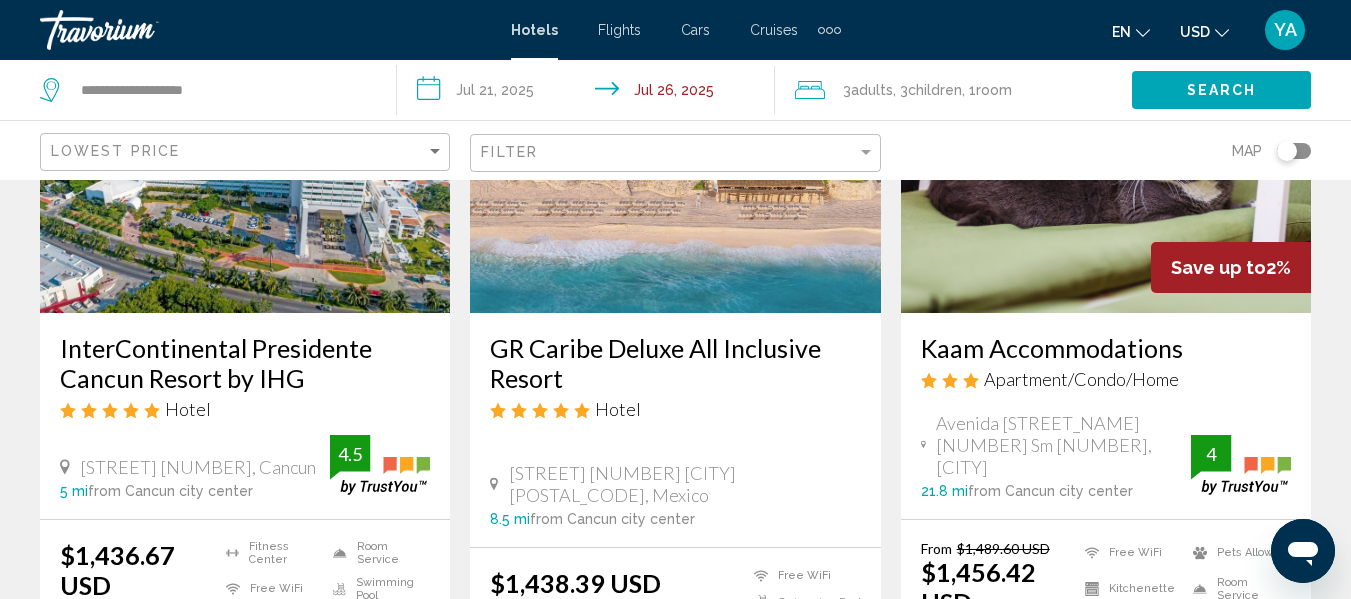 click at bounding box center (245, 153) 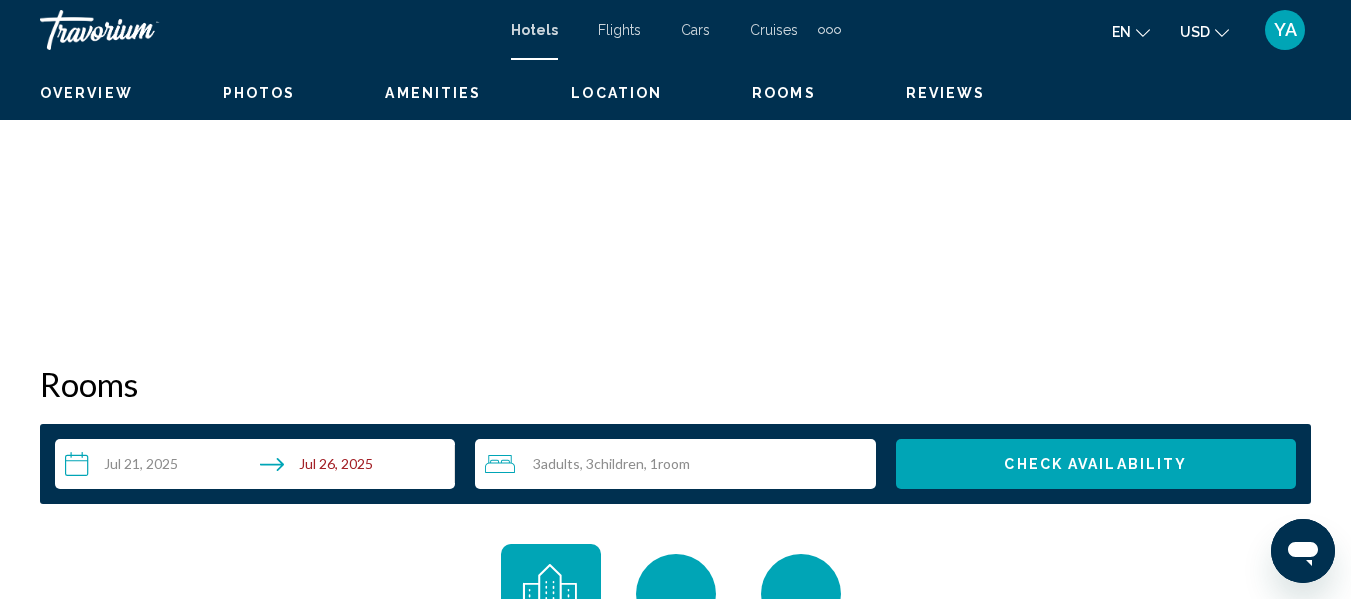 scroll, scrollTop: 235, scrollLeft: 0, axis: vertical 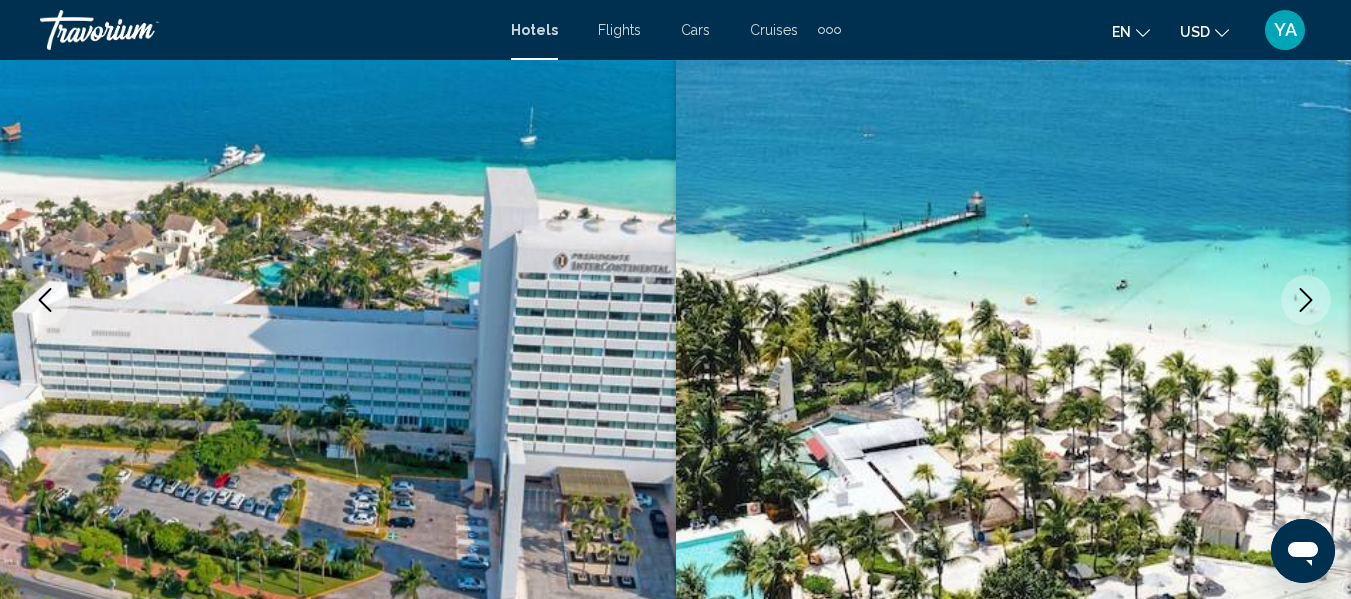 click 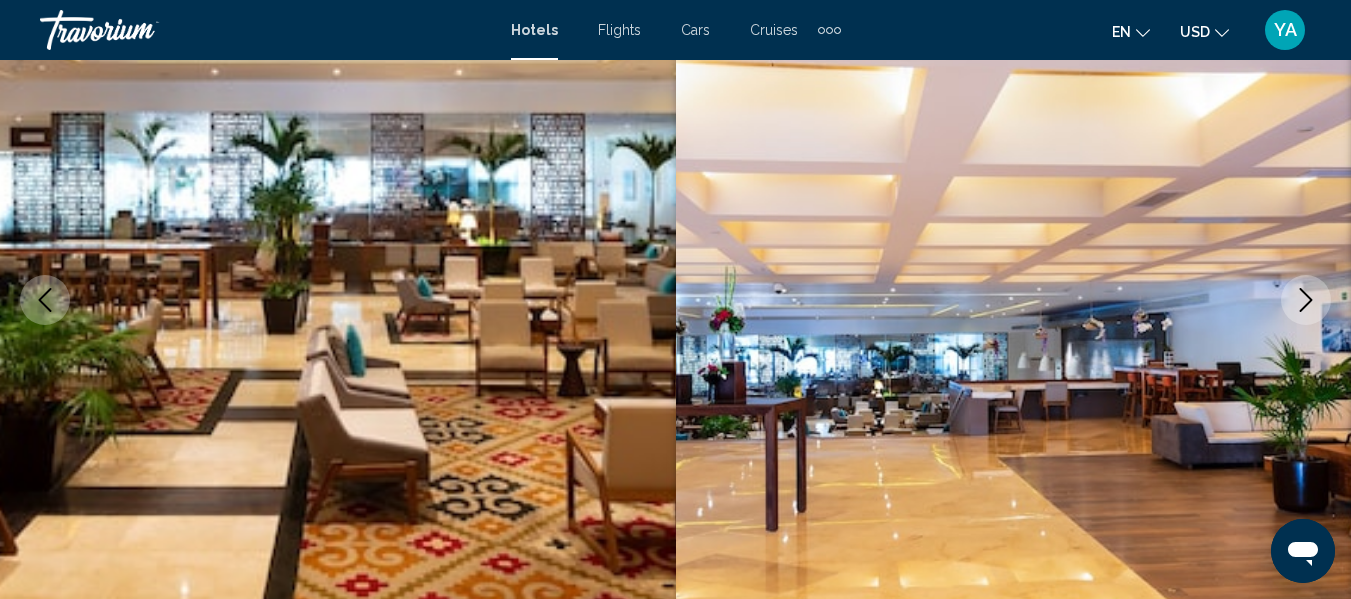 click 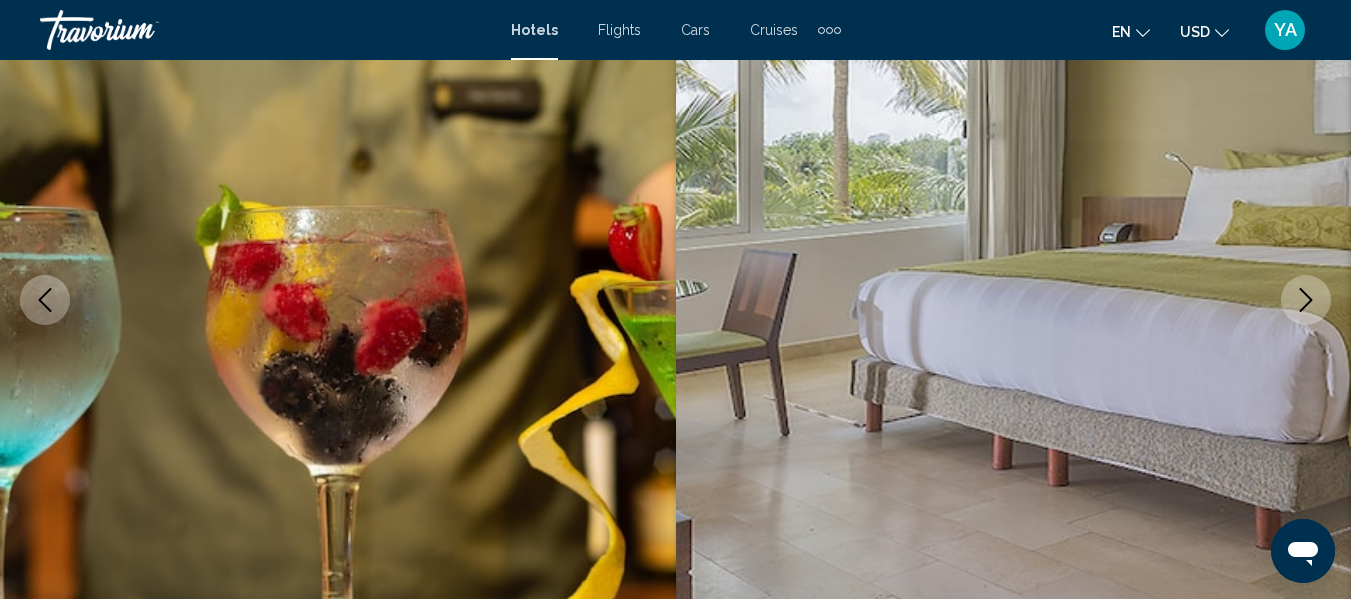 click at bounding box center [1306, 300] 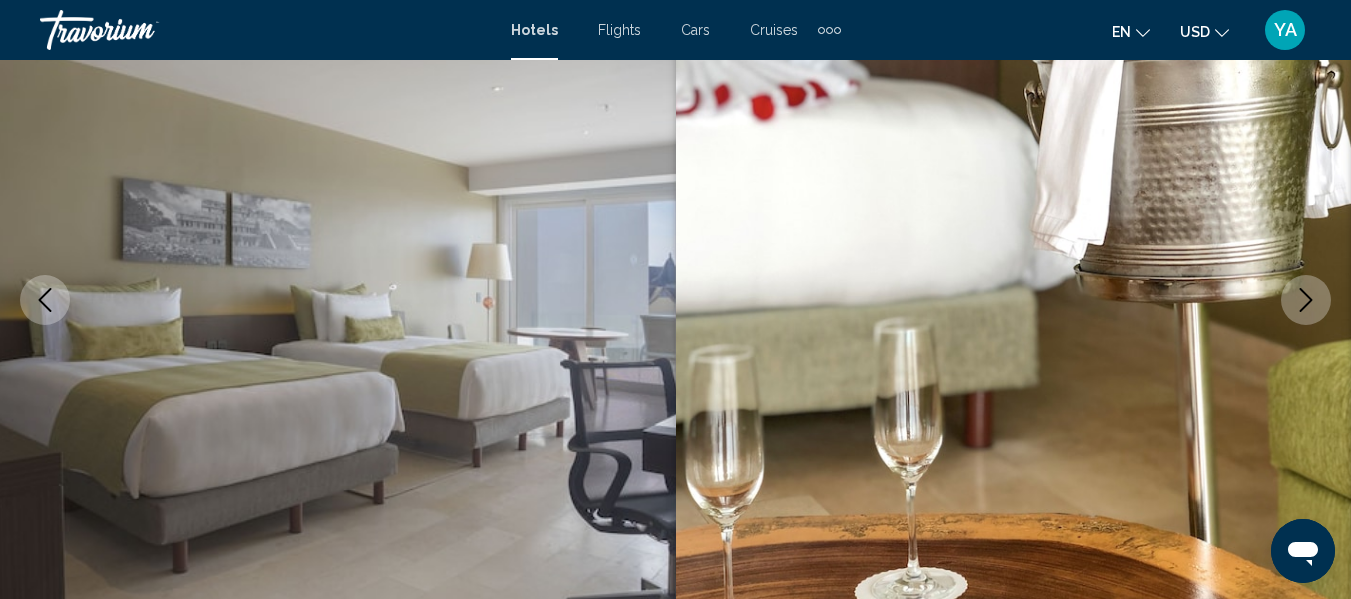 click at bounding box center (1306, 300) 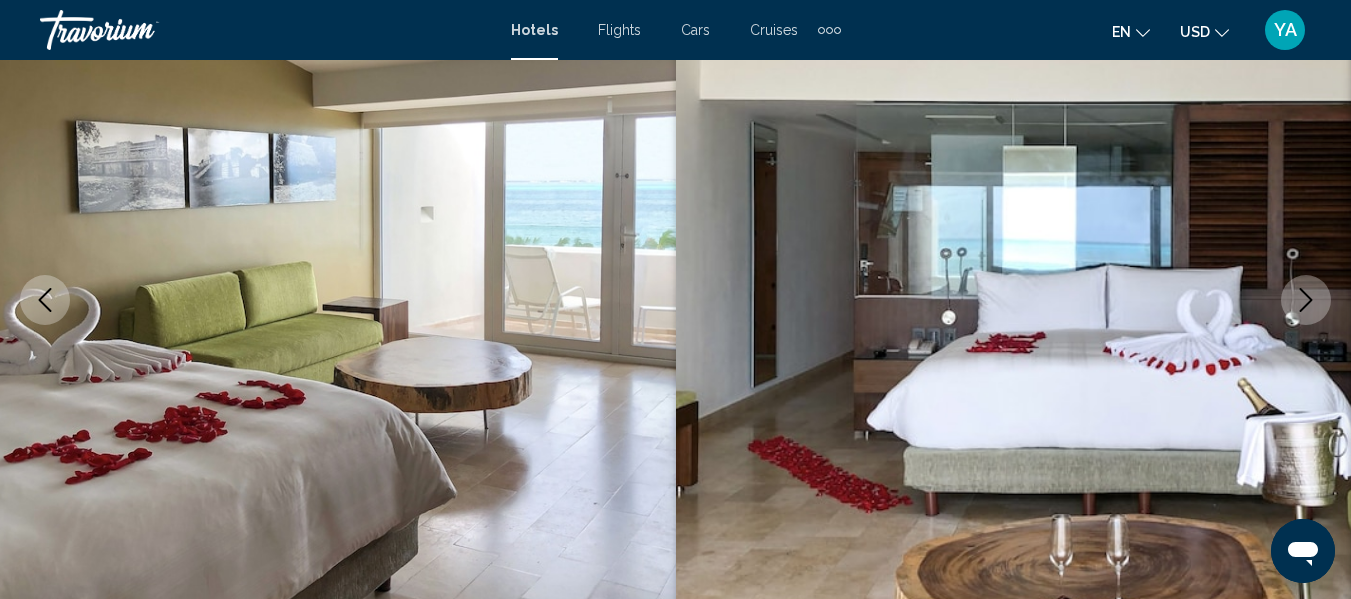 click at bounding box center [1014, 300] 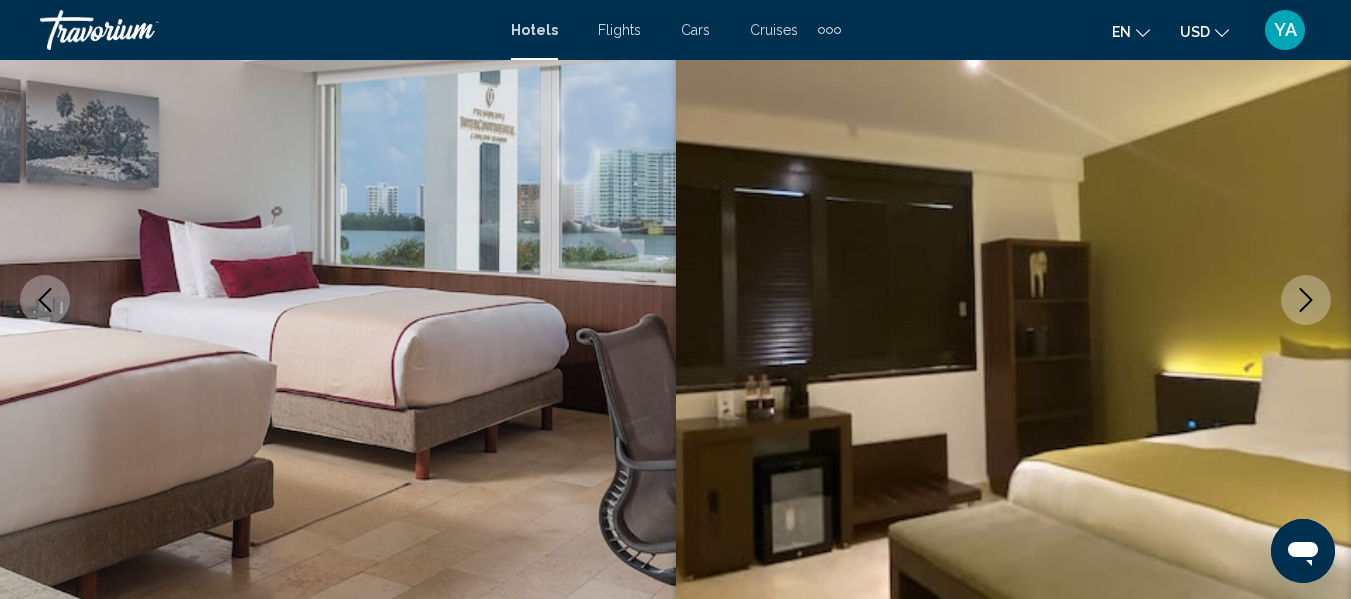 click 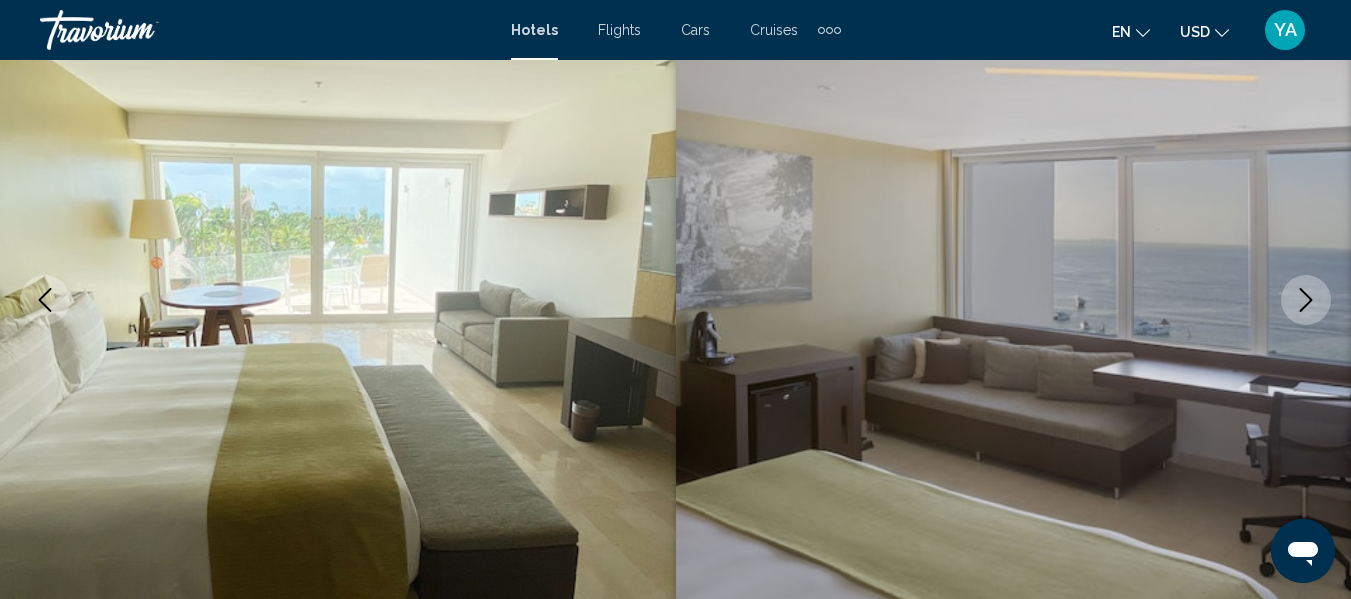click 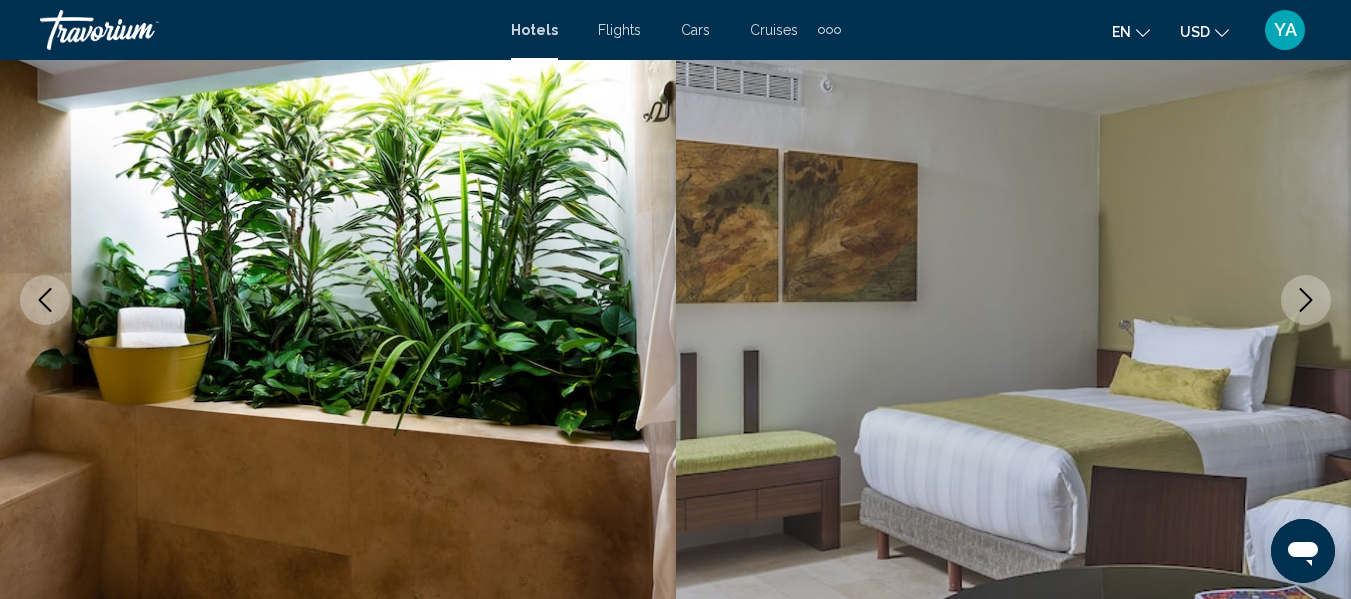 click 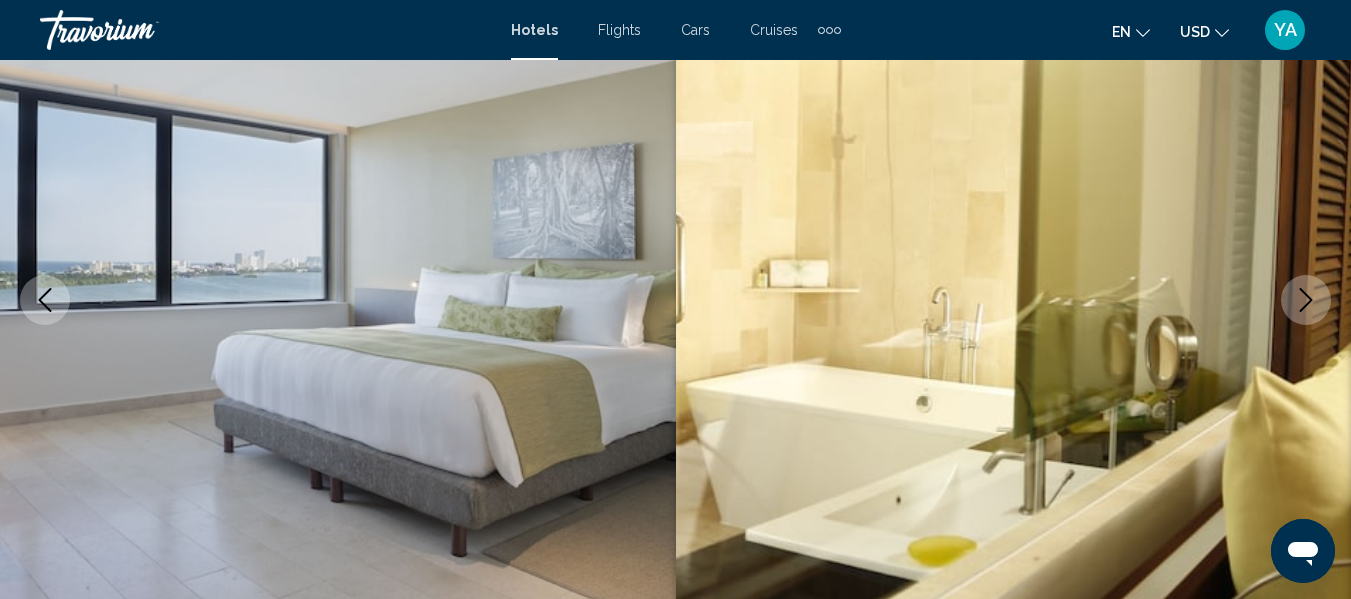 click 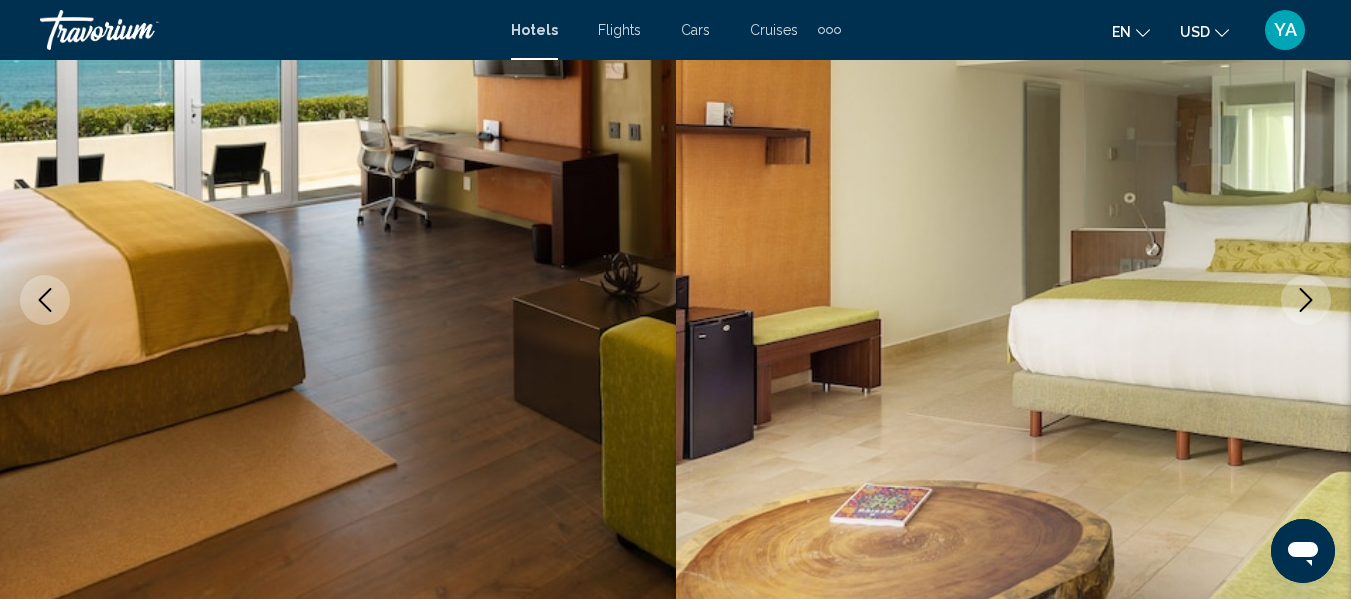 click 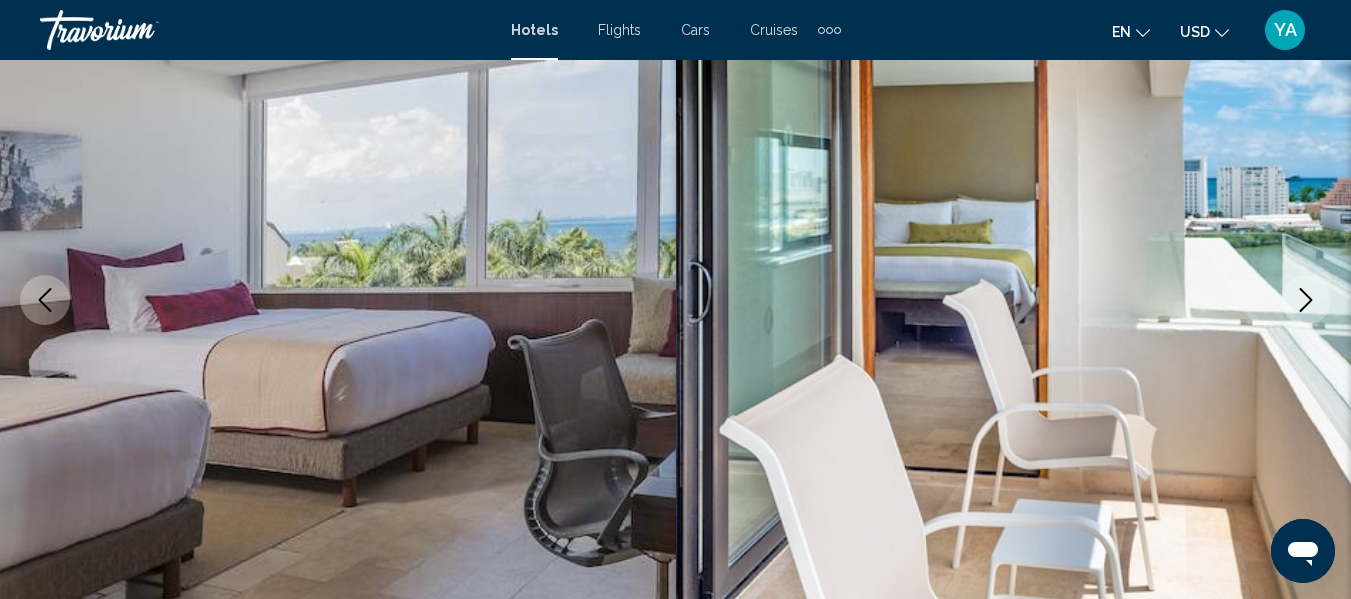 click 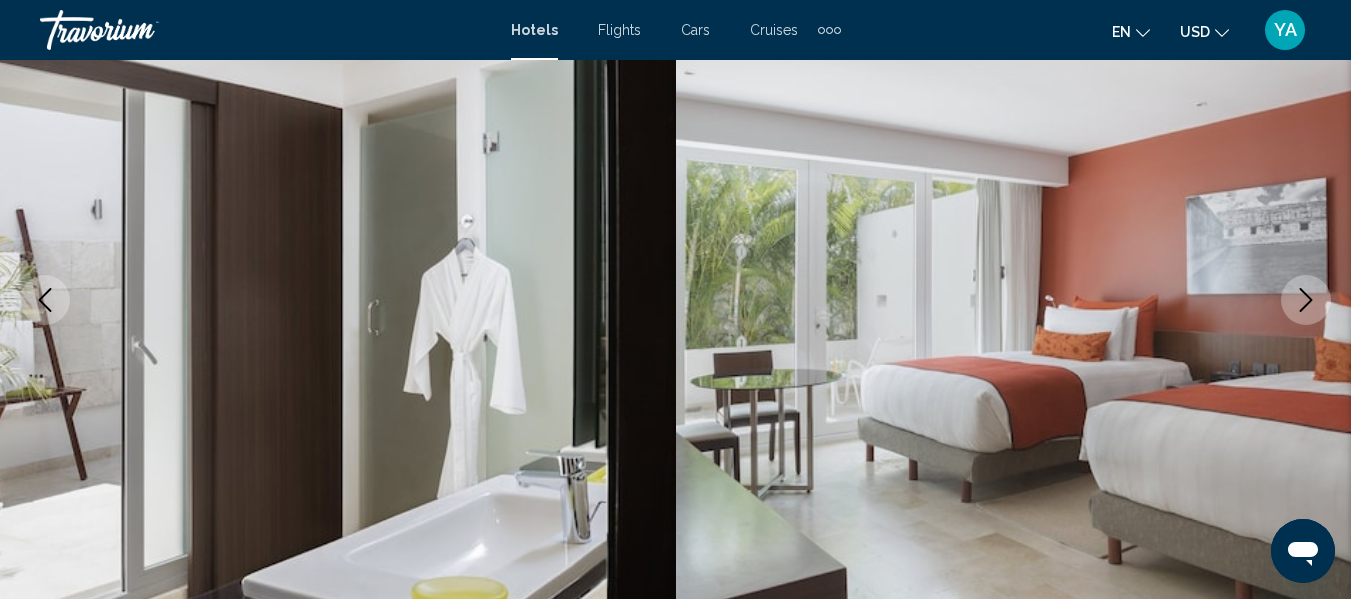 click 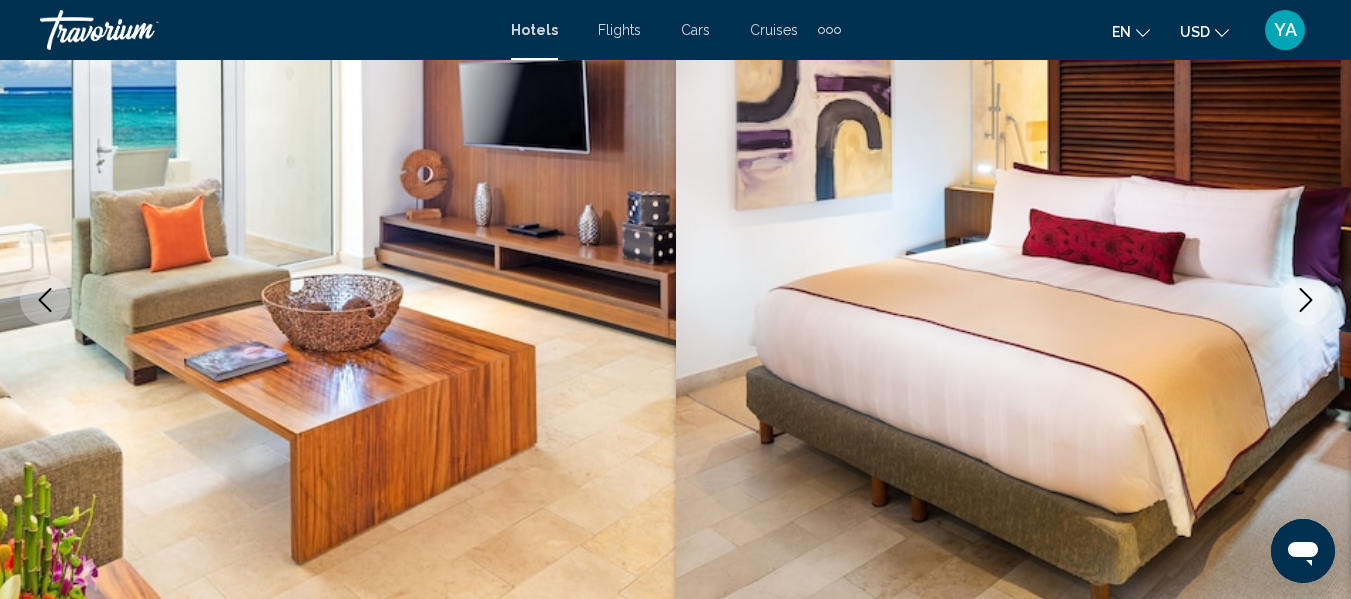 click at bounding box center [1306, 300] 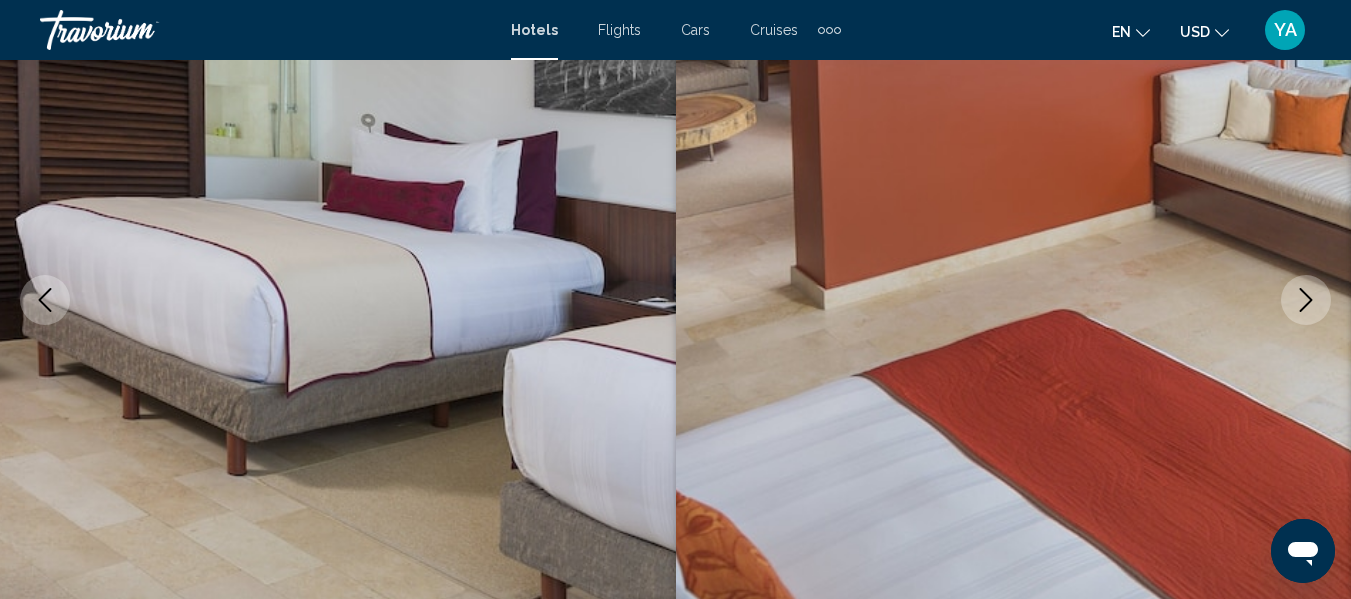 click 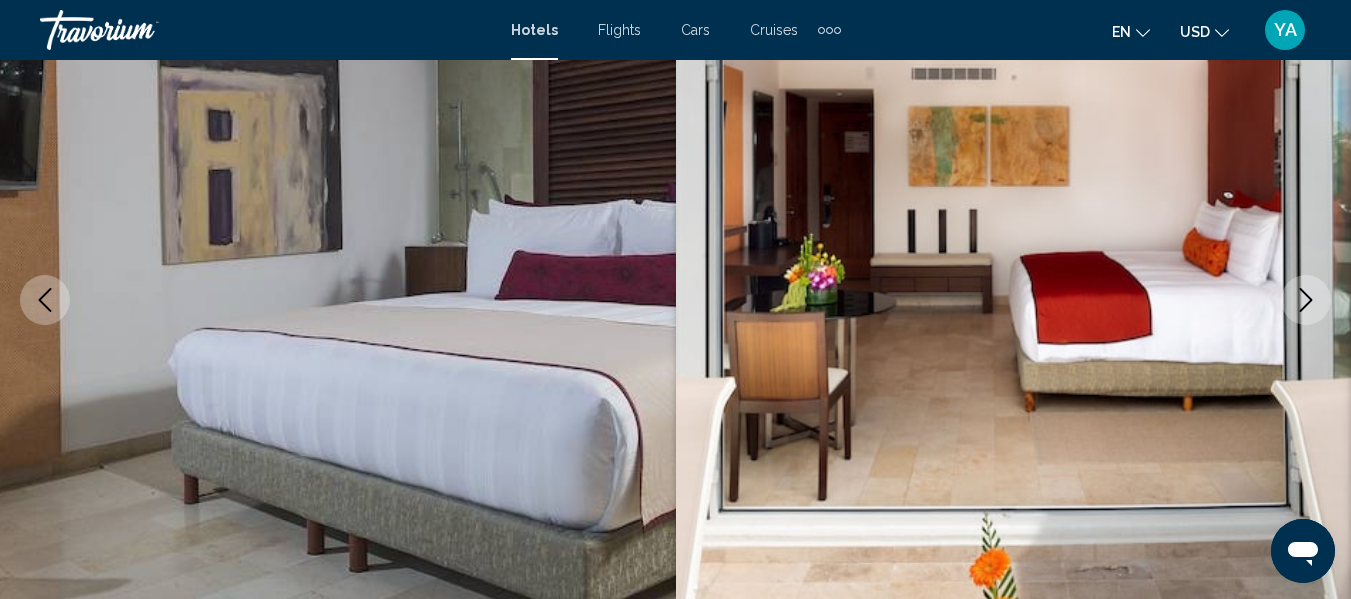 click 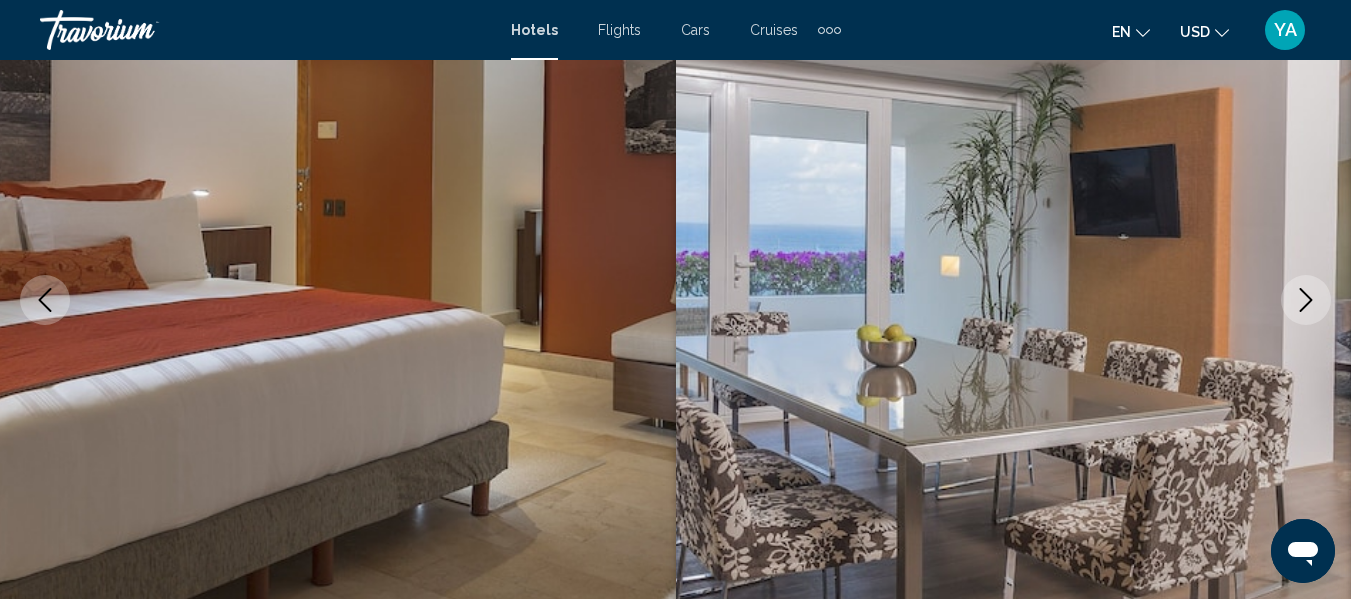 click at bounding box center (1306, 300) 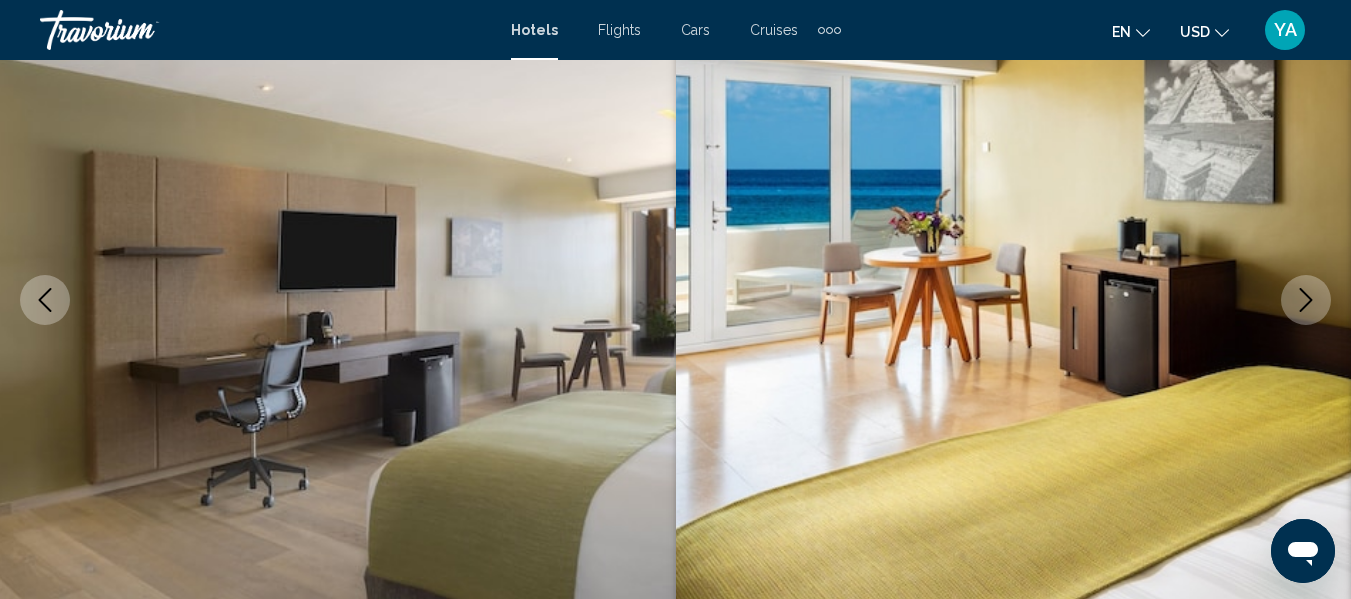 click at bounding box center [1306, 300] 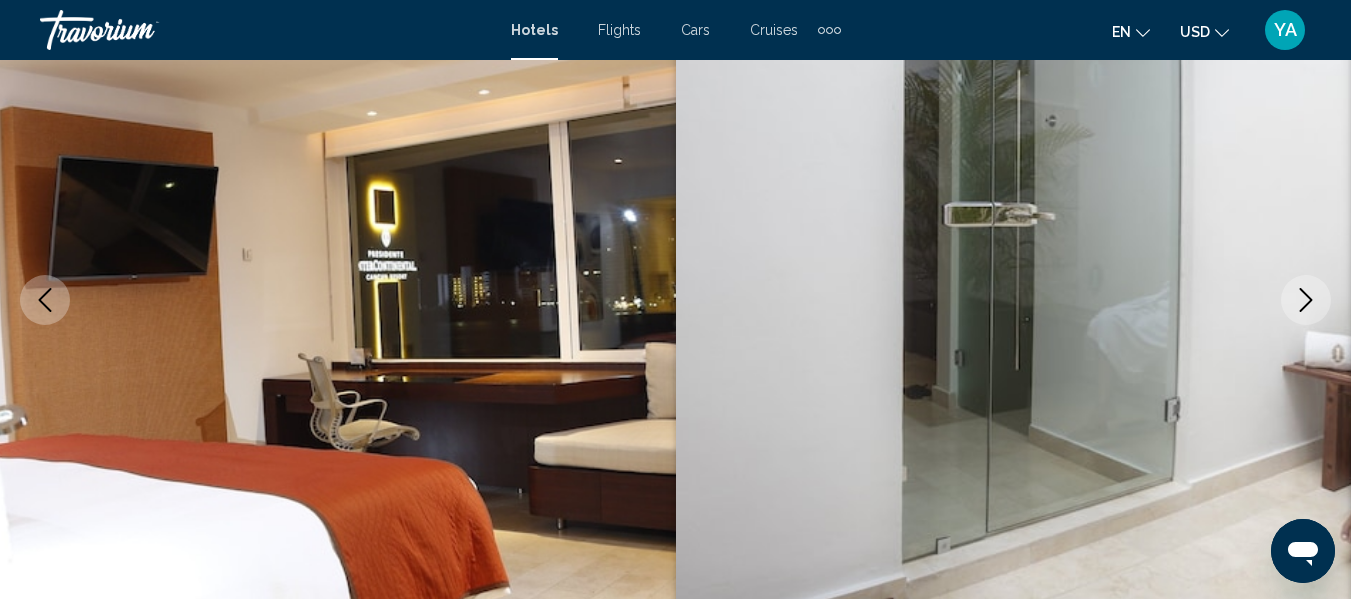 click 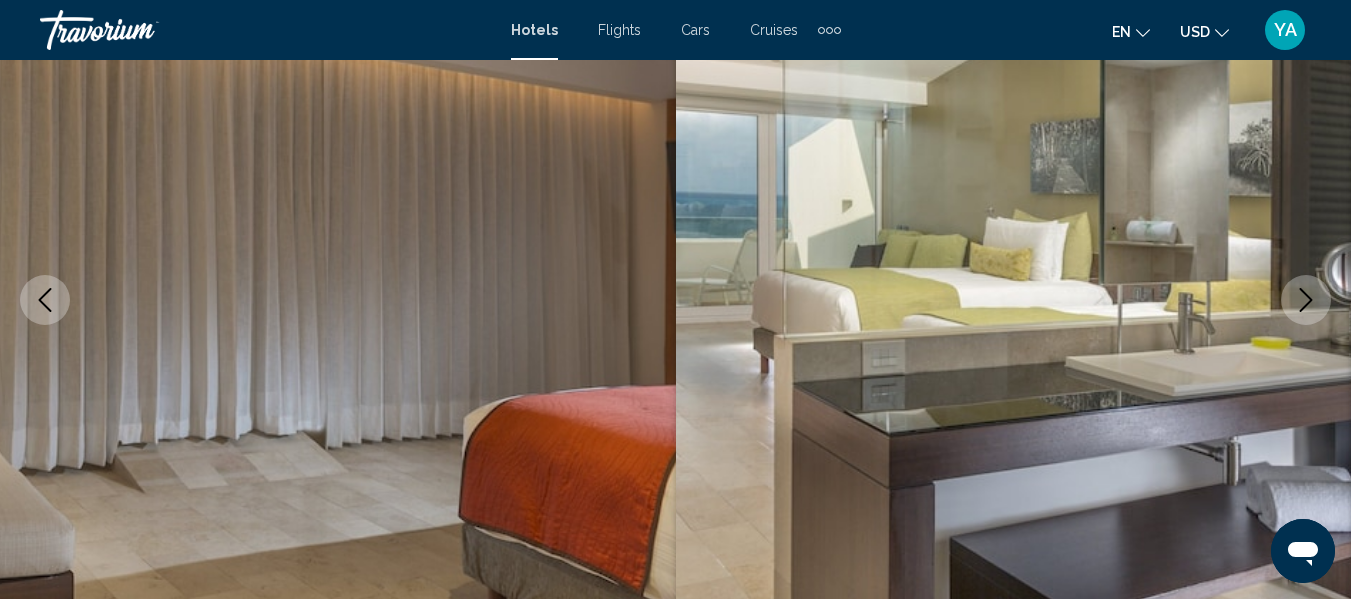click 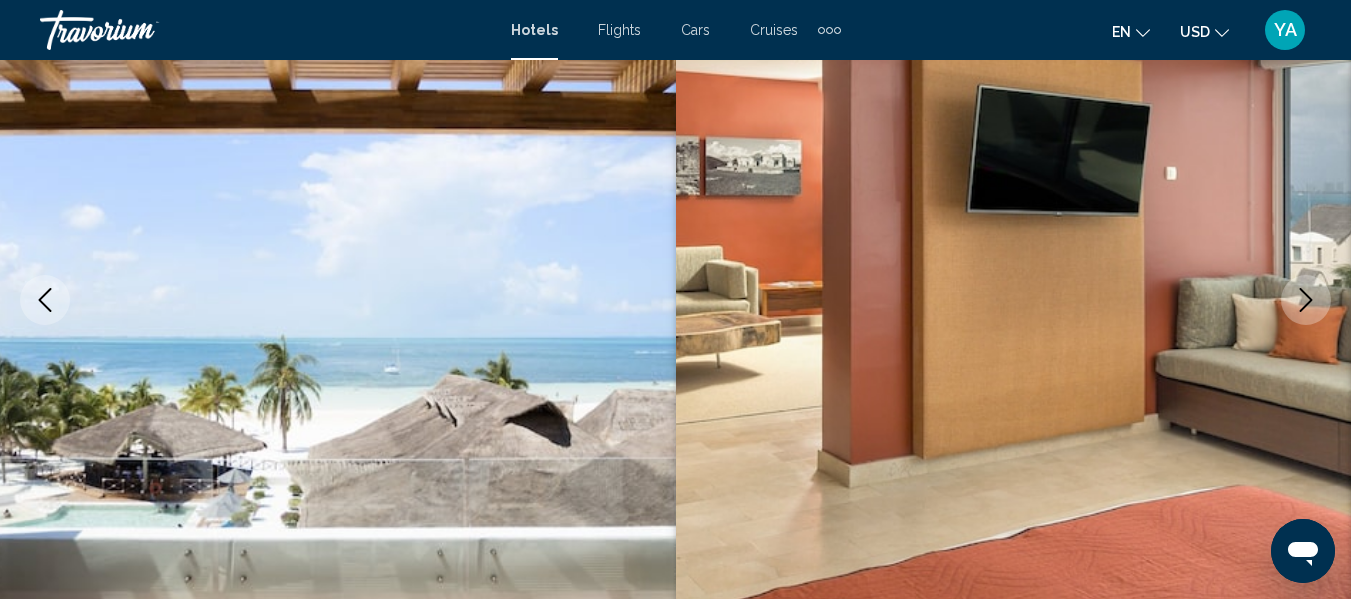 click 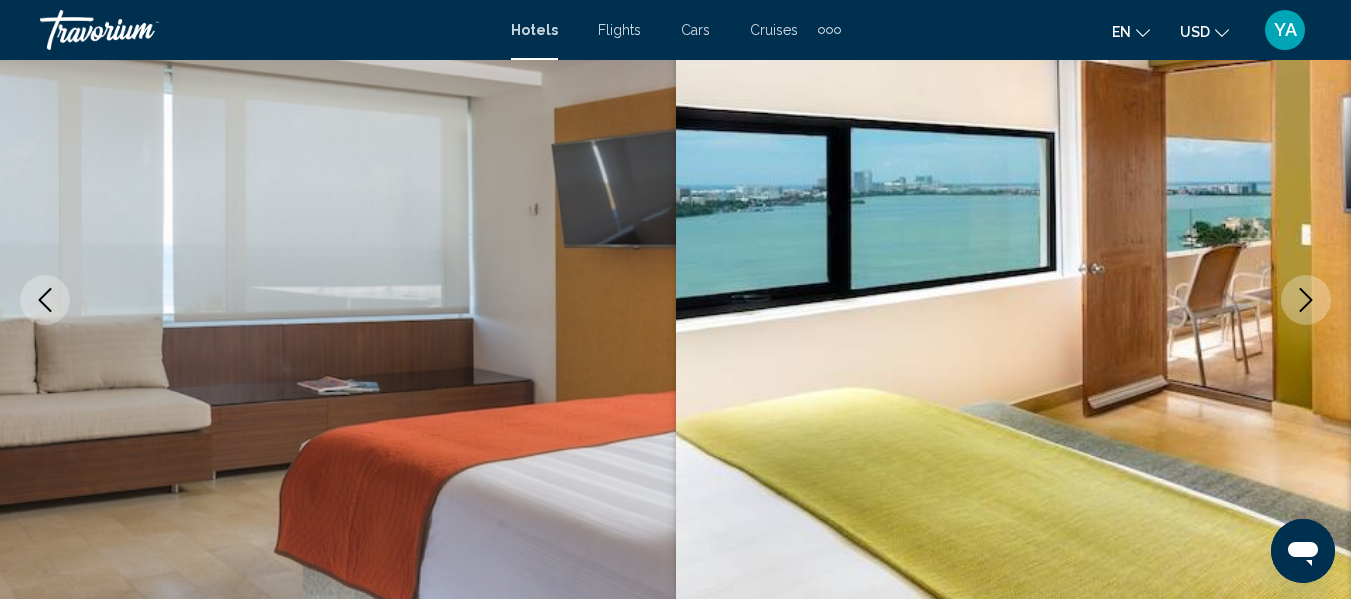 click at bounding box center [1306, 300] 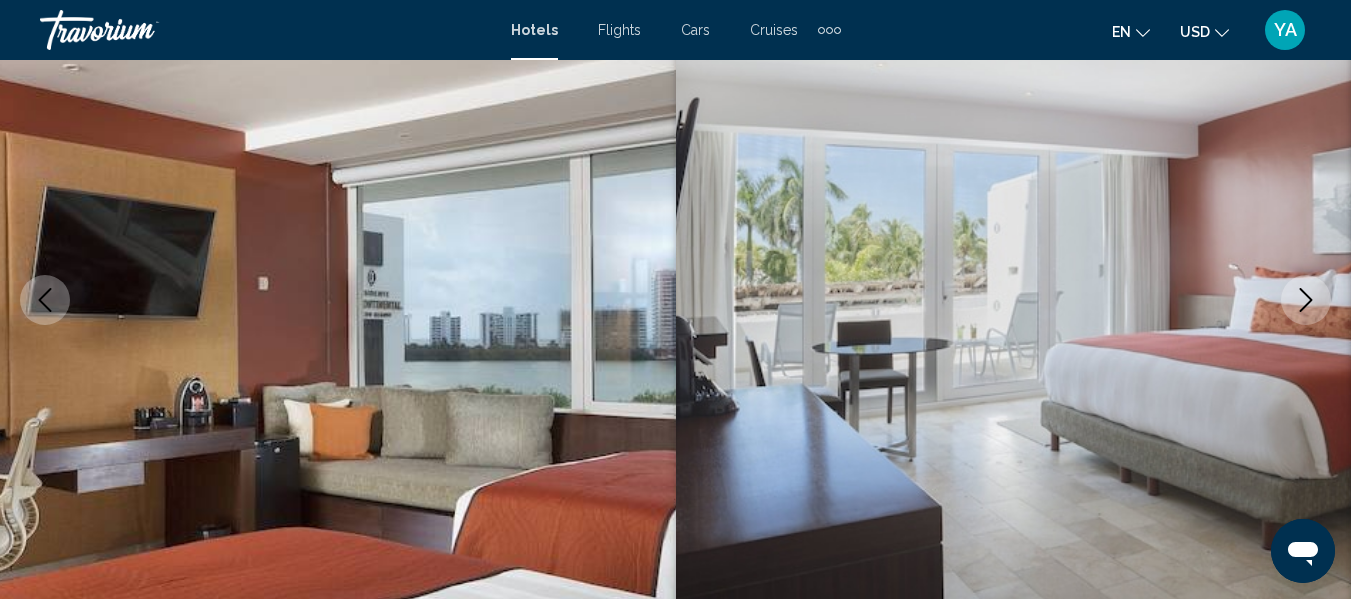click 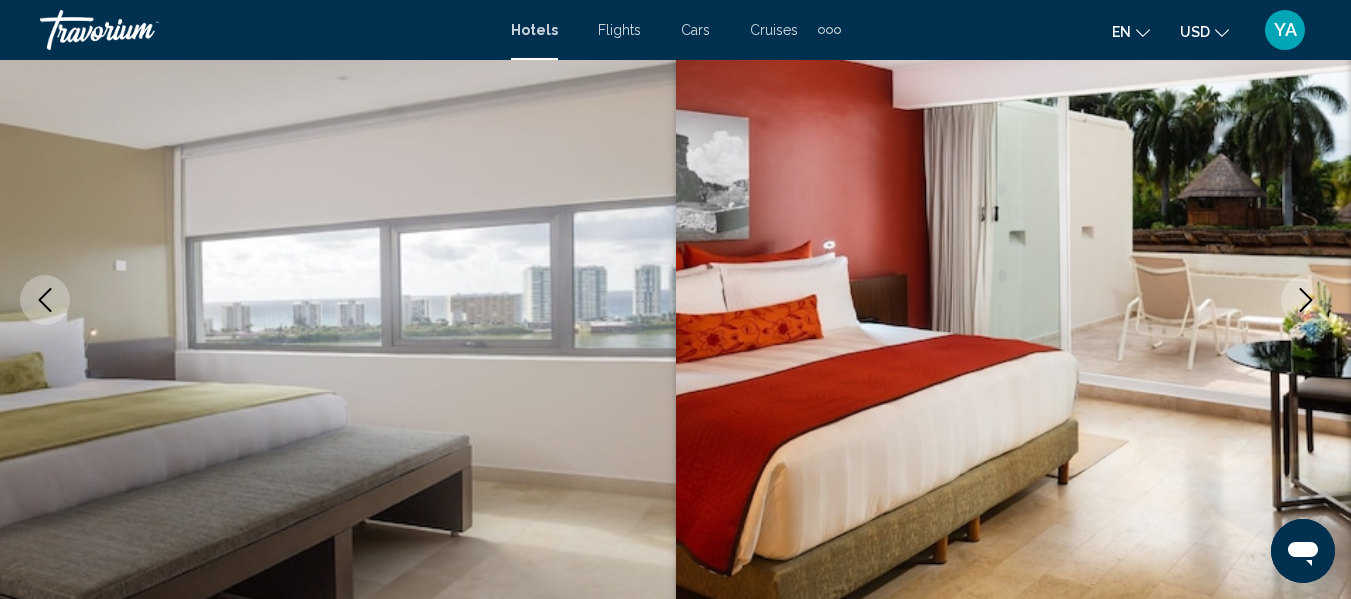 click 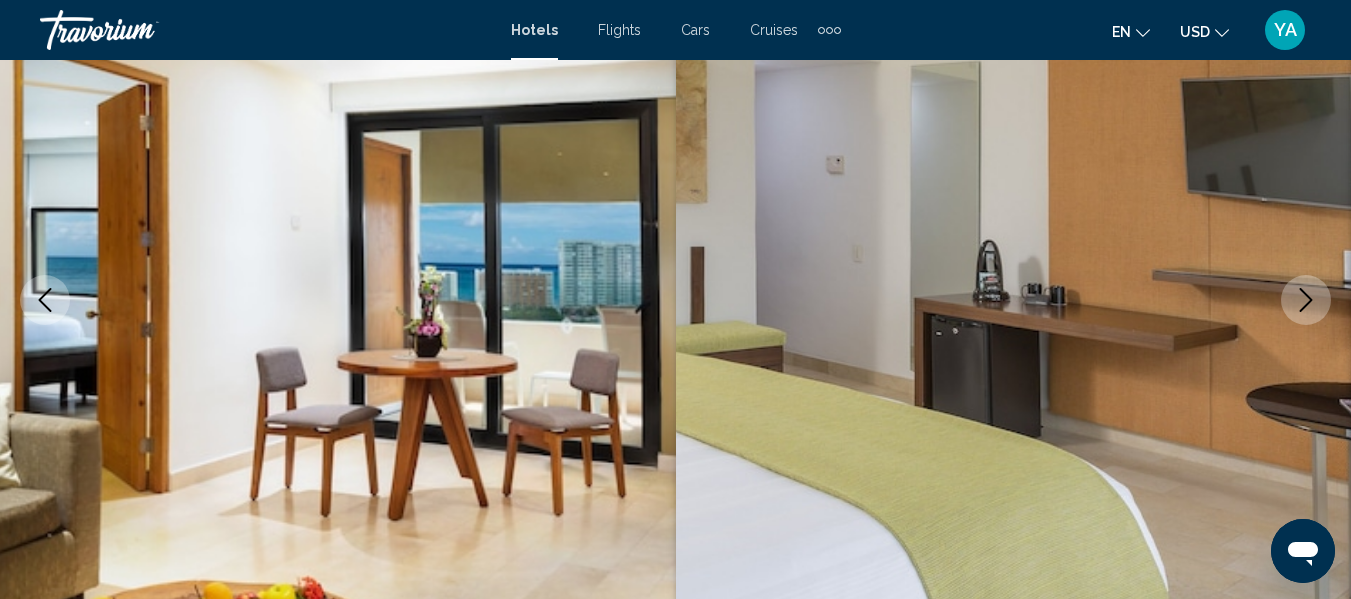 click 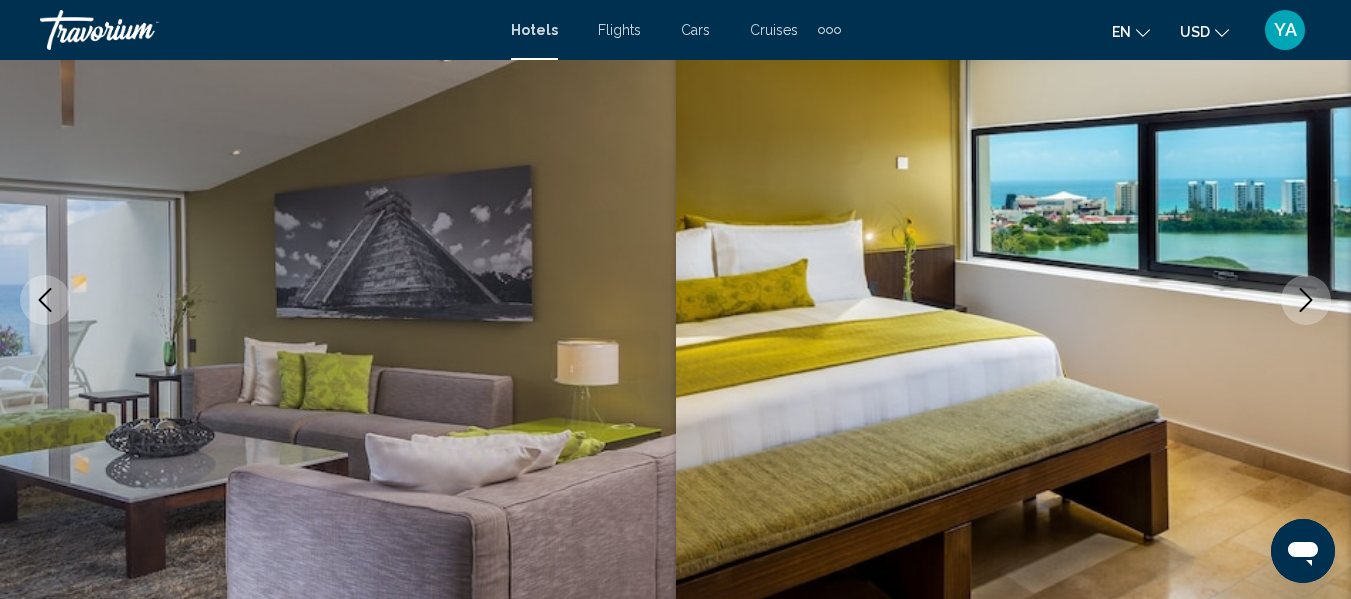 click at bounding box center (1306, 300) 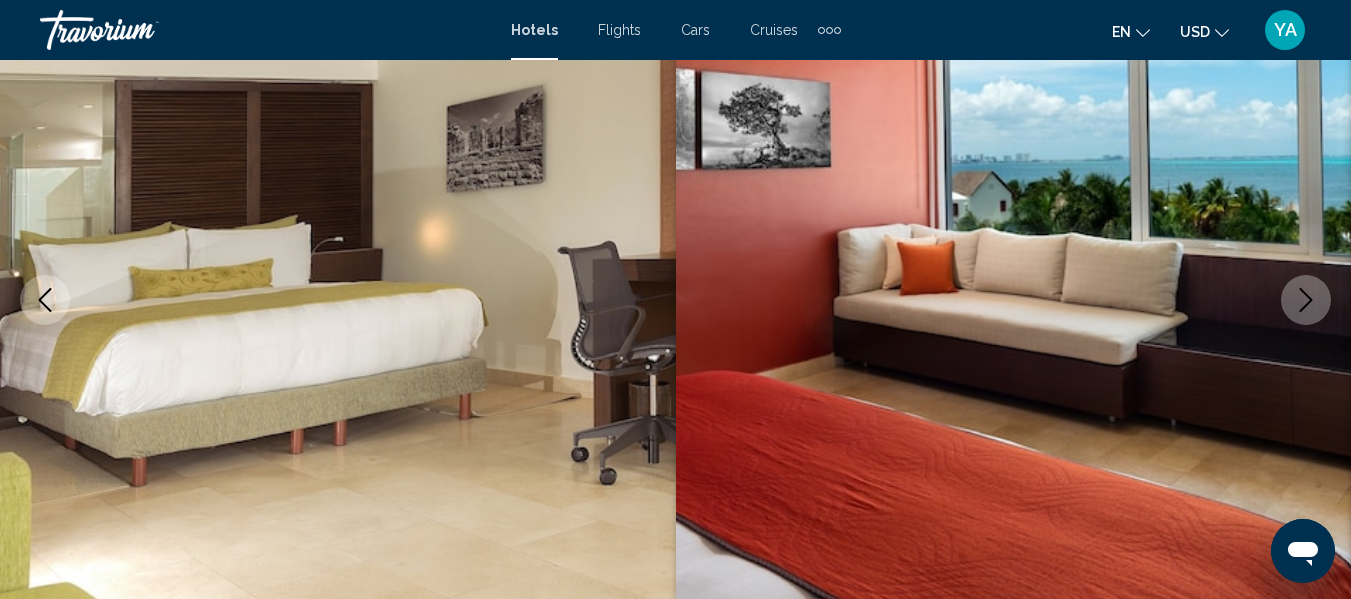 click at bounding box center (1306, 300) 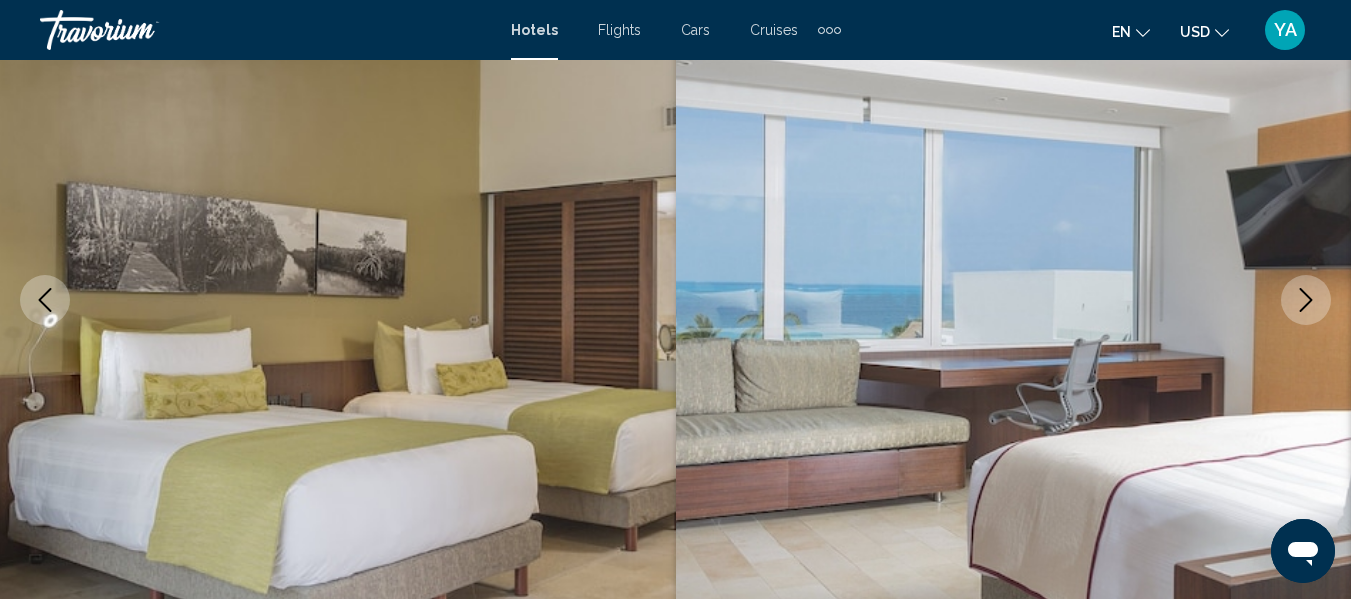 click 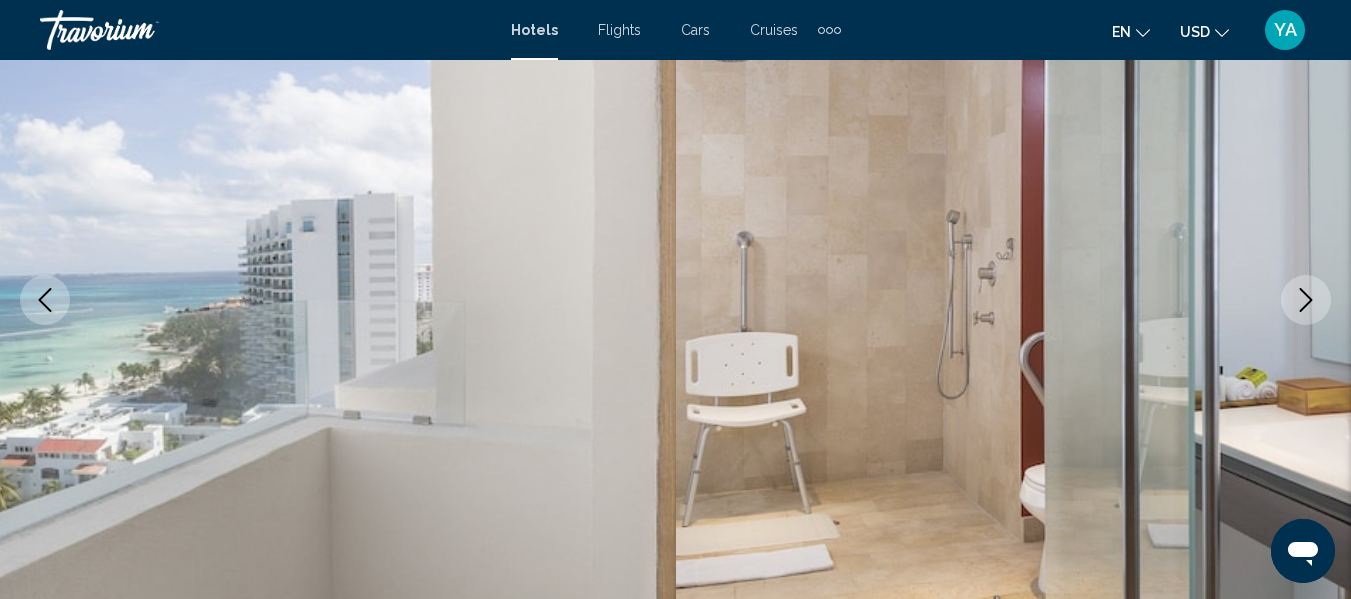 click 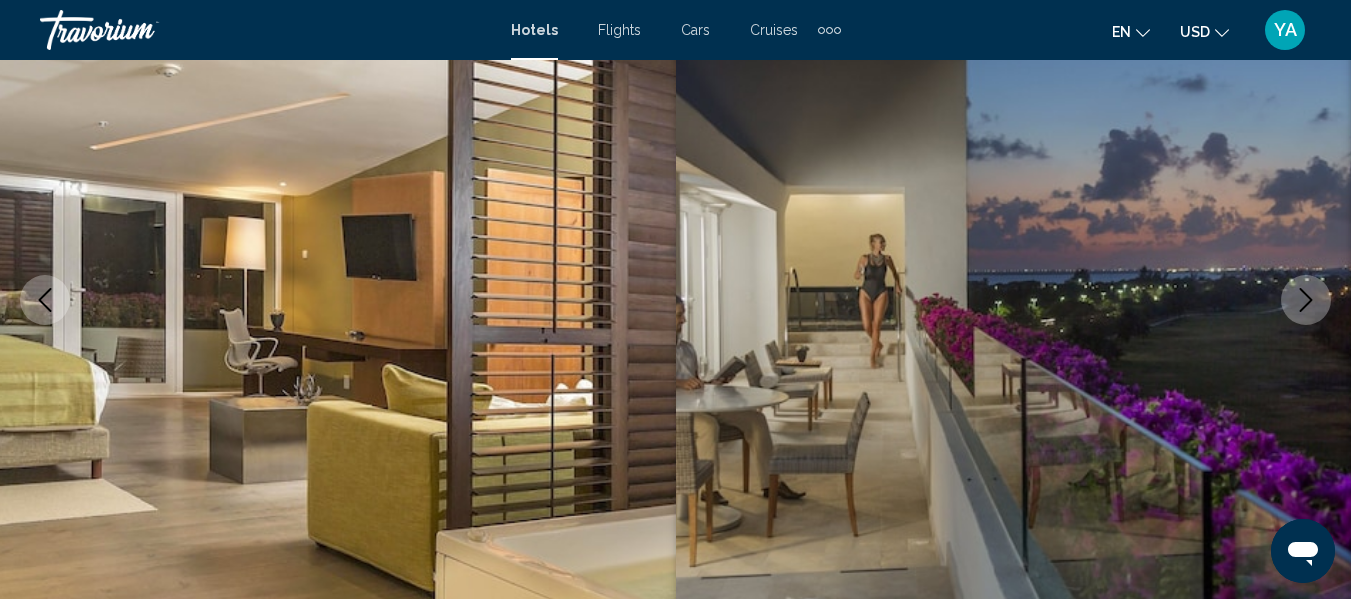 click at bounding box center (1306, 300) 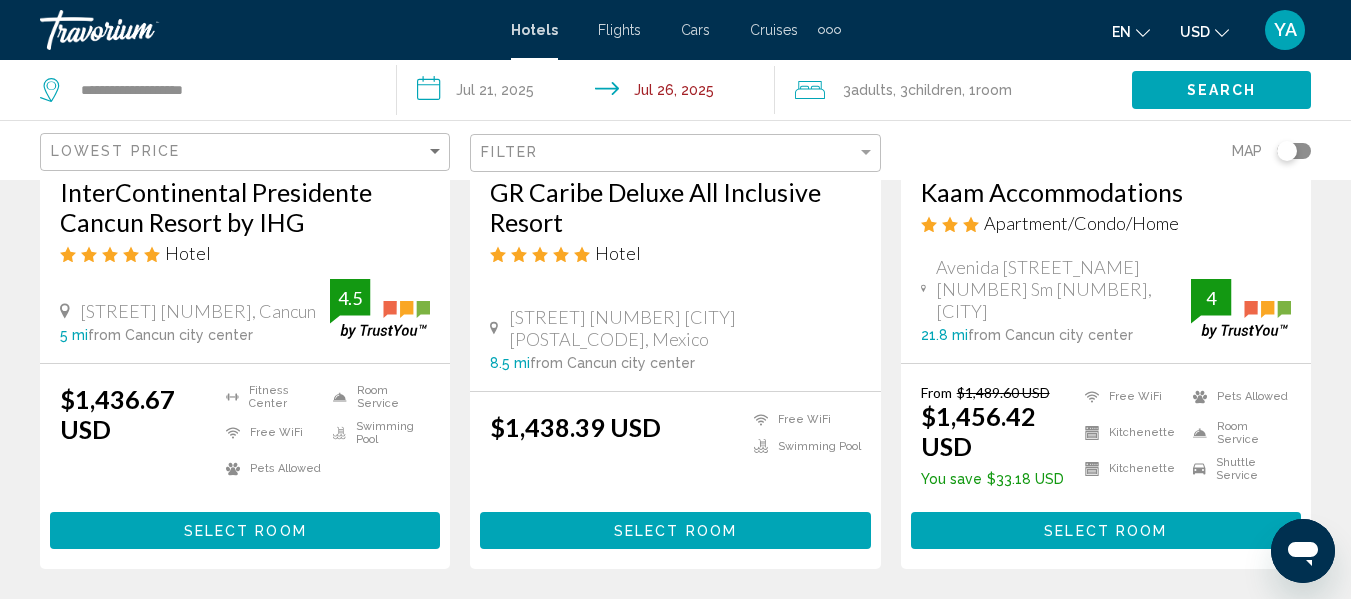 scroll, scrollTop: 2791, scrollLeft: 0, axis: vertical 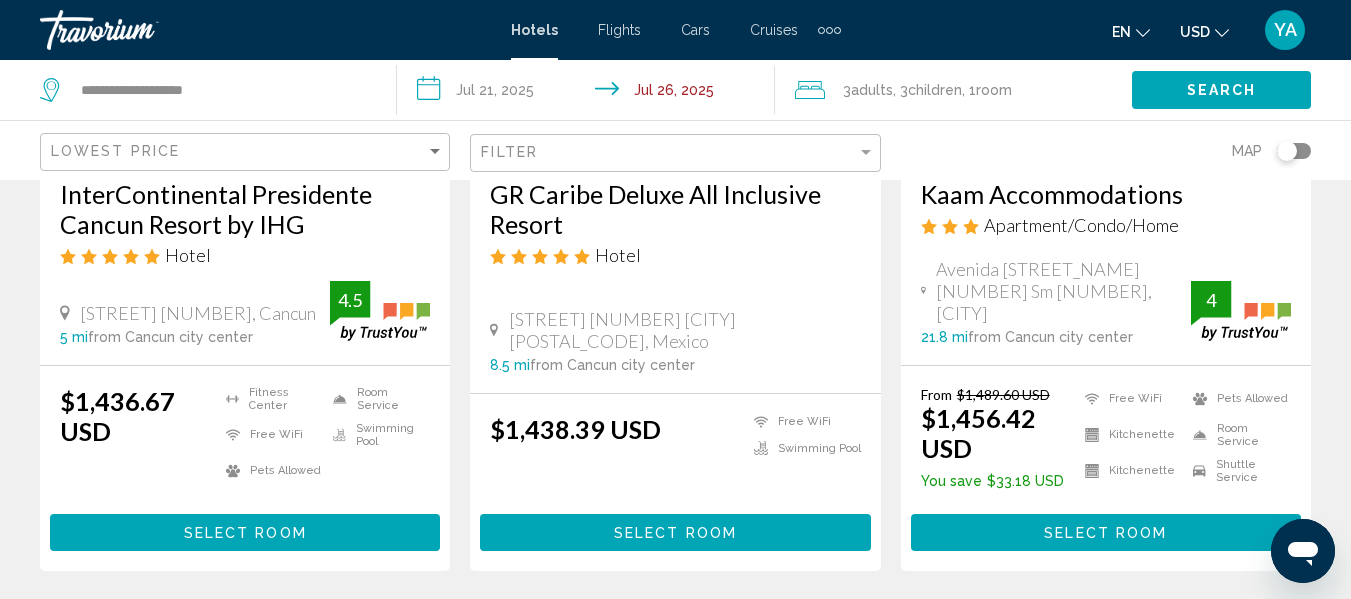 click on "InterContinental Presidente Cancun Resort by IHG" at bounding box center (245, 209) 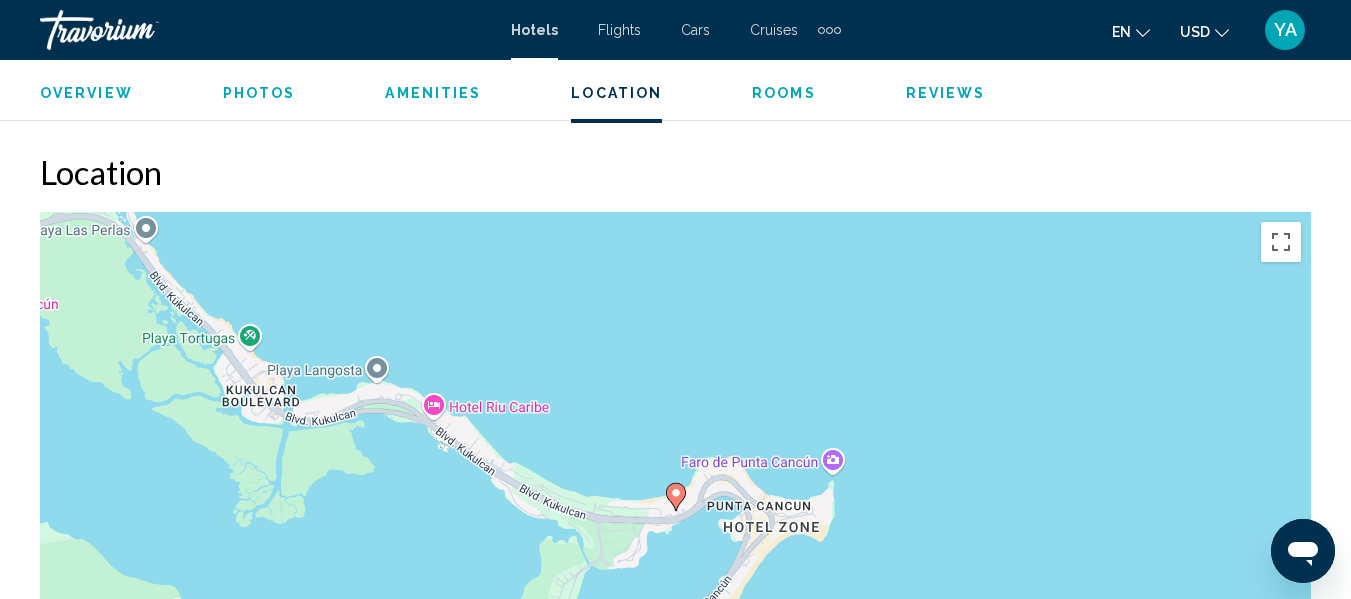 scroll, scrollTop: 2143, scrollLeft: 0, axis: vertical 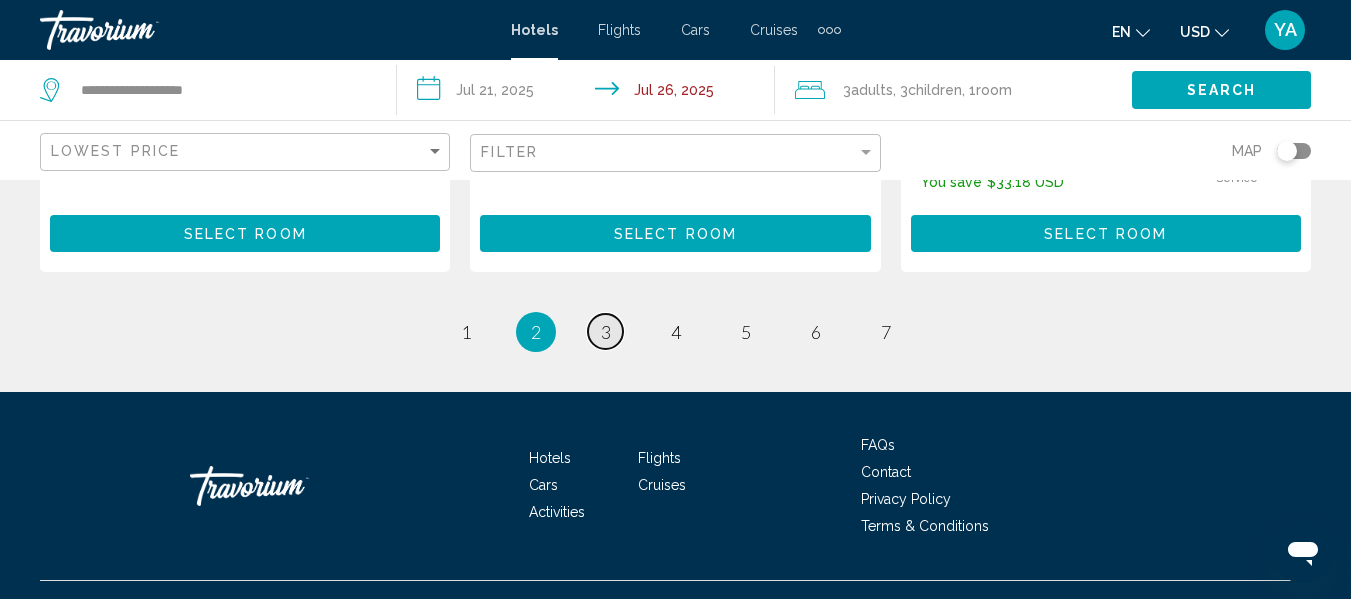 click on "page  3" at bounding box center [605, 331] 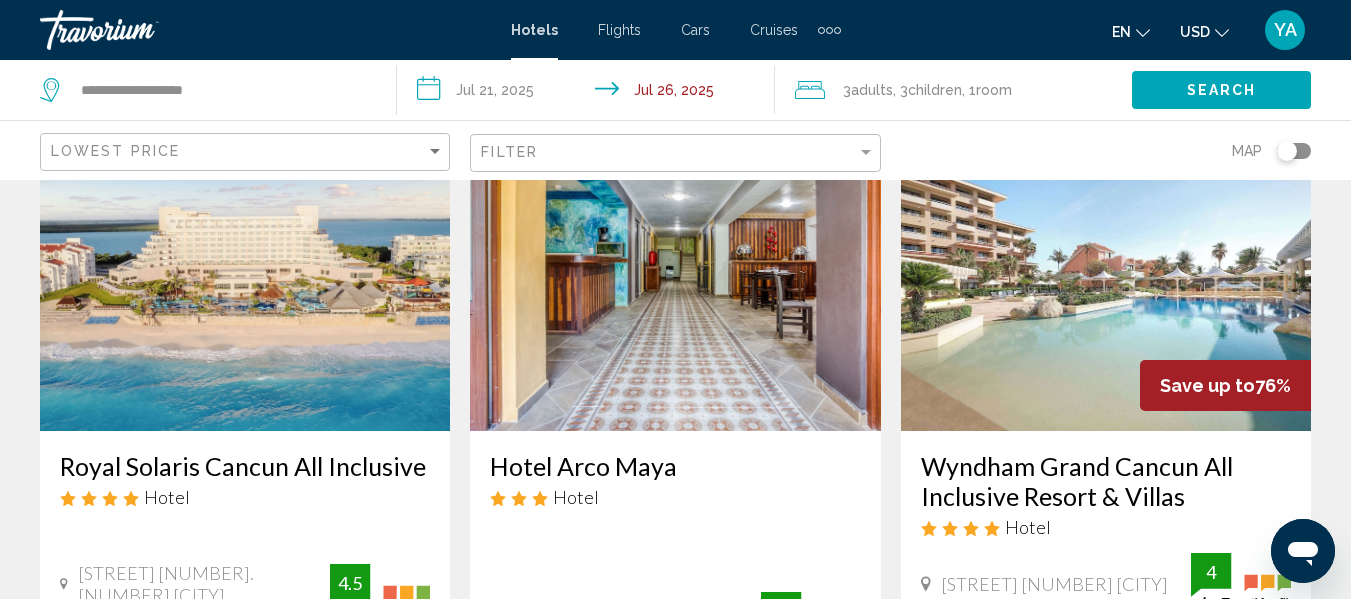 scroll, scrollTop: 135, scrollLeft: 0, axis: vertical 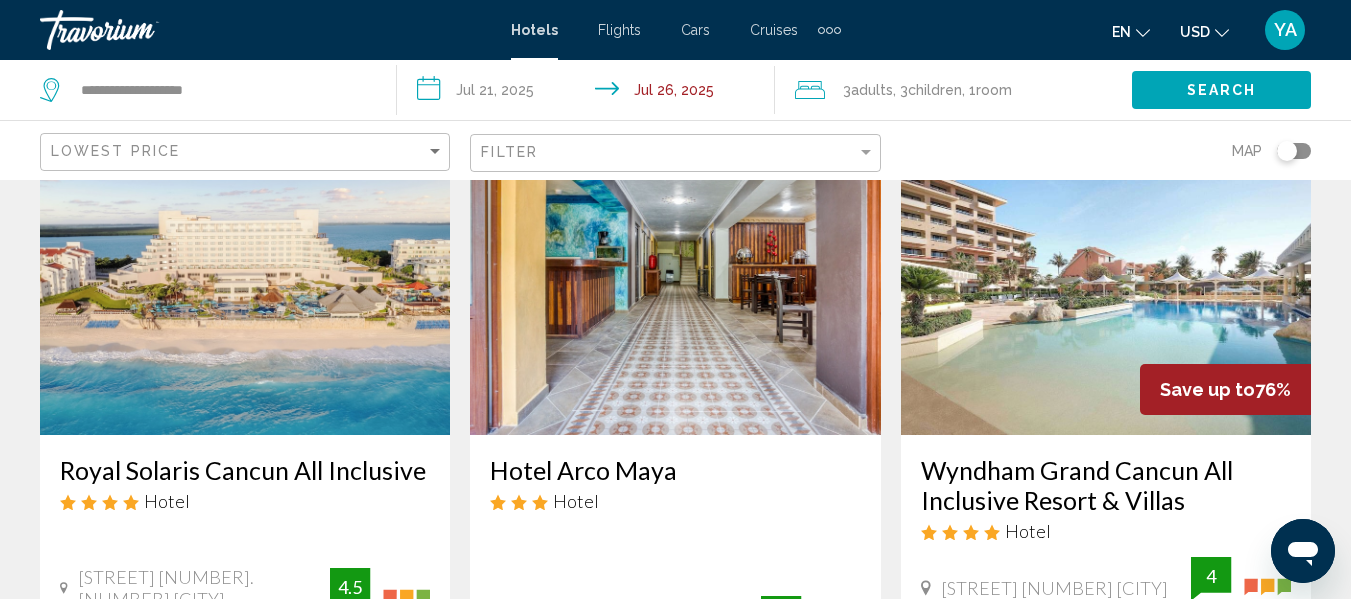 click at bounding box center (245, 275) 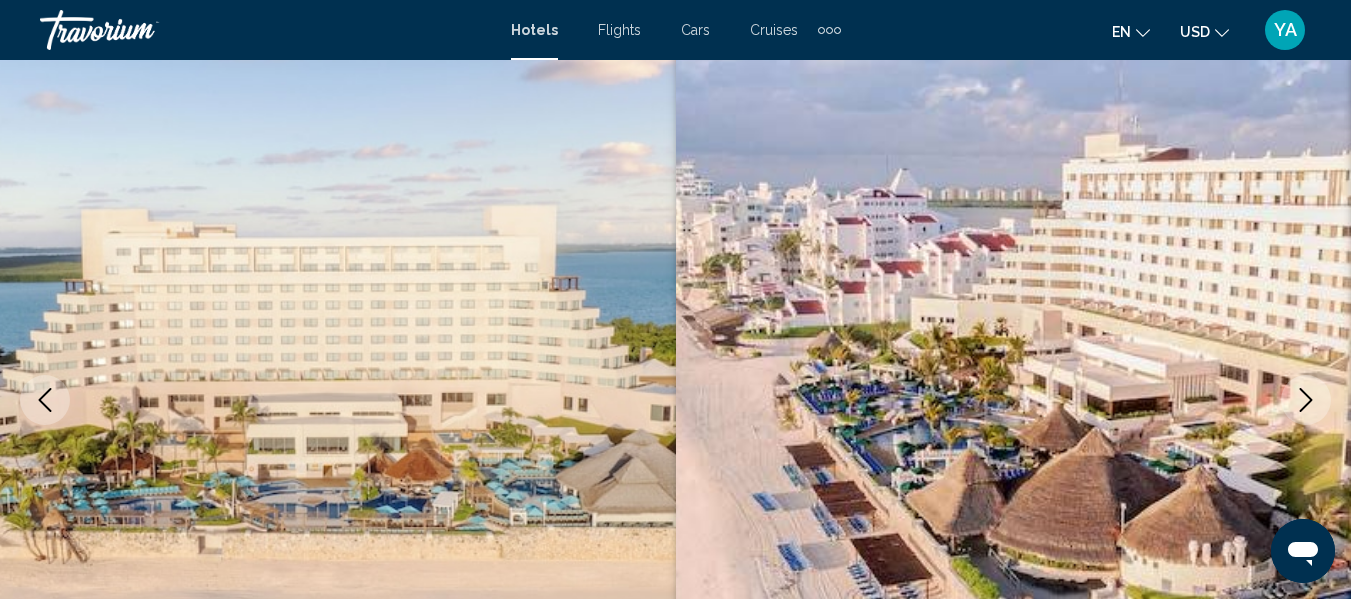 scroll, scrollTop: 236, scrollLeft: 0, axis: vertical 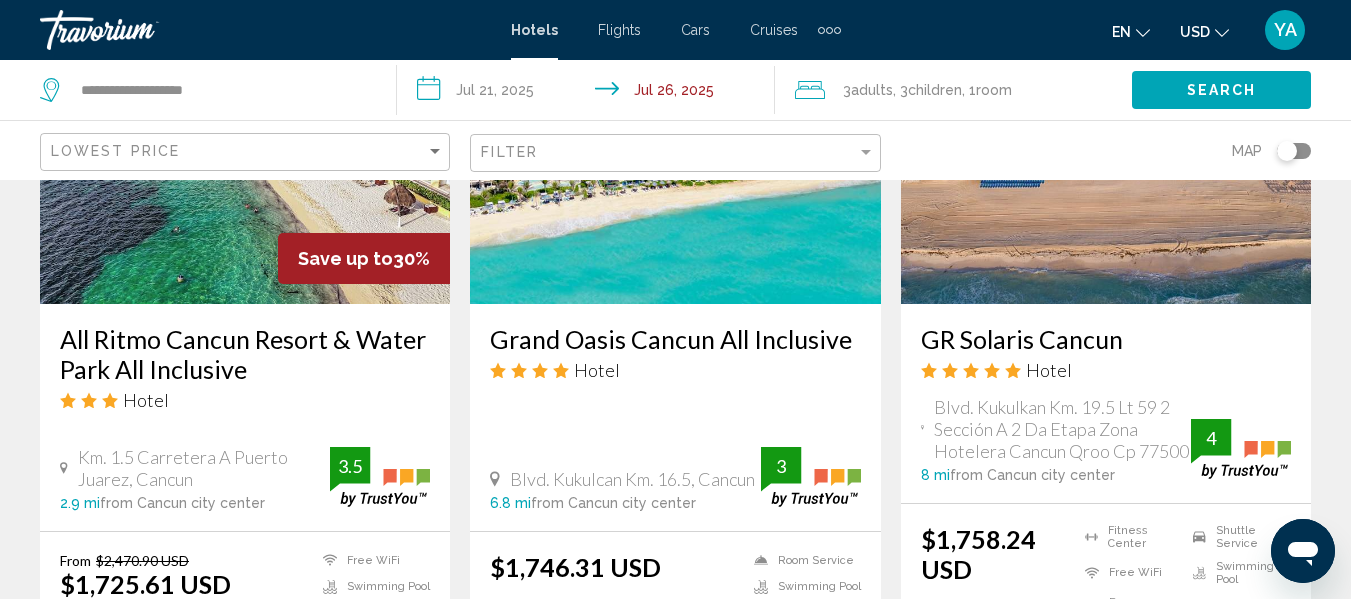 click at bounding box center [675, 144] 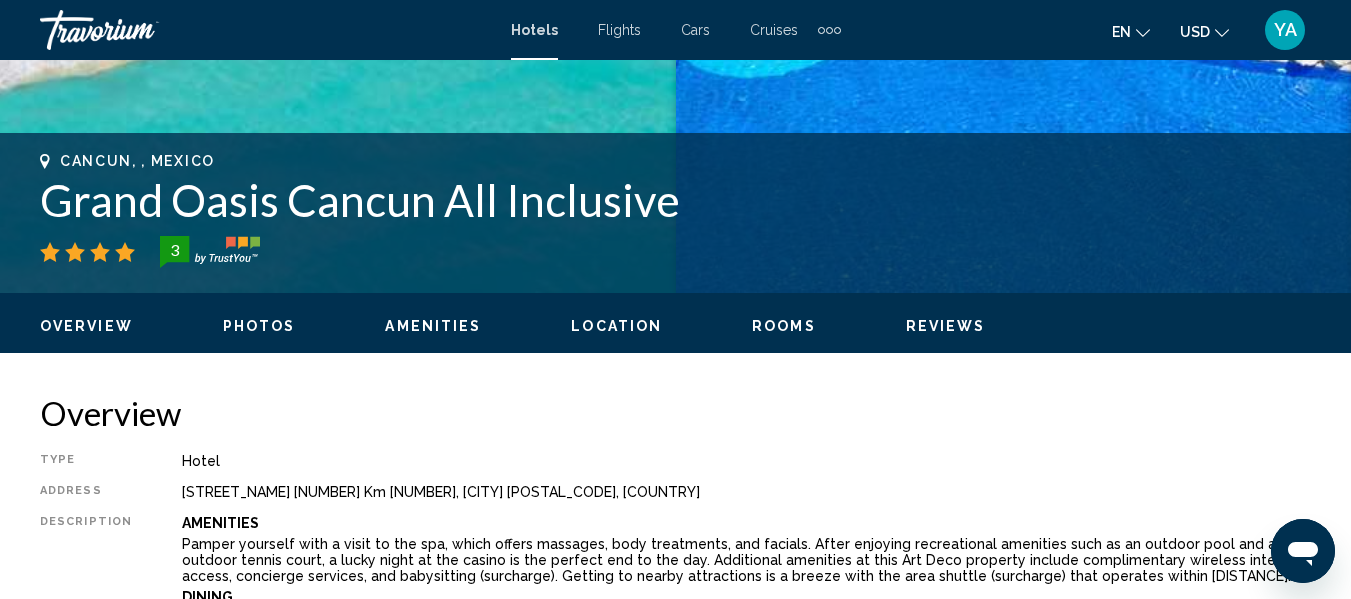 scroll, scrollTop: 744, scrollLeft: 0, axis: vertical 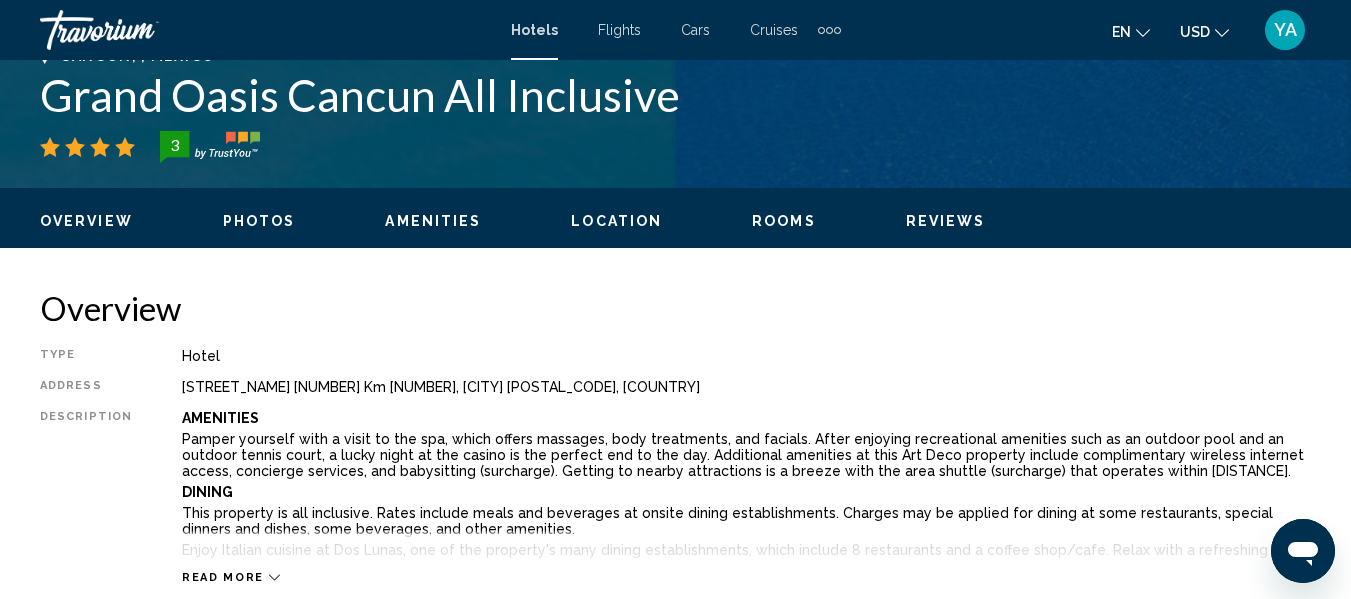 click on "Reviews" at bounding box center [946, 221] 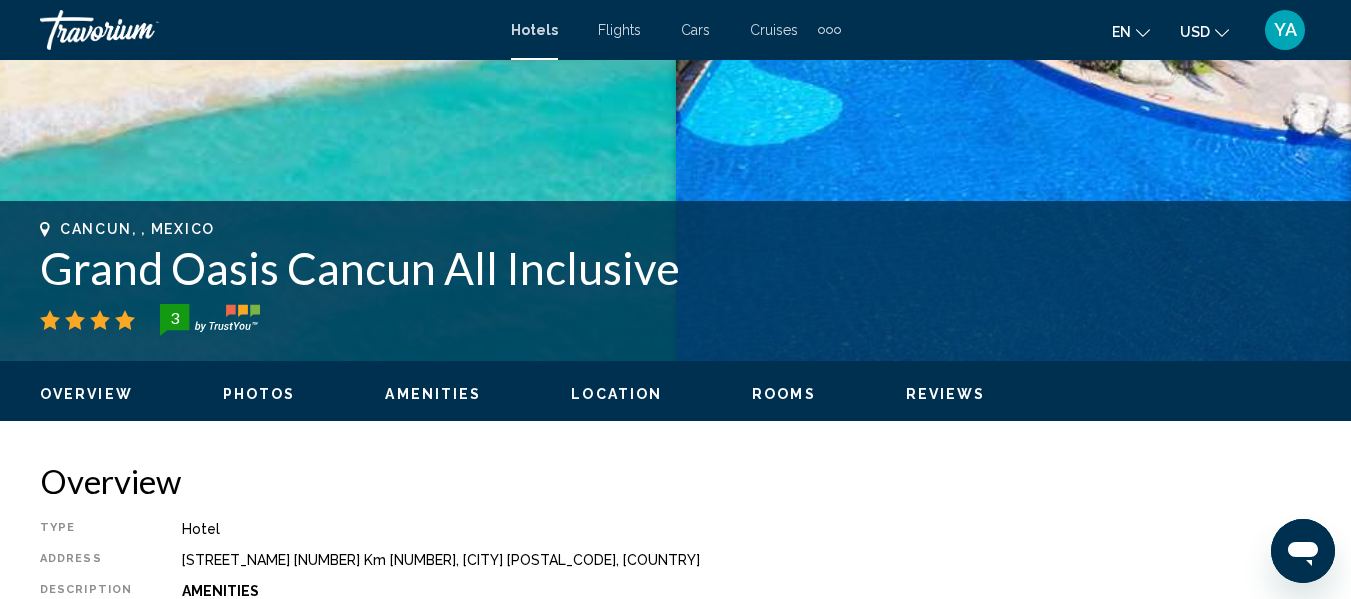 scroll, scrollTop: 616, scrollLeft: 0, axis: vertical 